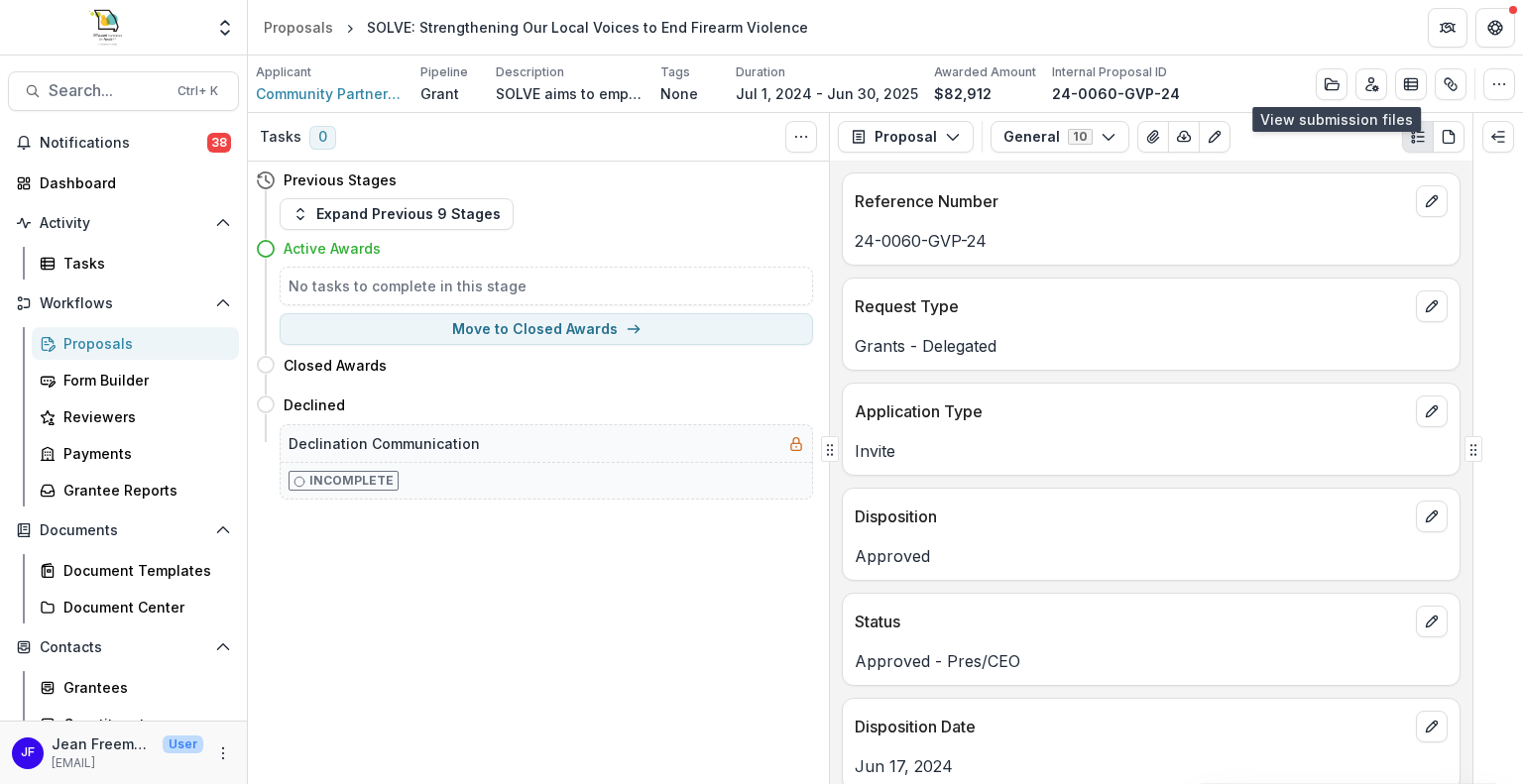 scroll, scrollTop: 0, scrollLeft: 0, axis: both 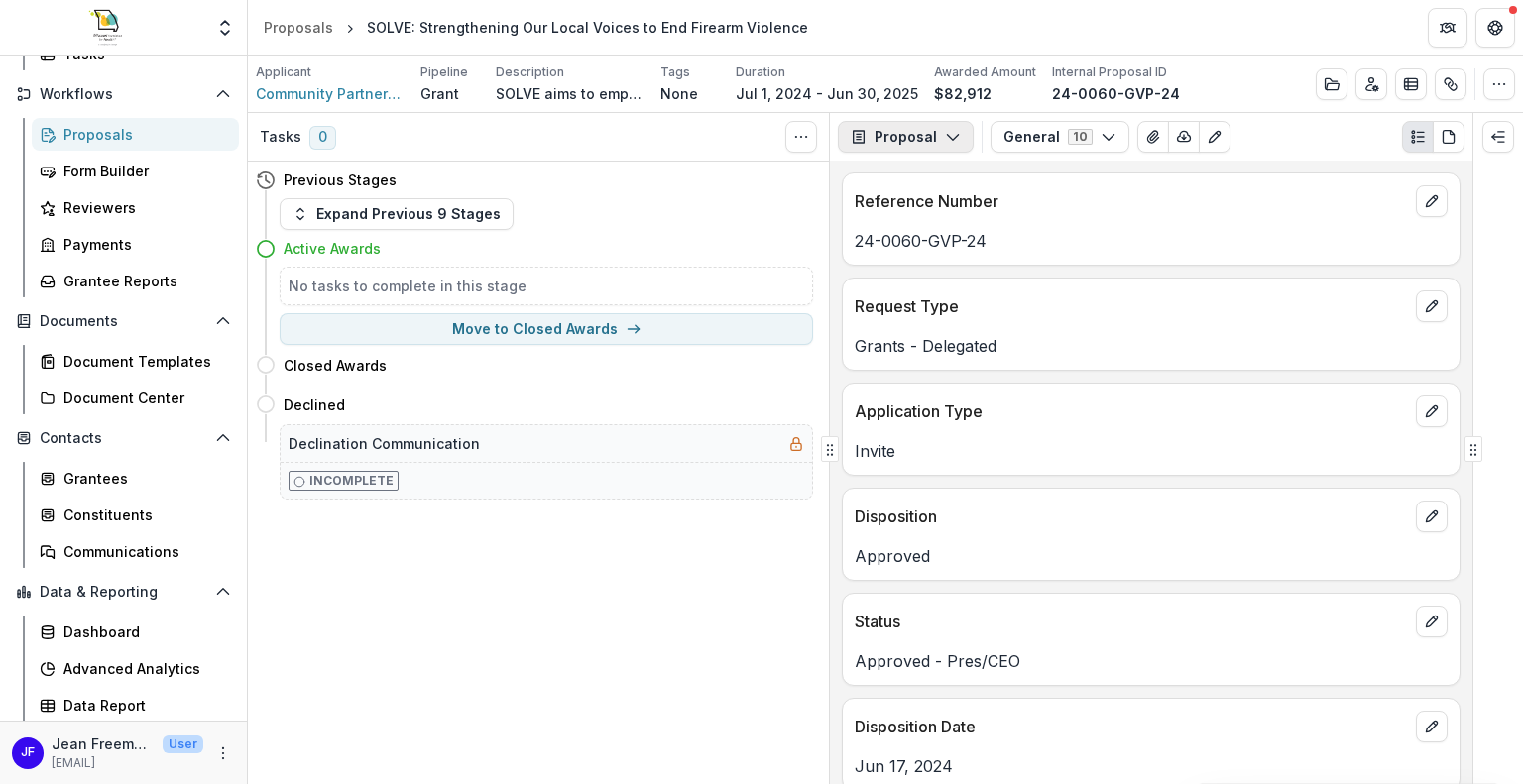 click on "Proposal" at bounding box center [905, 137] 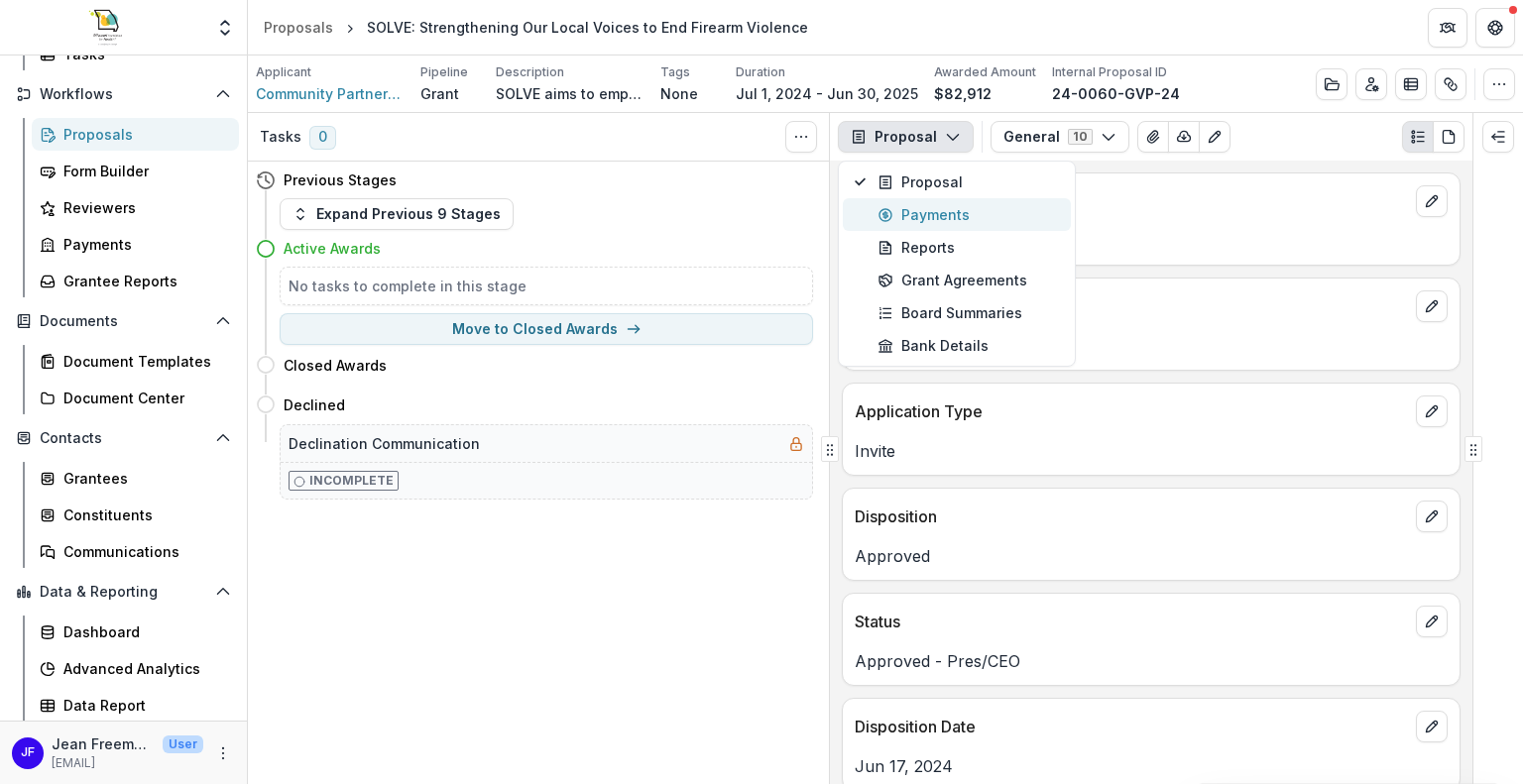click on "Payments" at bounding box center [968, 214] 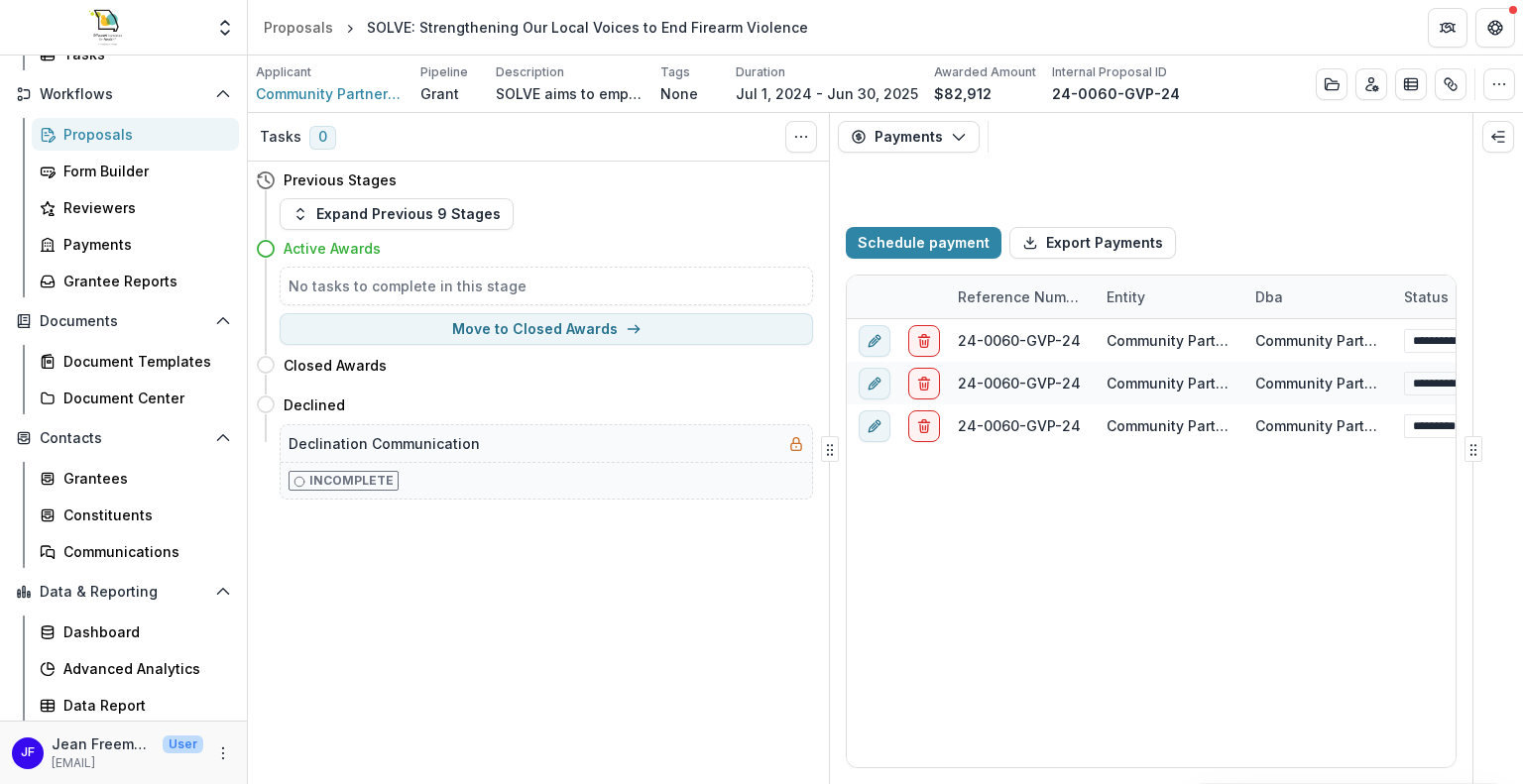 select on "****" 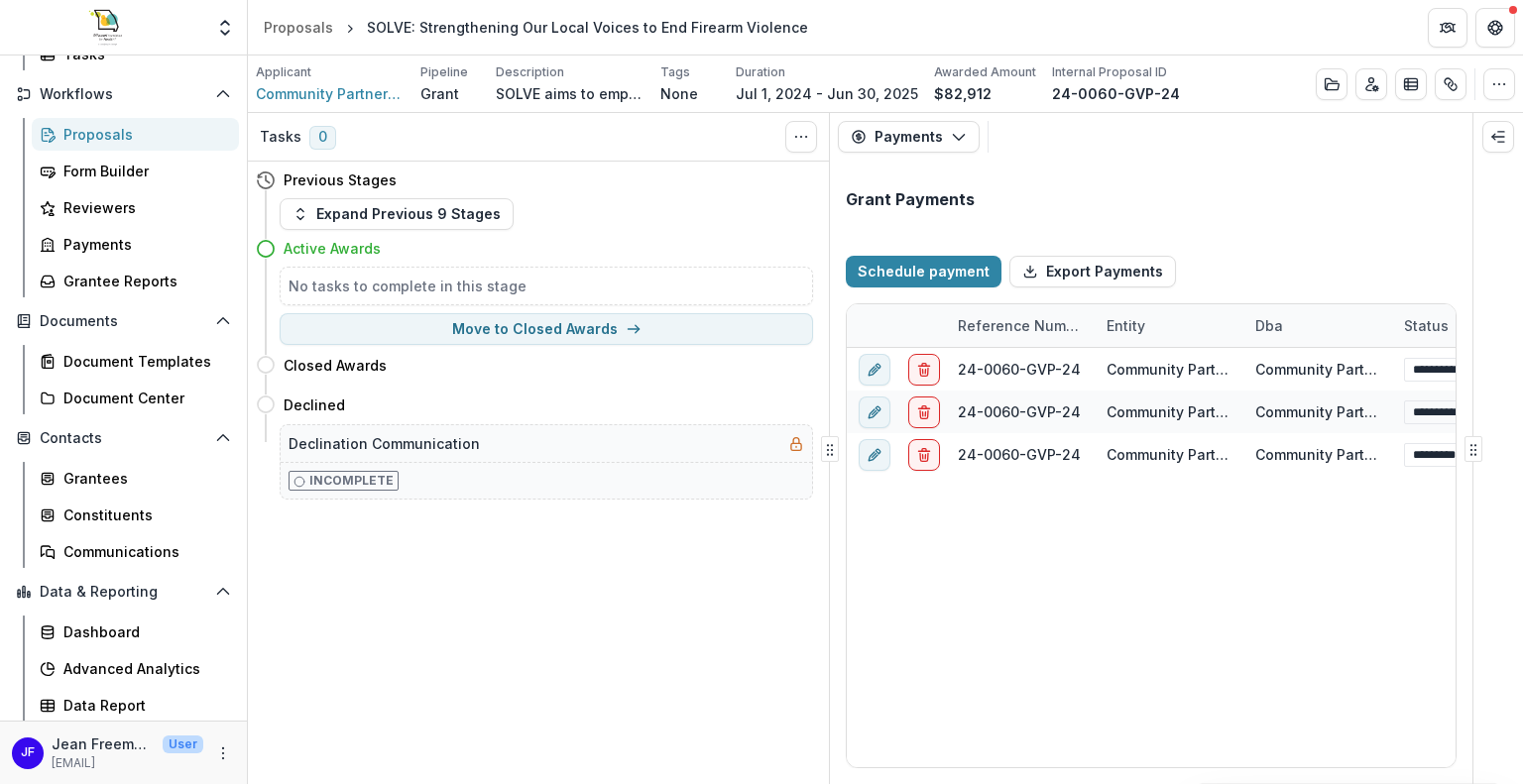 select on "****" 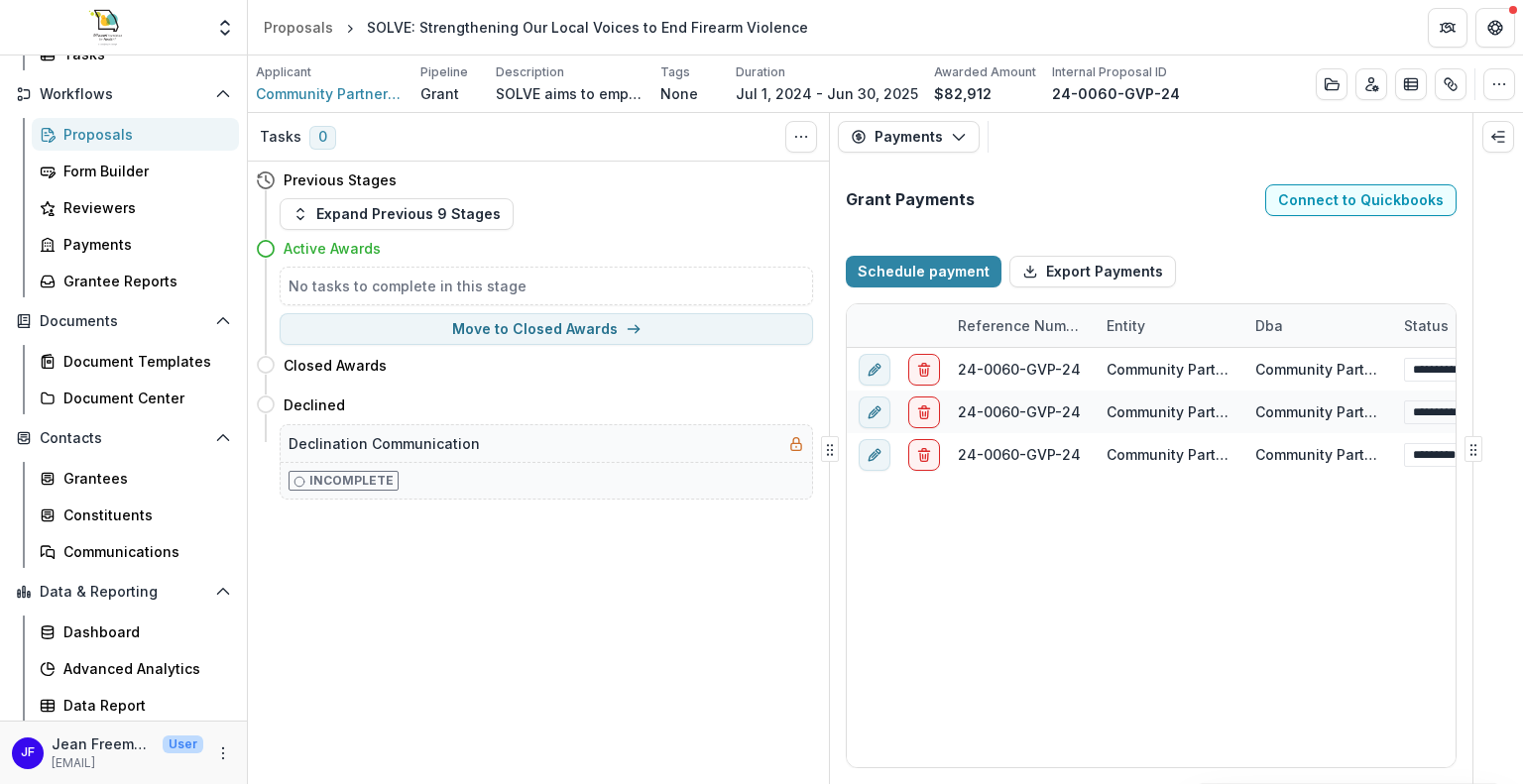 select on "****" 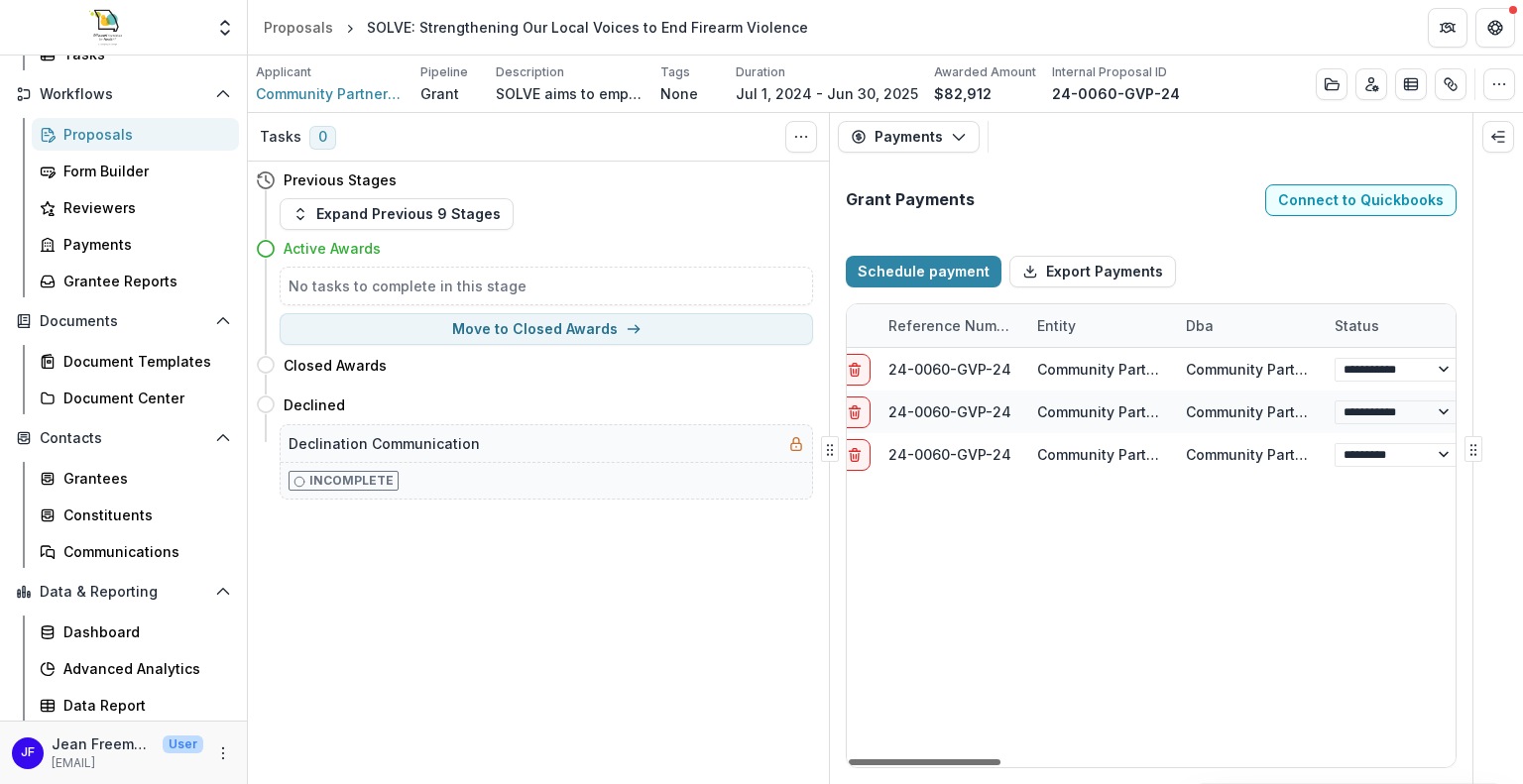 scroll, scrollTop: 0, scrollLeft: 0, axis: both 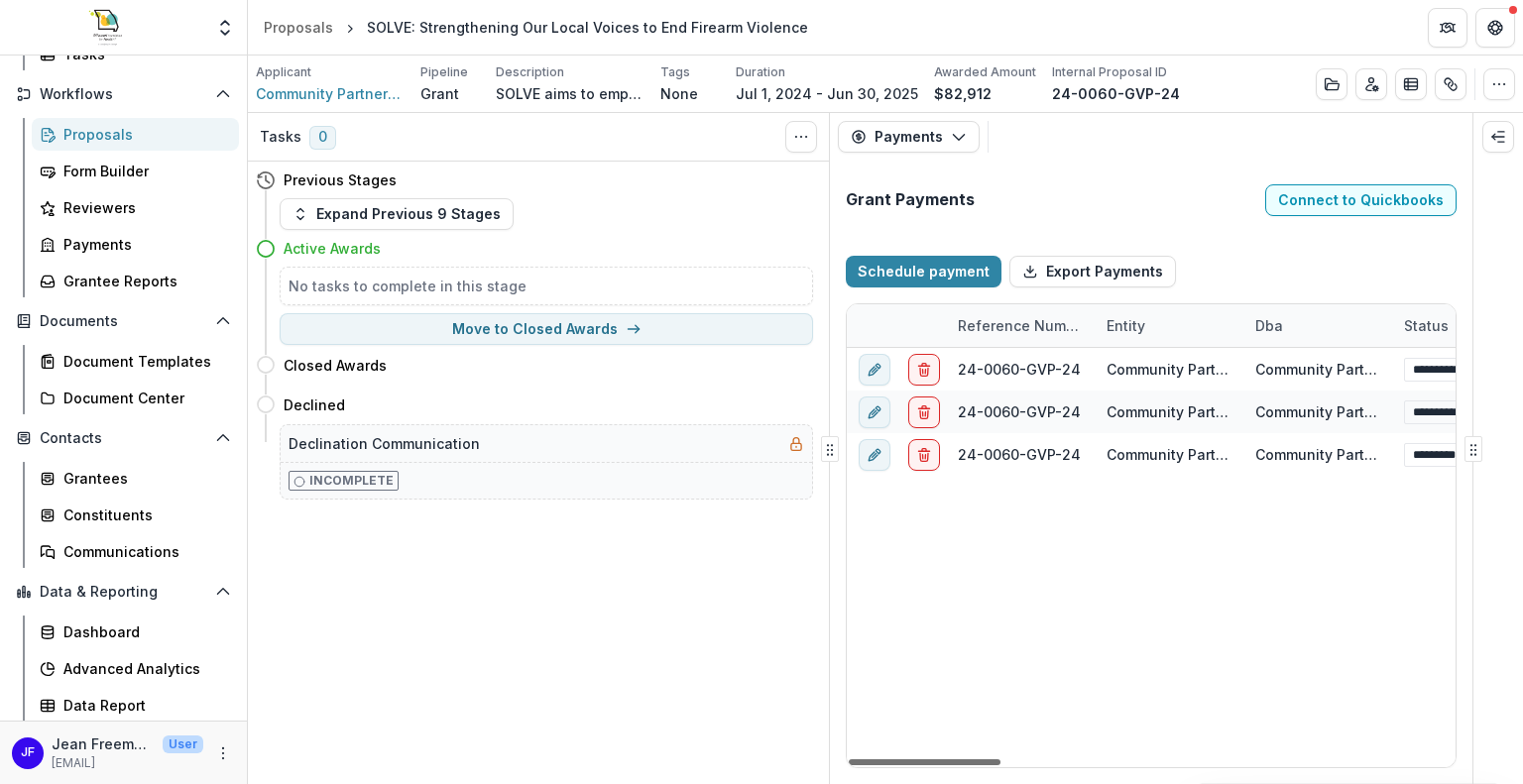 drag, startPoint x: 984, startPoint y: 762, endPoint x: 956, endPoint y: 756, distance: 28.635642 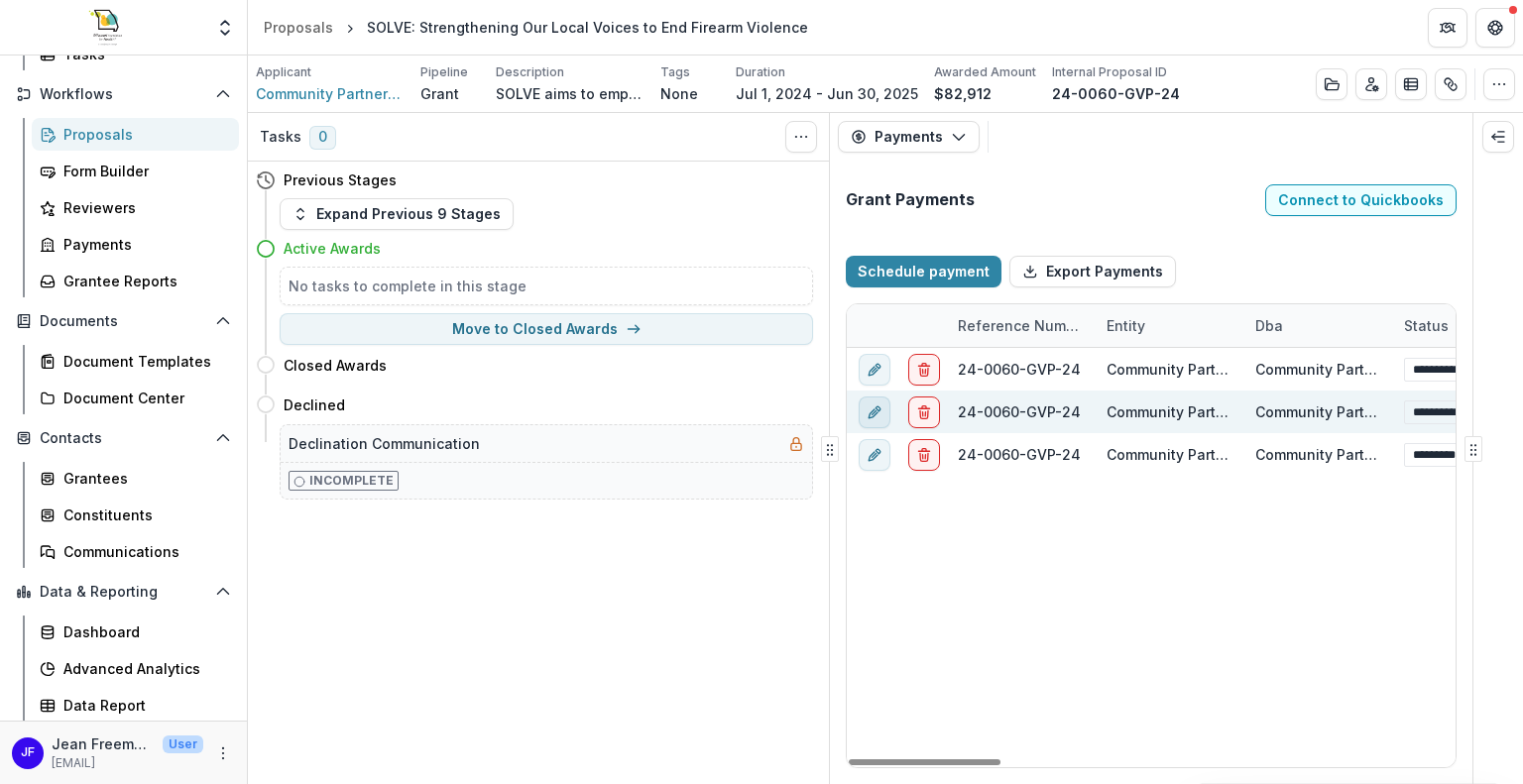 click 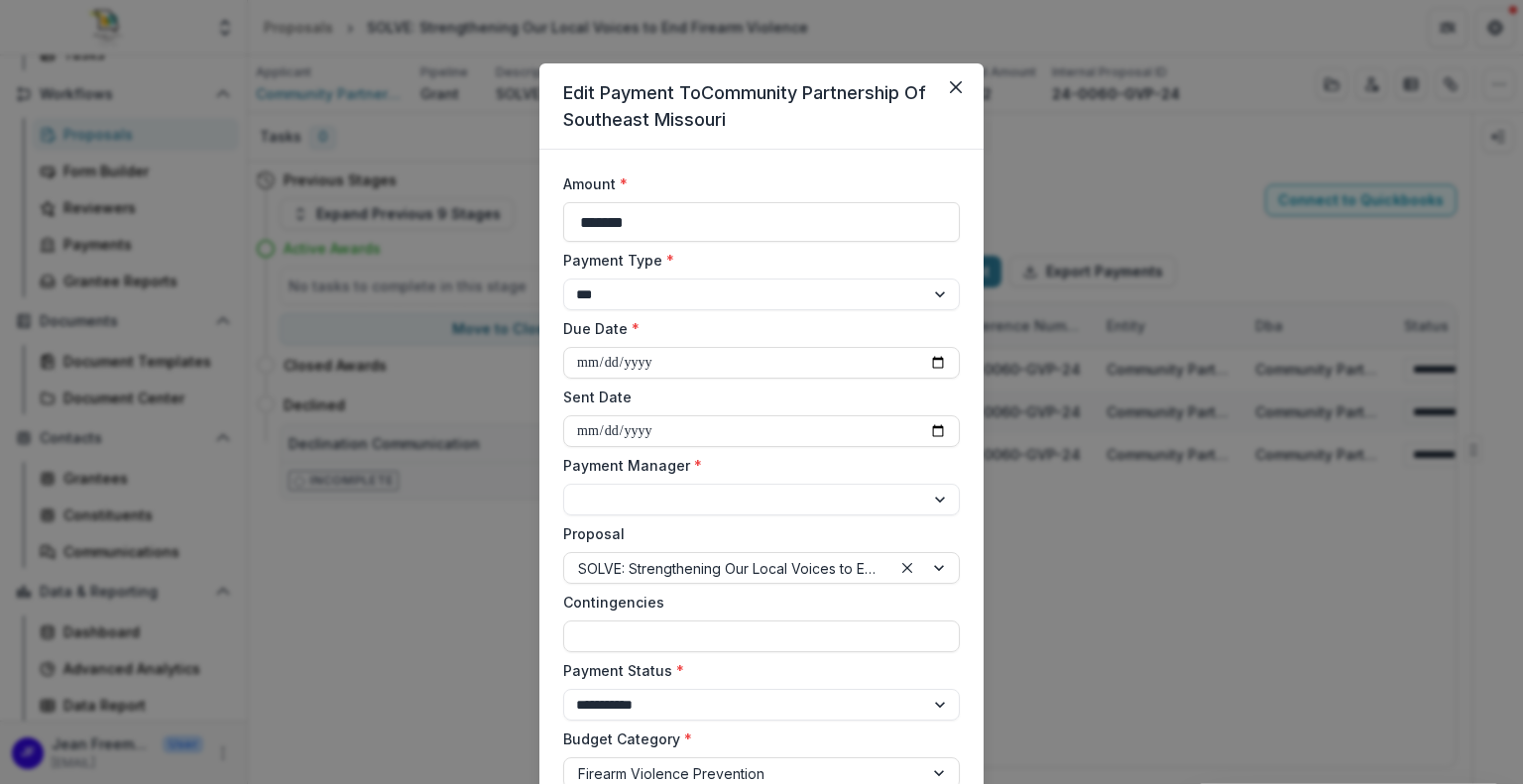 select on "****" 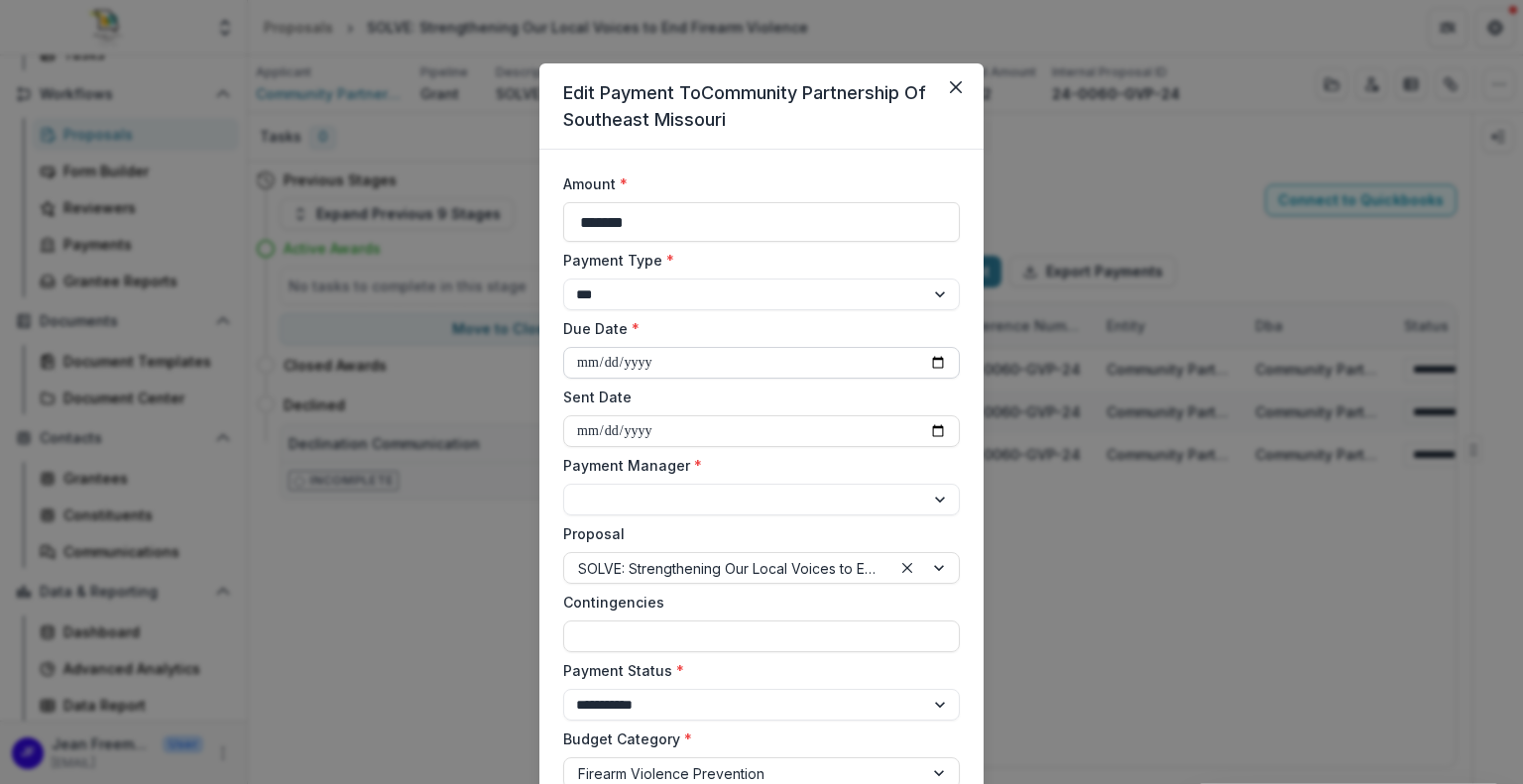 click on "**********" at bounding box center (762, 363) 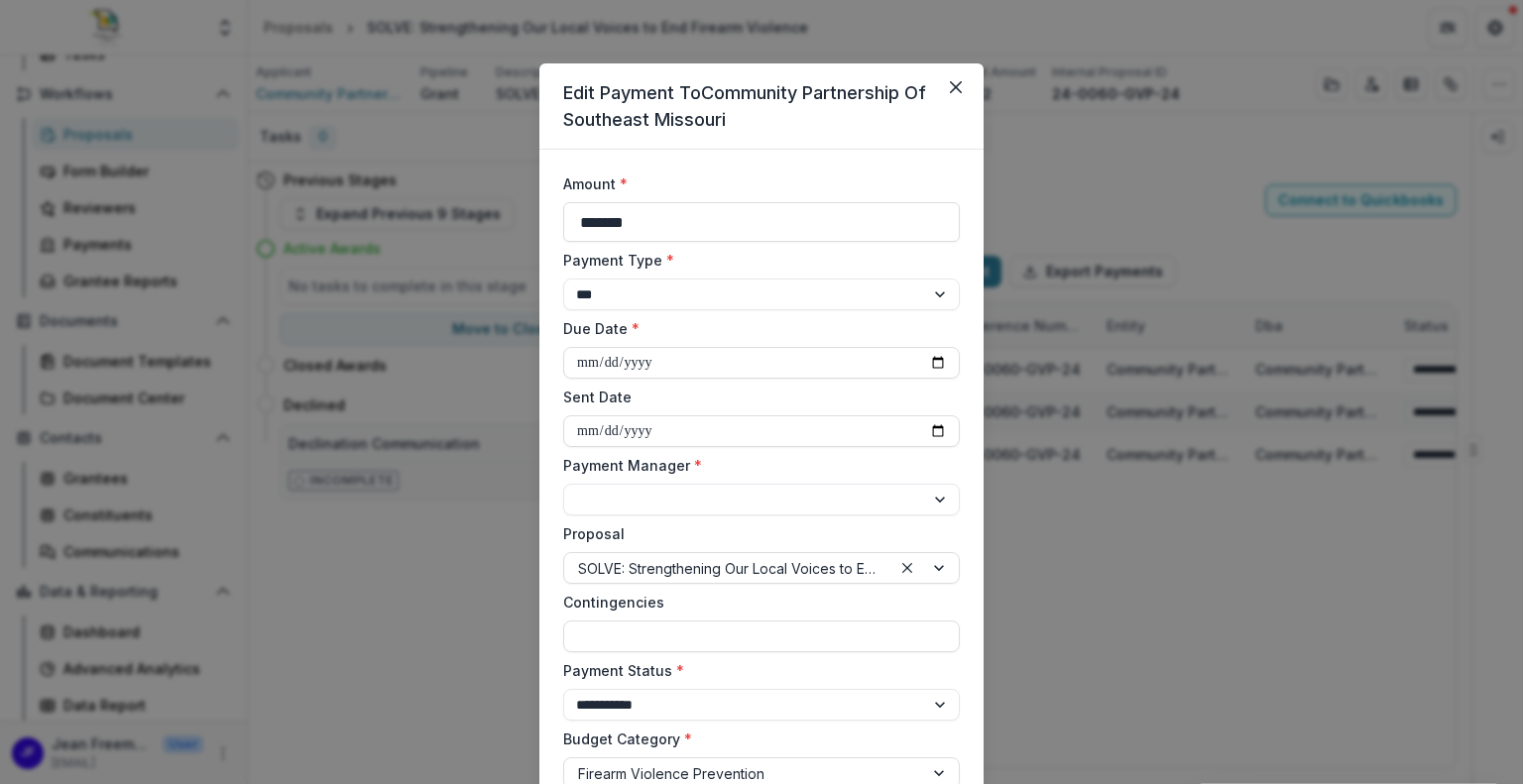 type on "**********" 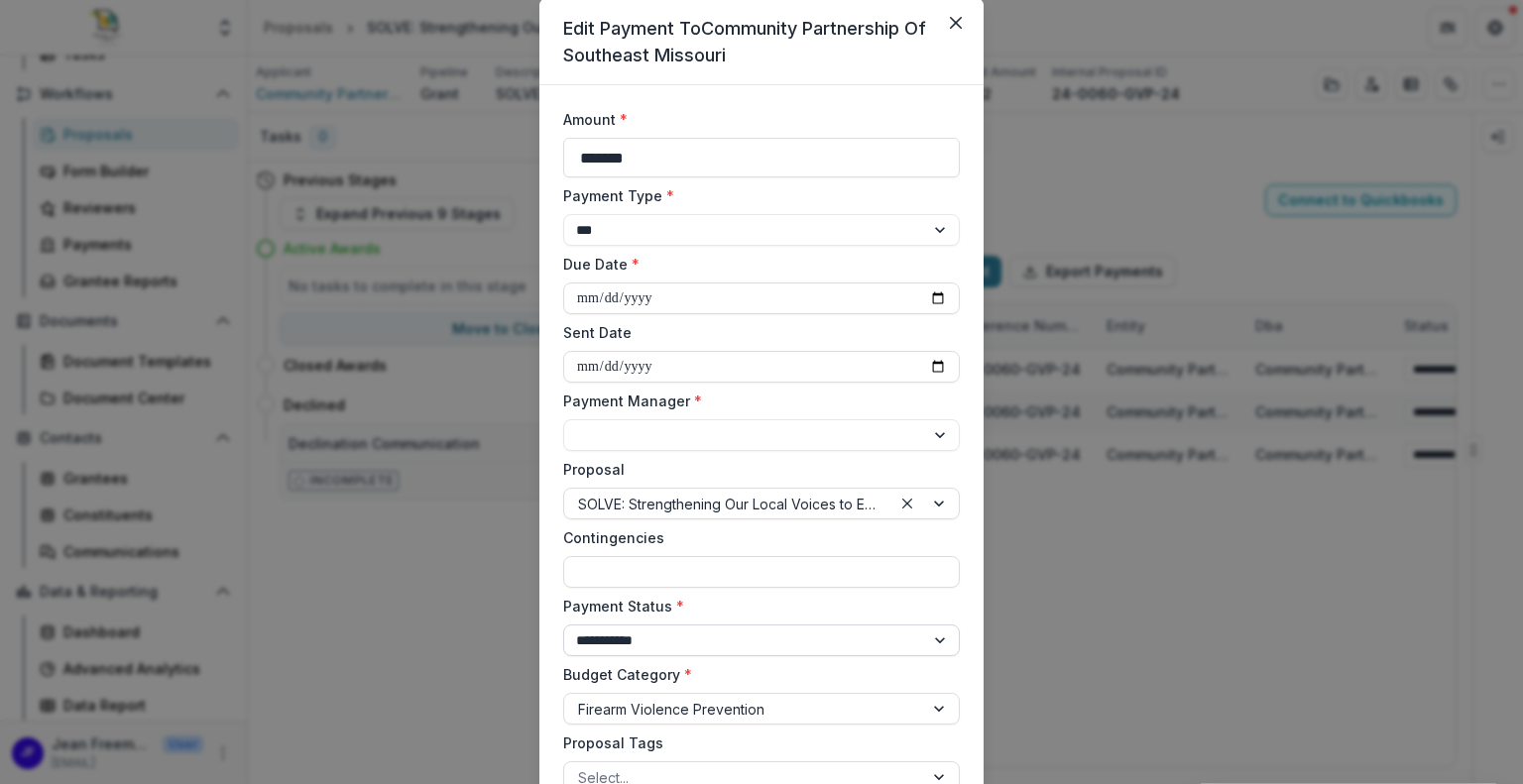 scroll, scrollTop: 99, scrollLeft: 0, axis: vertical 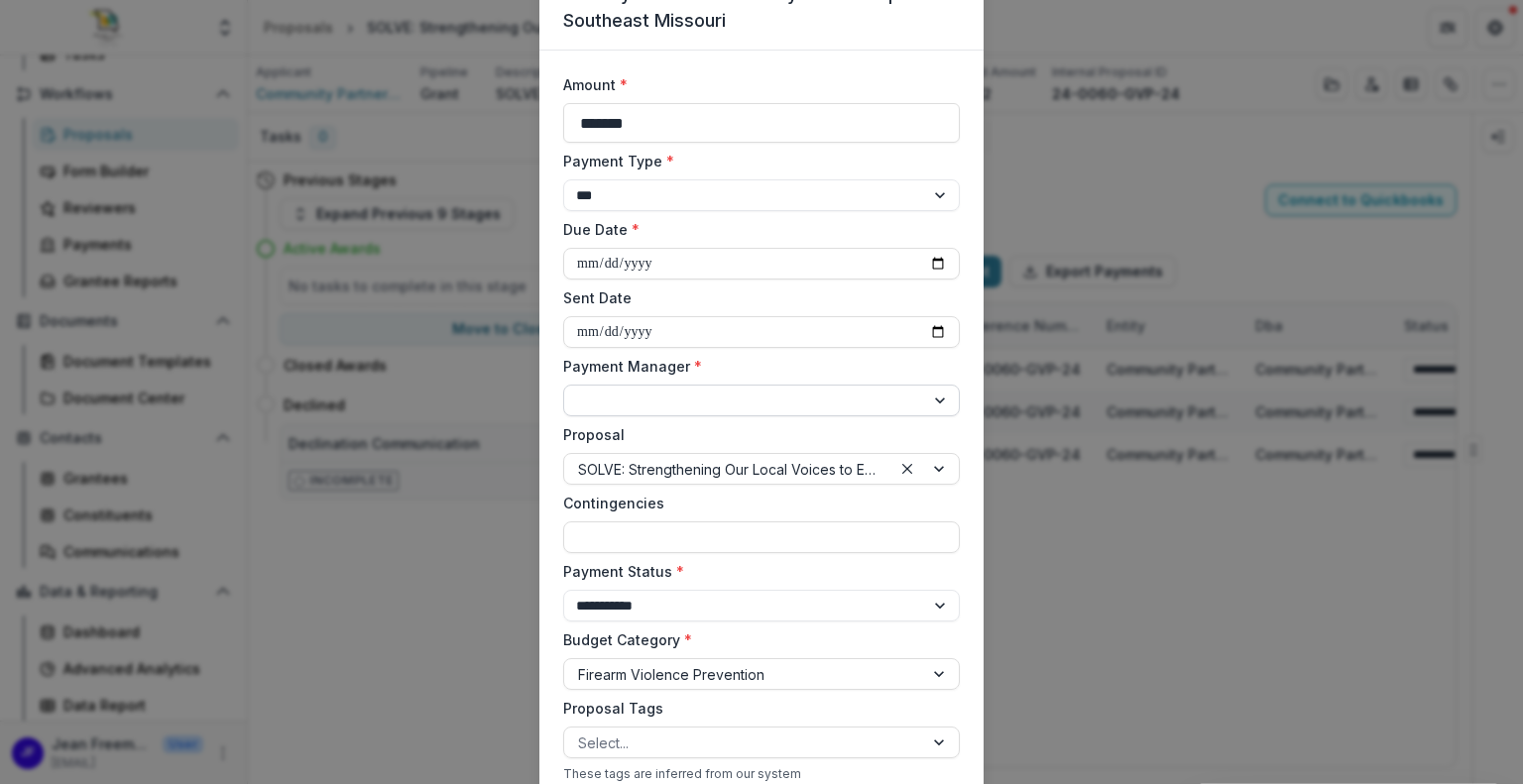 click on "**********" at bounding box center (762, 400) 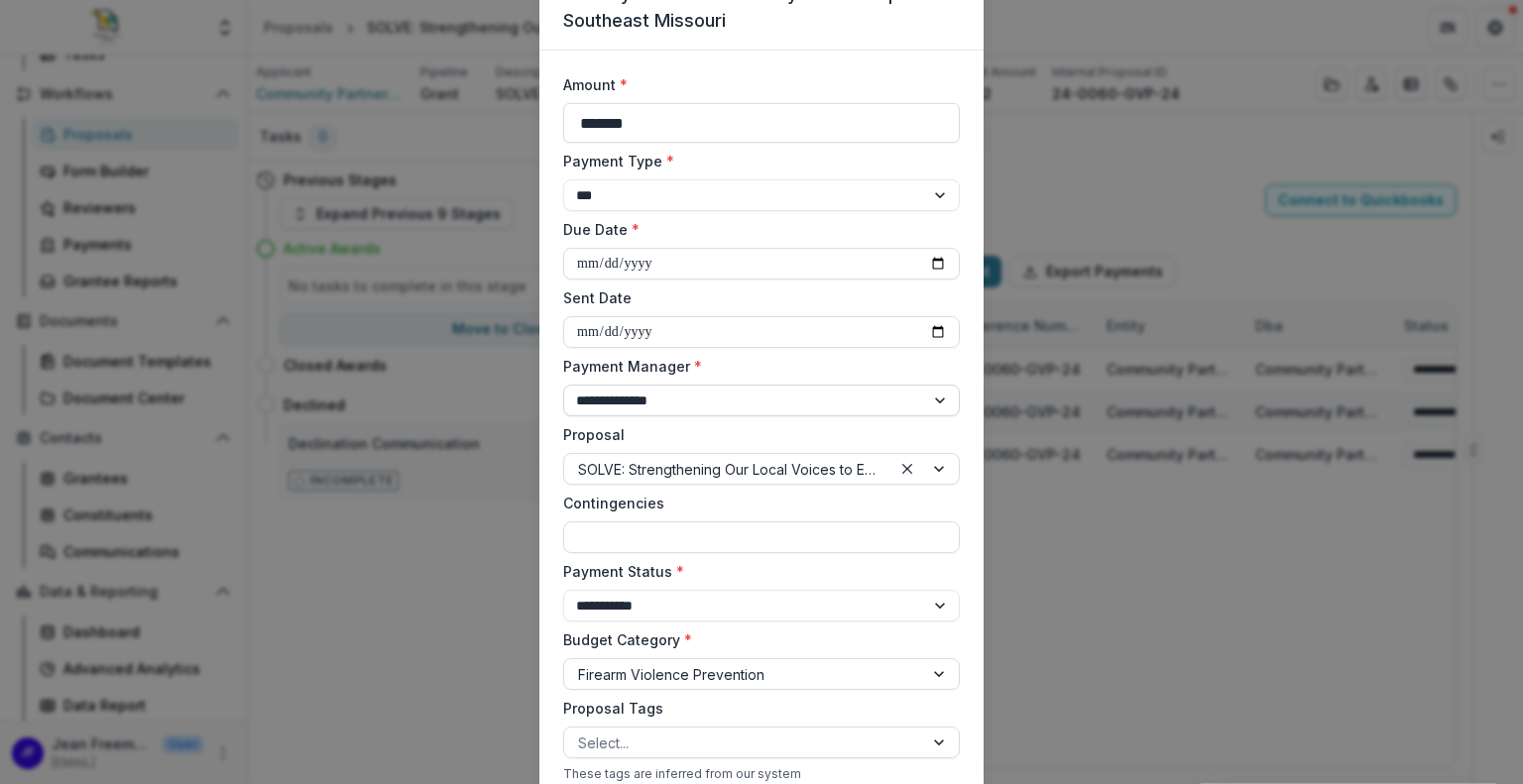 click on "**********" at bounding box center [762, 400] 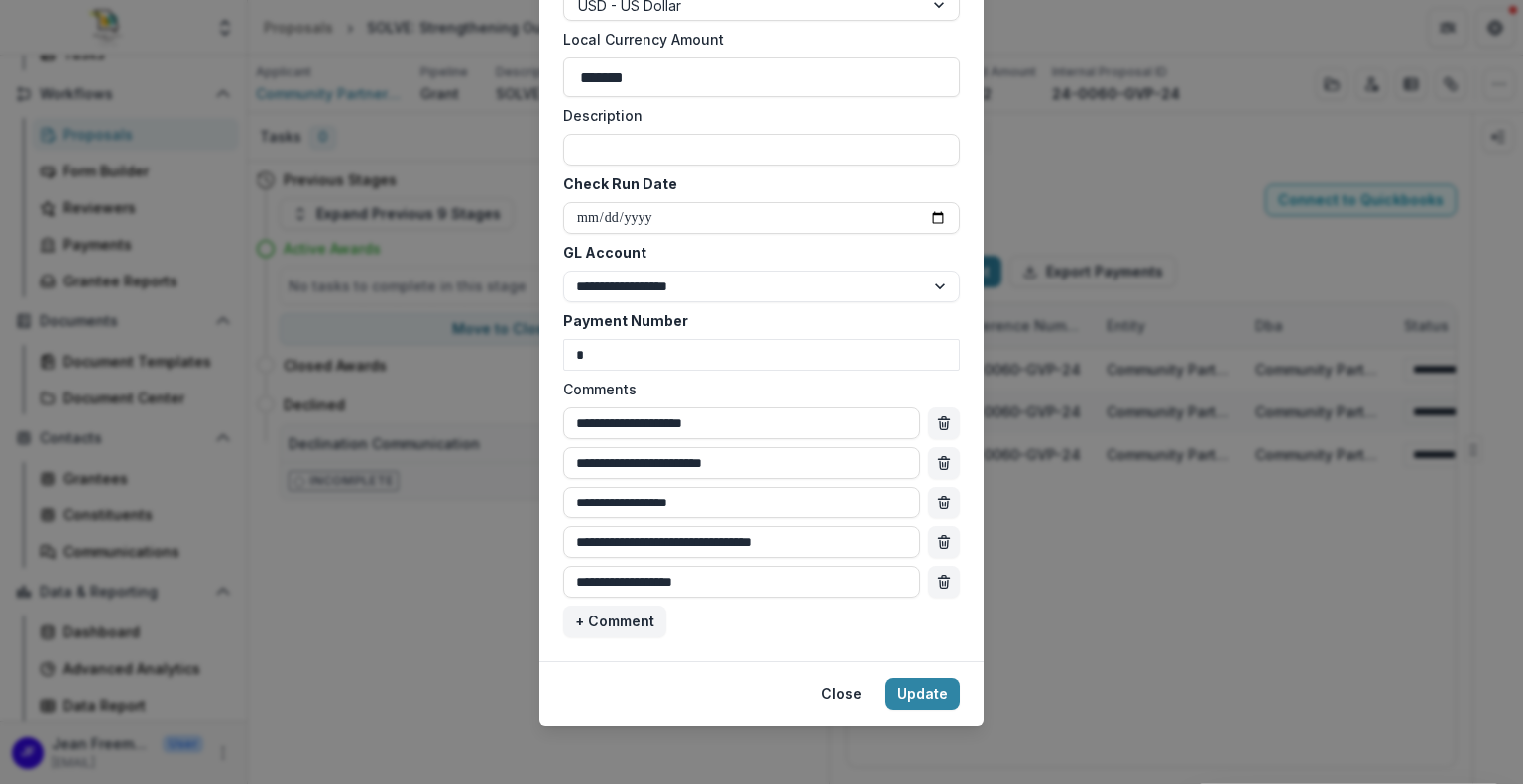 scroll, scrollTop: 1023, scrollLeft: 0, axis: vertical 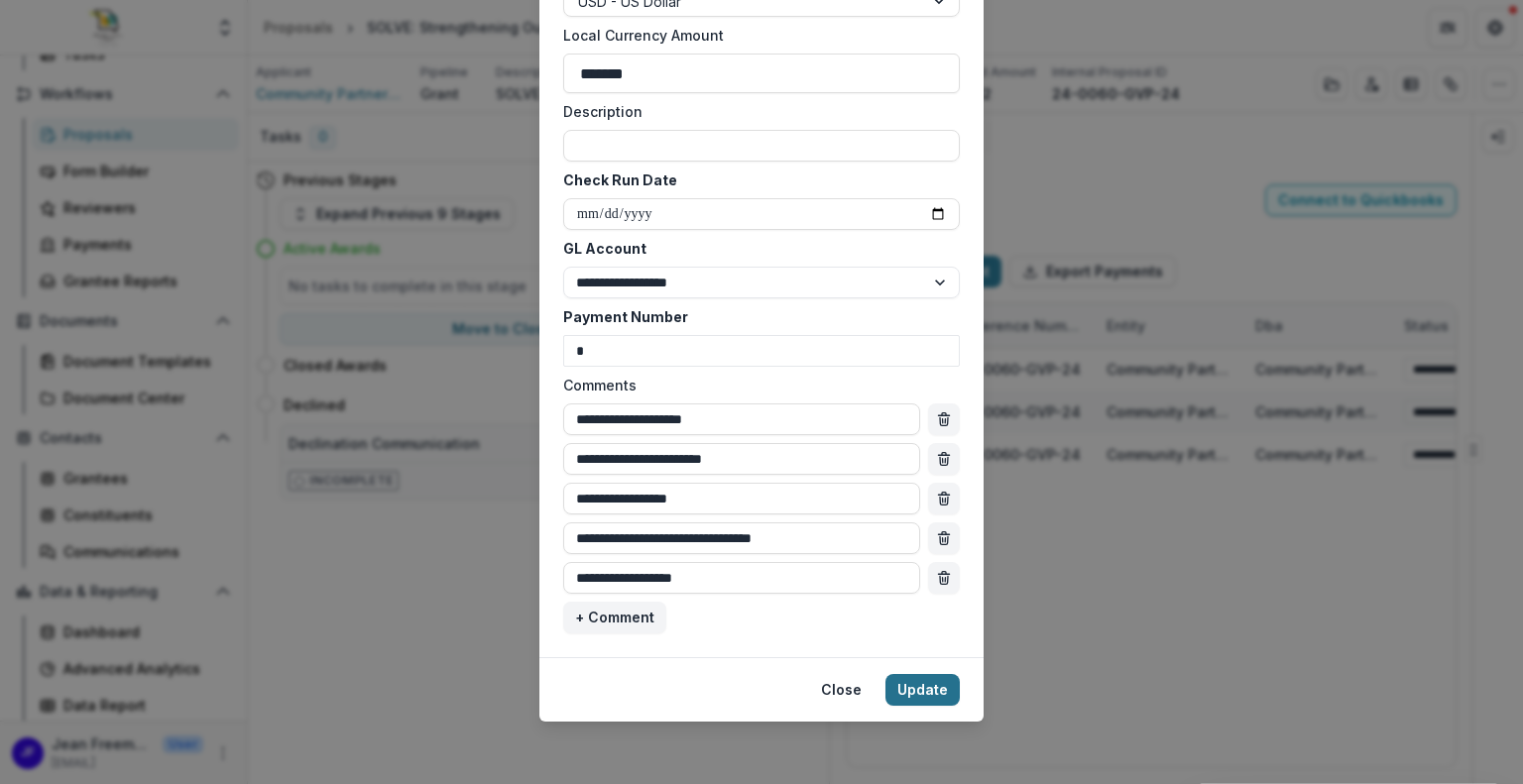 click on "Update" at bounding box center [922, 690] 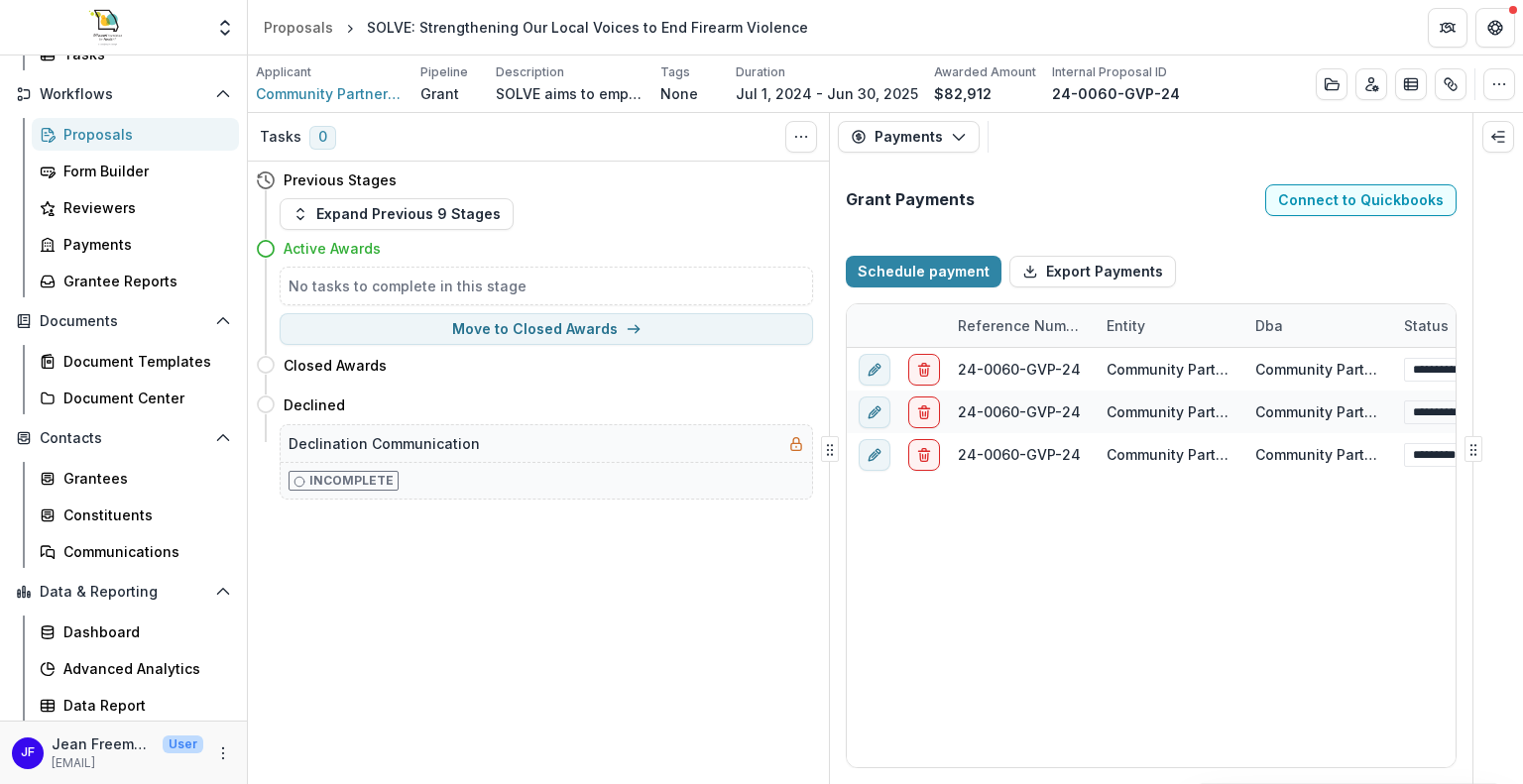 type on "**********" 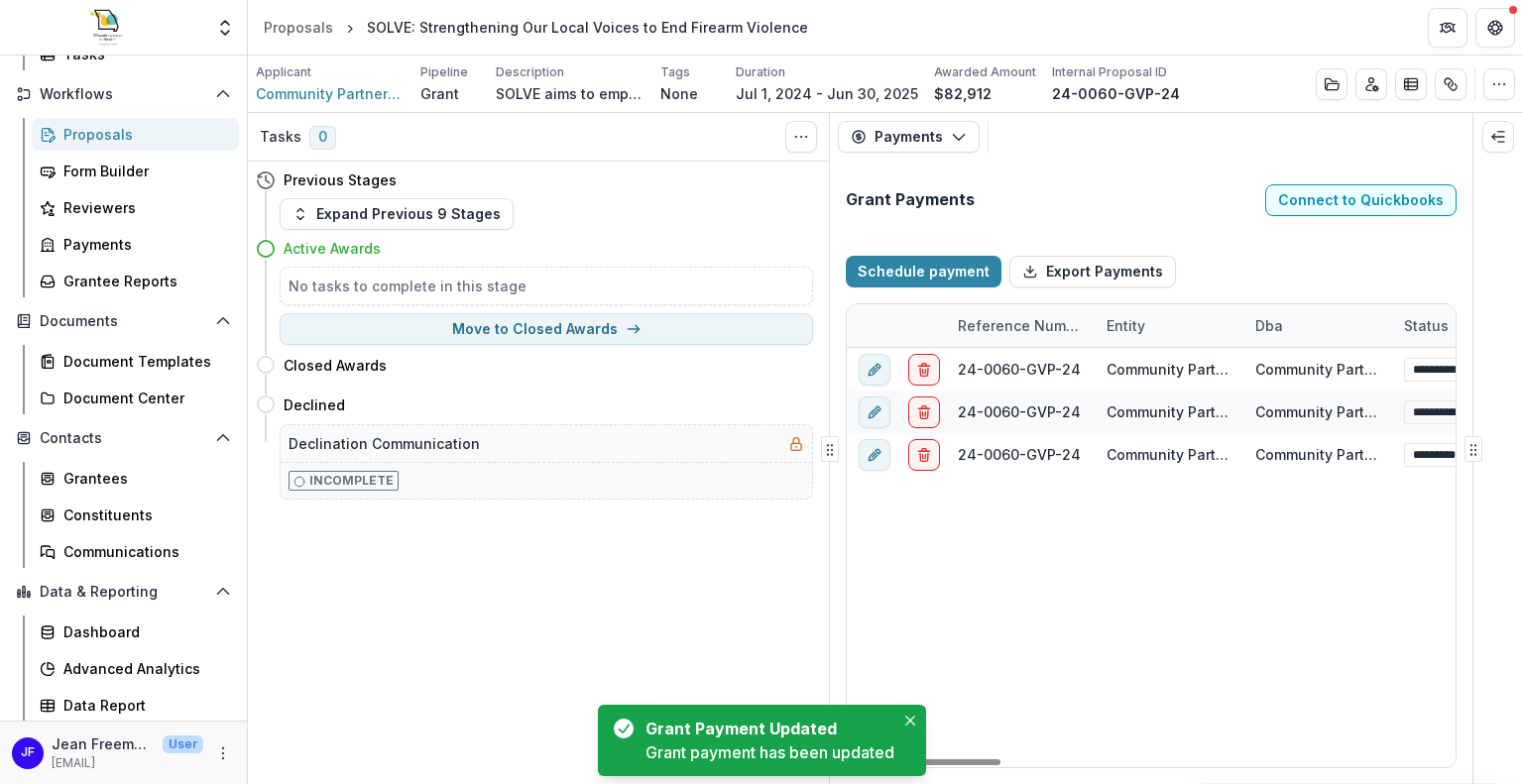 select on "****" 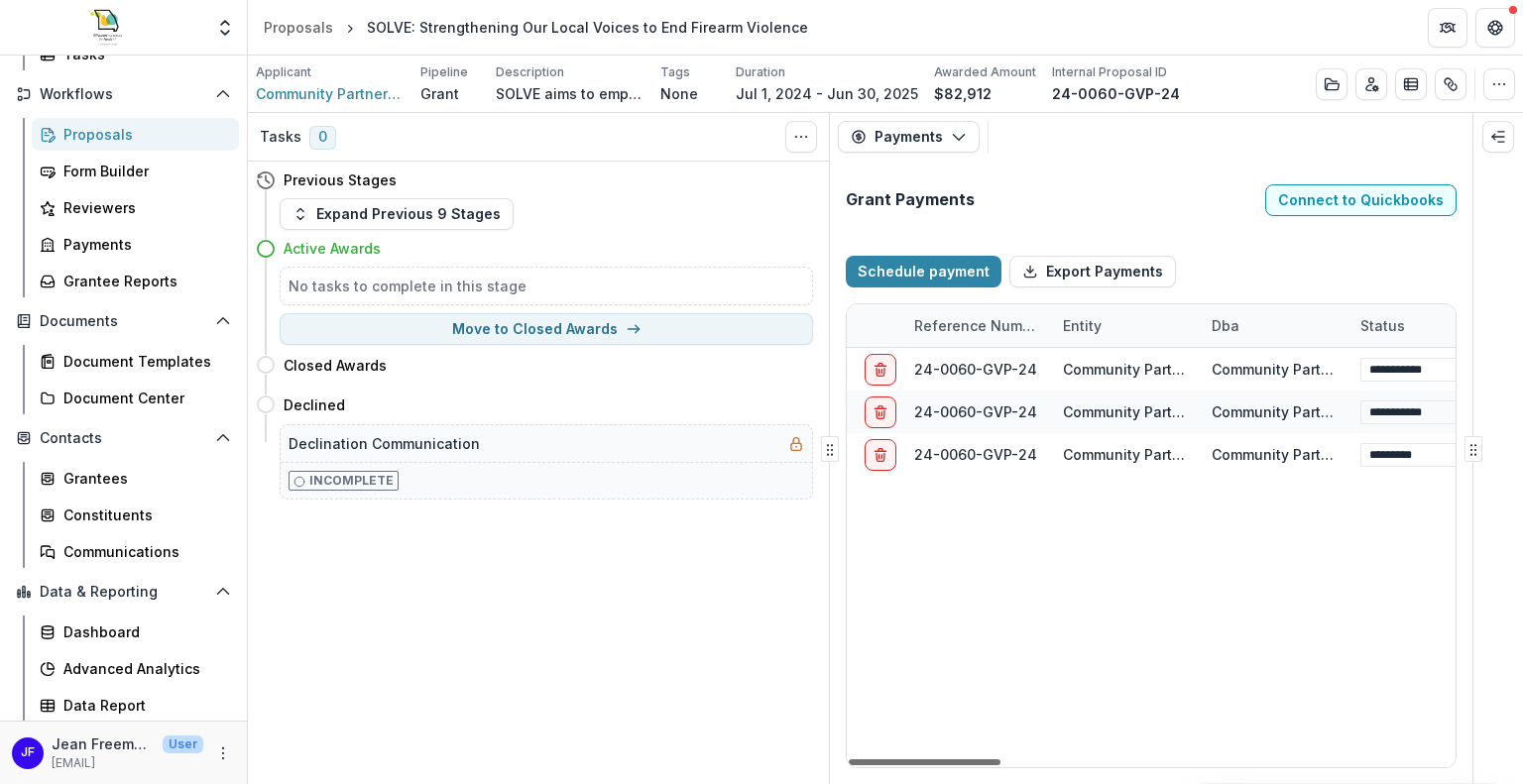 scroll, scrollTop: 0, scrollLeft: 0, axis: both 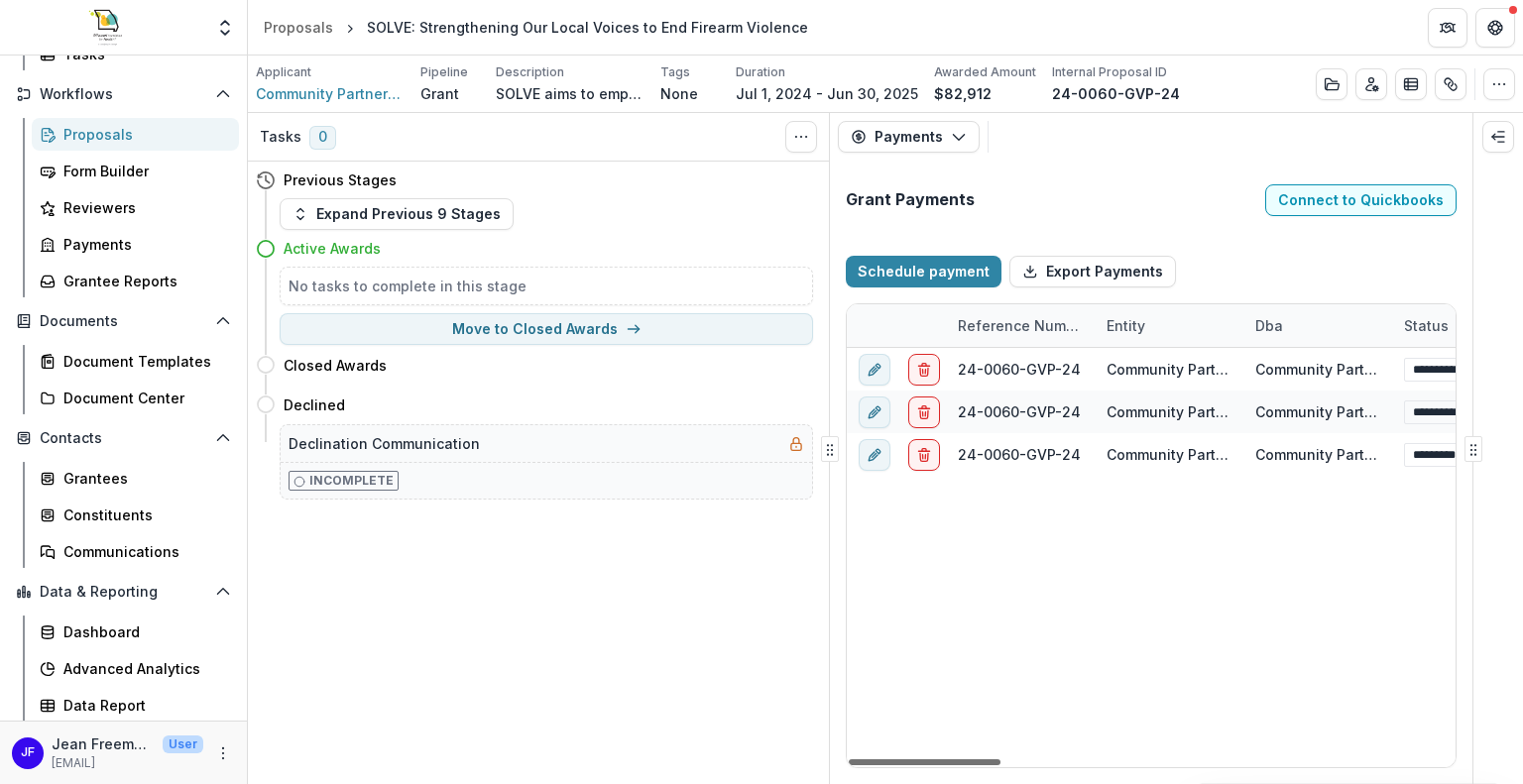 click at bounding box center [924, 762] 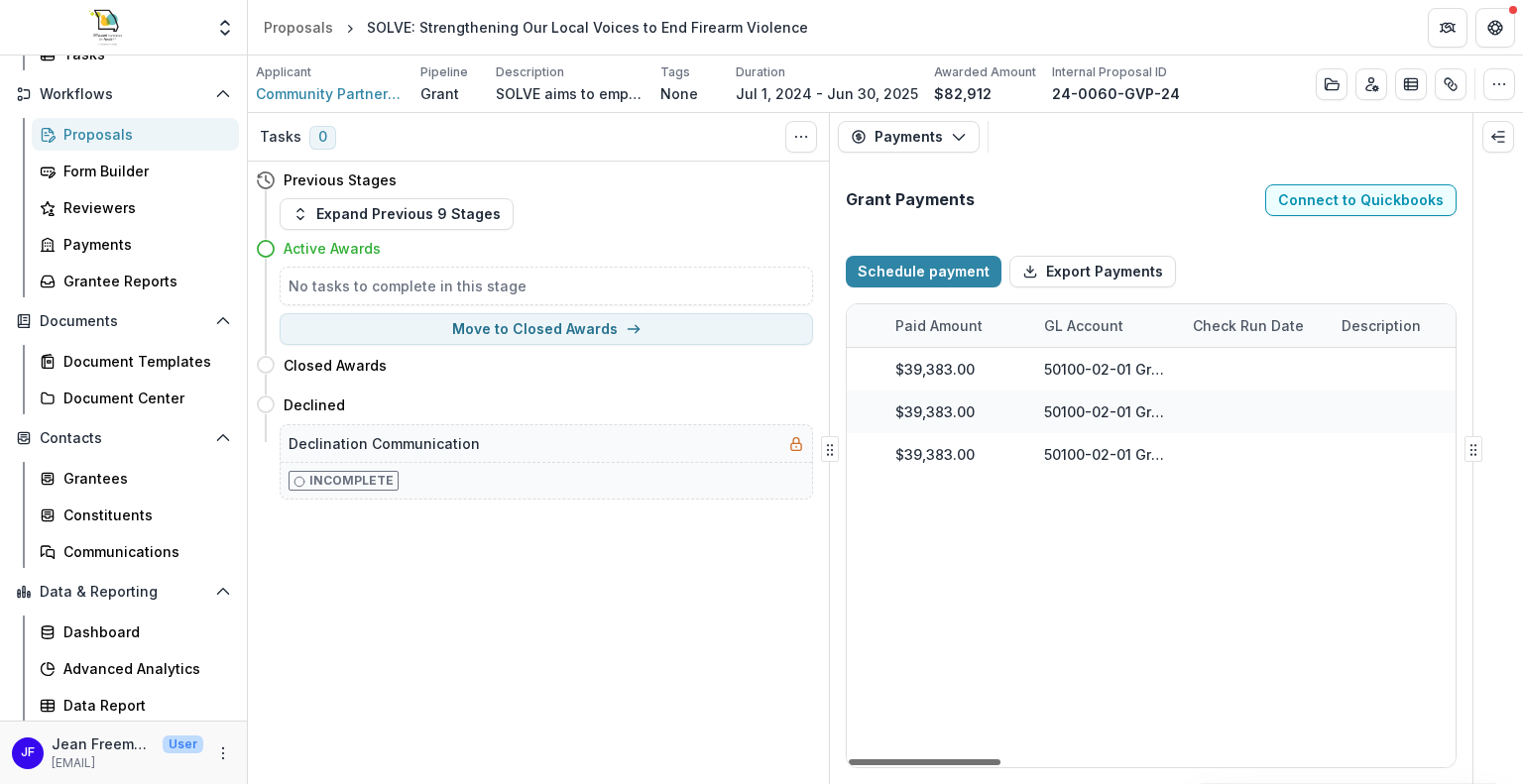 scroll, scrollTop: 0, scrollLeft: 1335, axis: horizontal 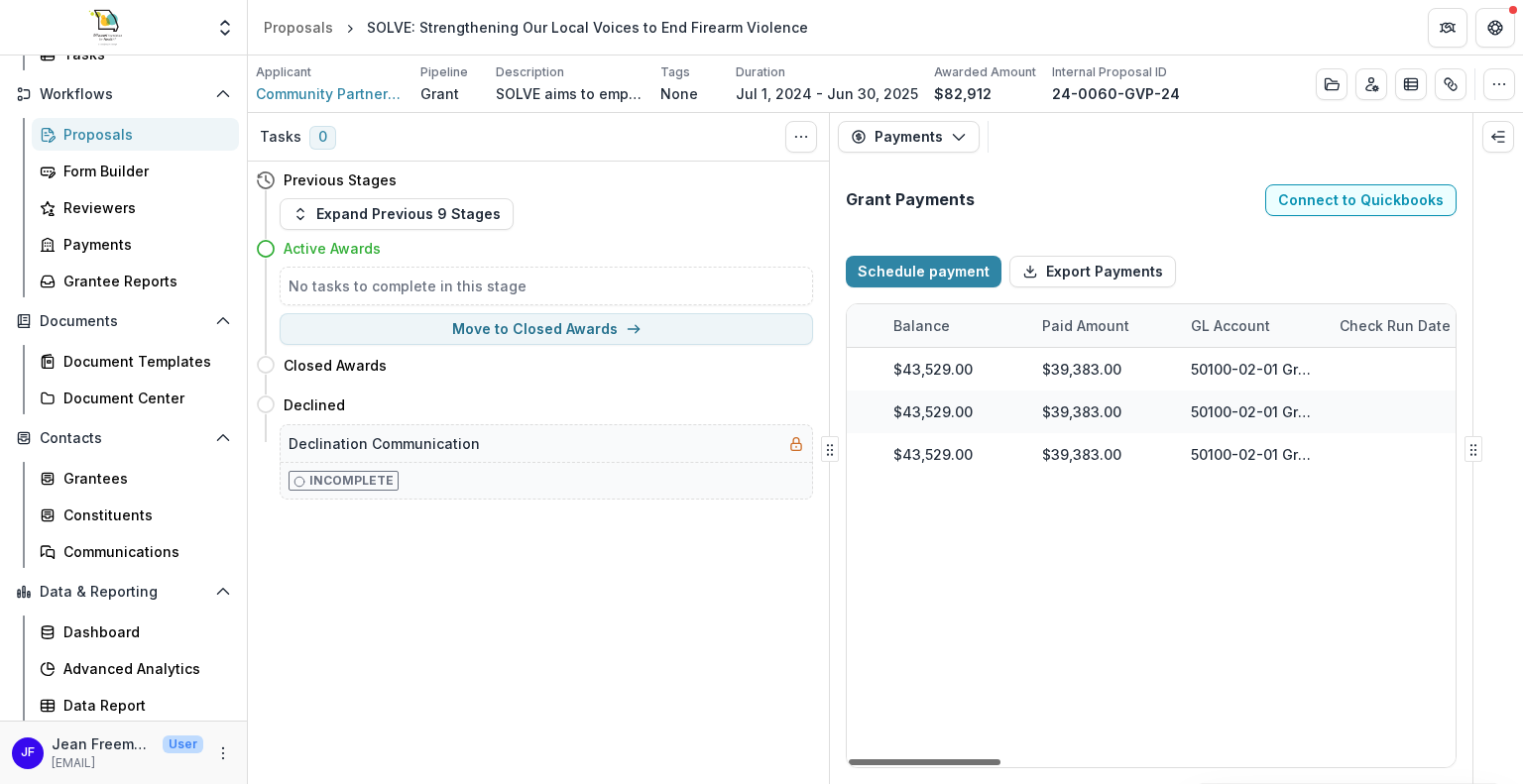 select on "****" 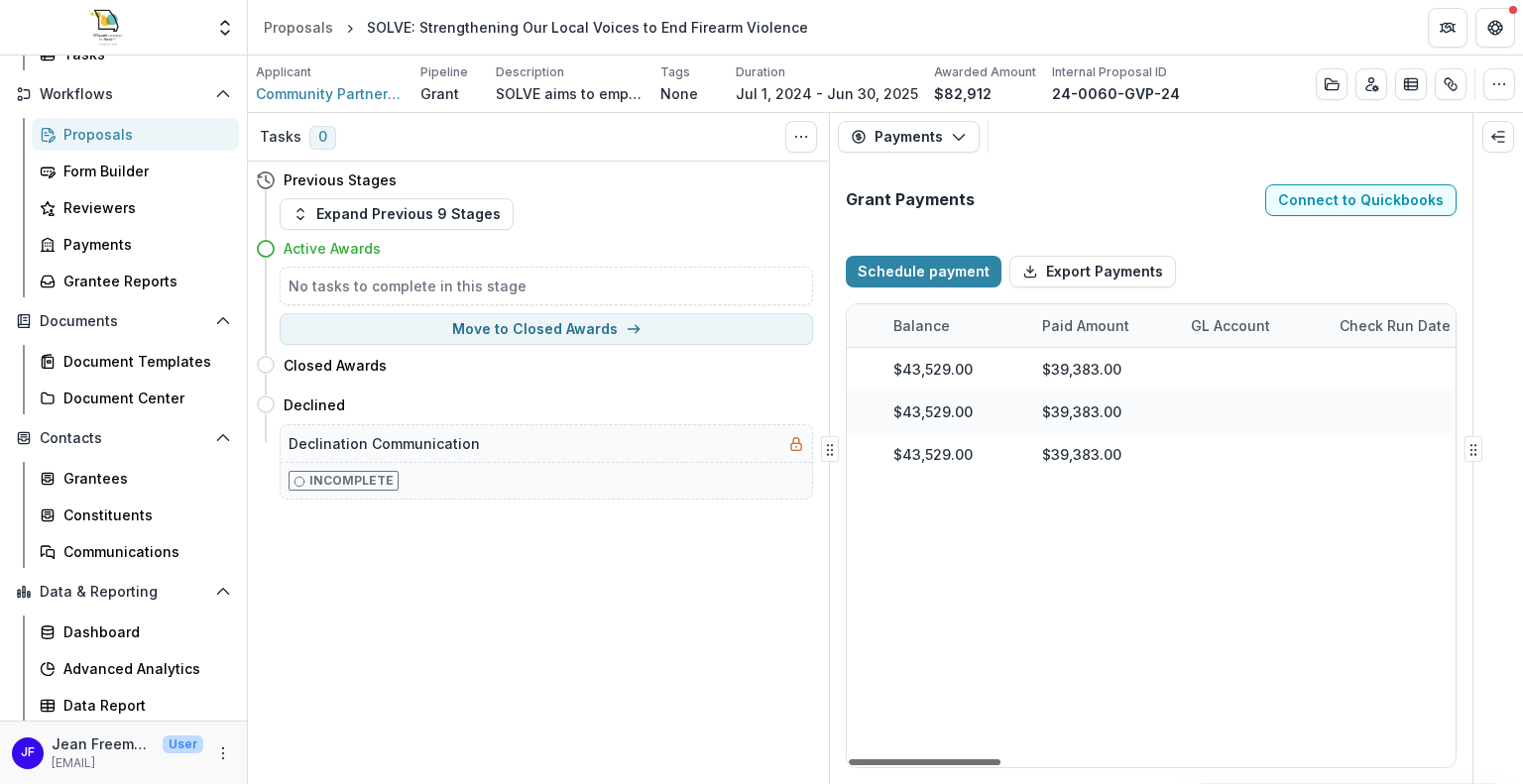 scroll, scrollTop: 0, scrollLeft: 25, axis: horizontal 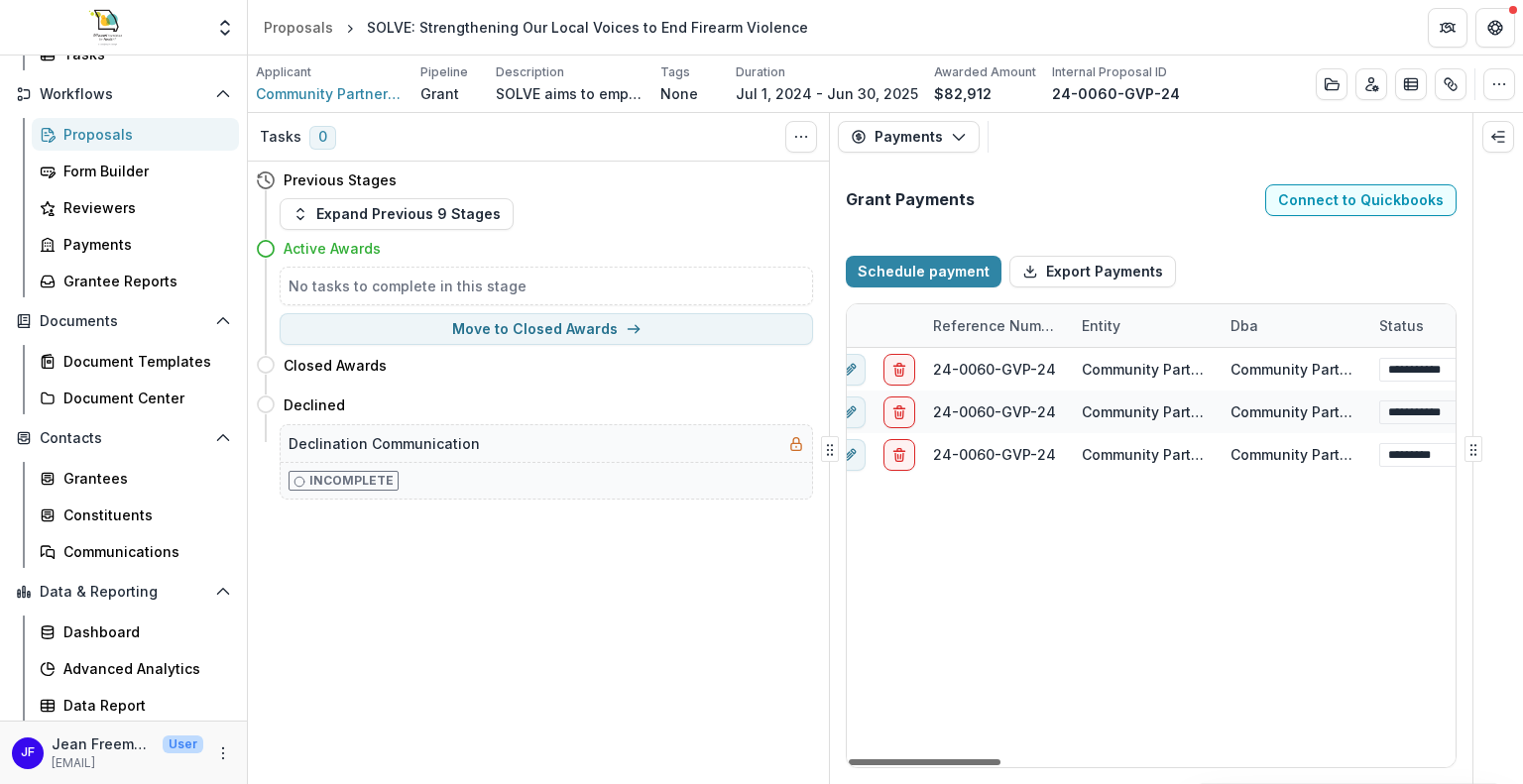 drag, startPoint x: 971, startPoint y: 760, endPoint x: 977, endPoint y: 780, distance: 20.880613 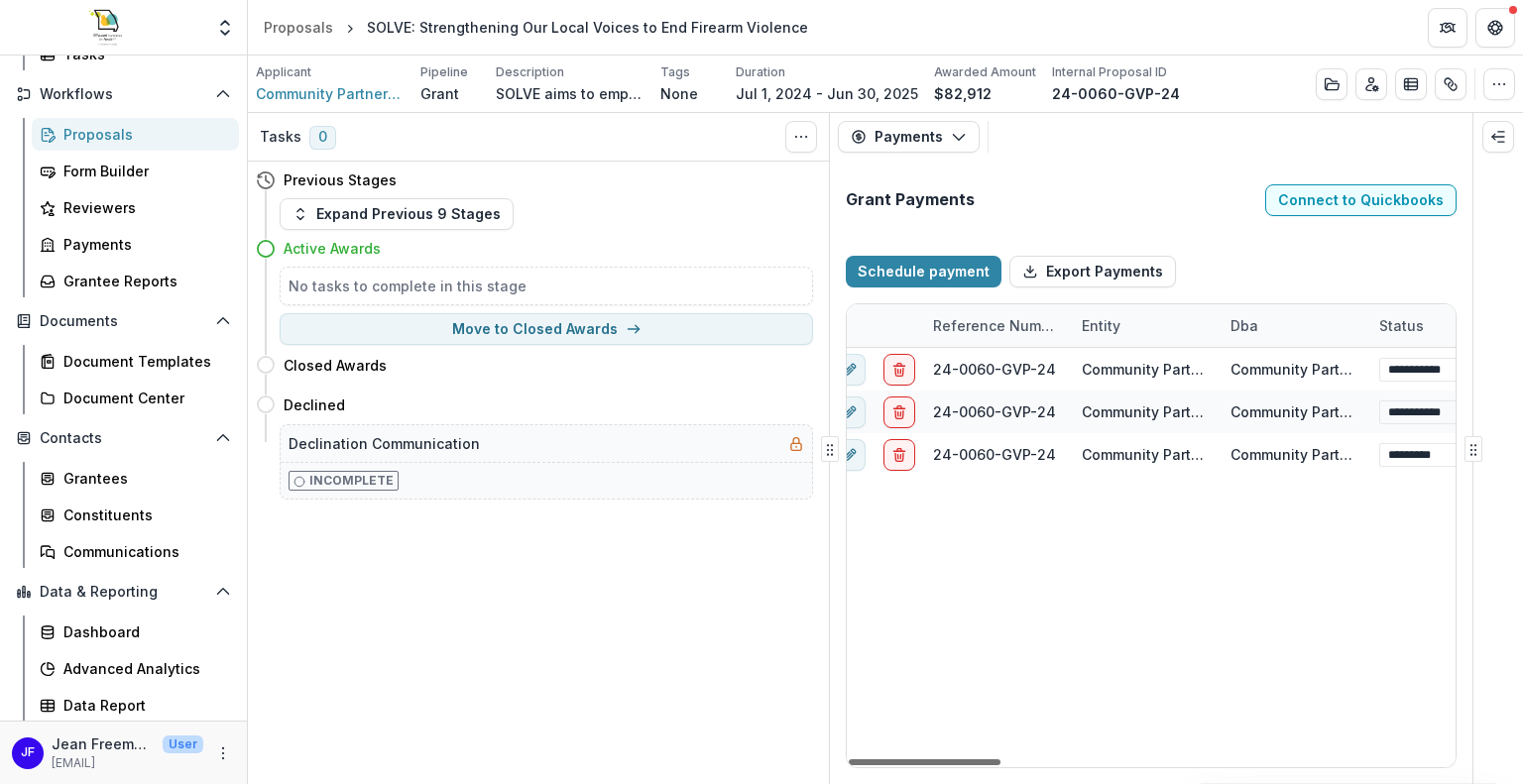 scroll, scrollTop: 0, scrollLeft: 0, axis: both 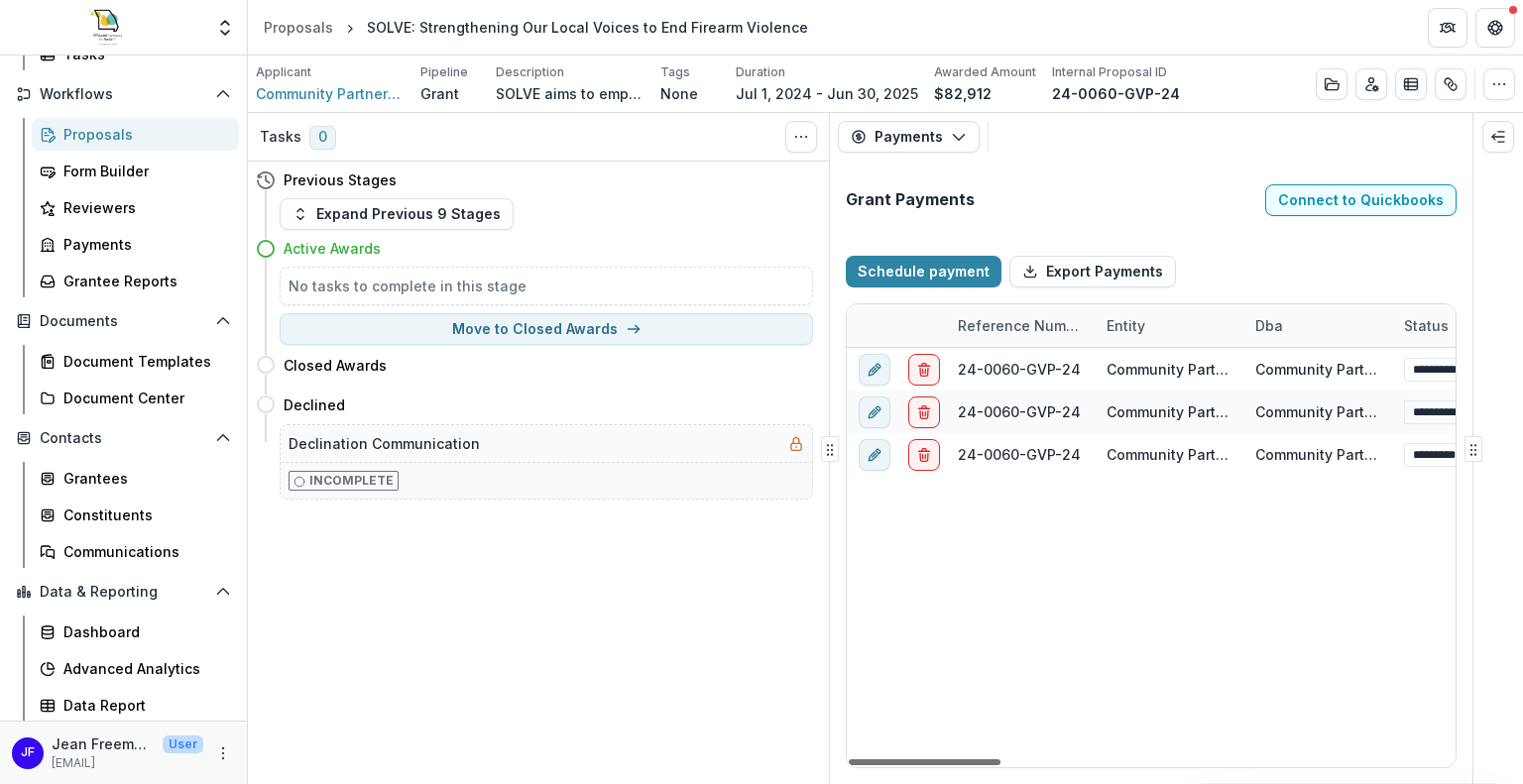 drag, startPoint x: 968, startPoint y: 760, endPoint x: 936, endPoint y: 764, distance: 32.24903 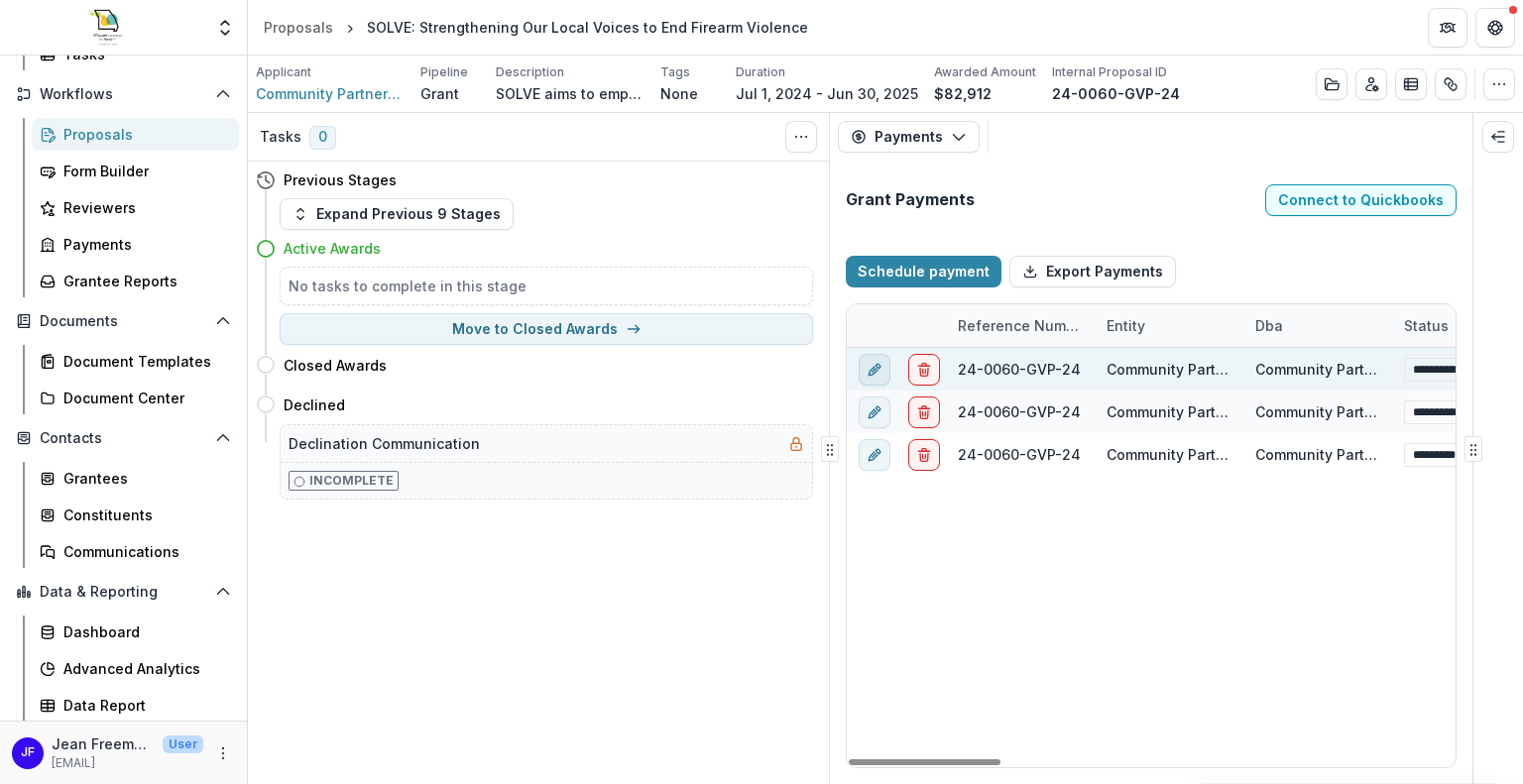 click 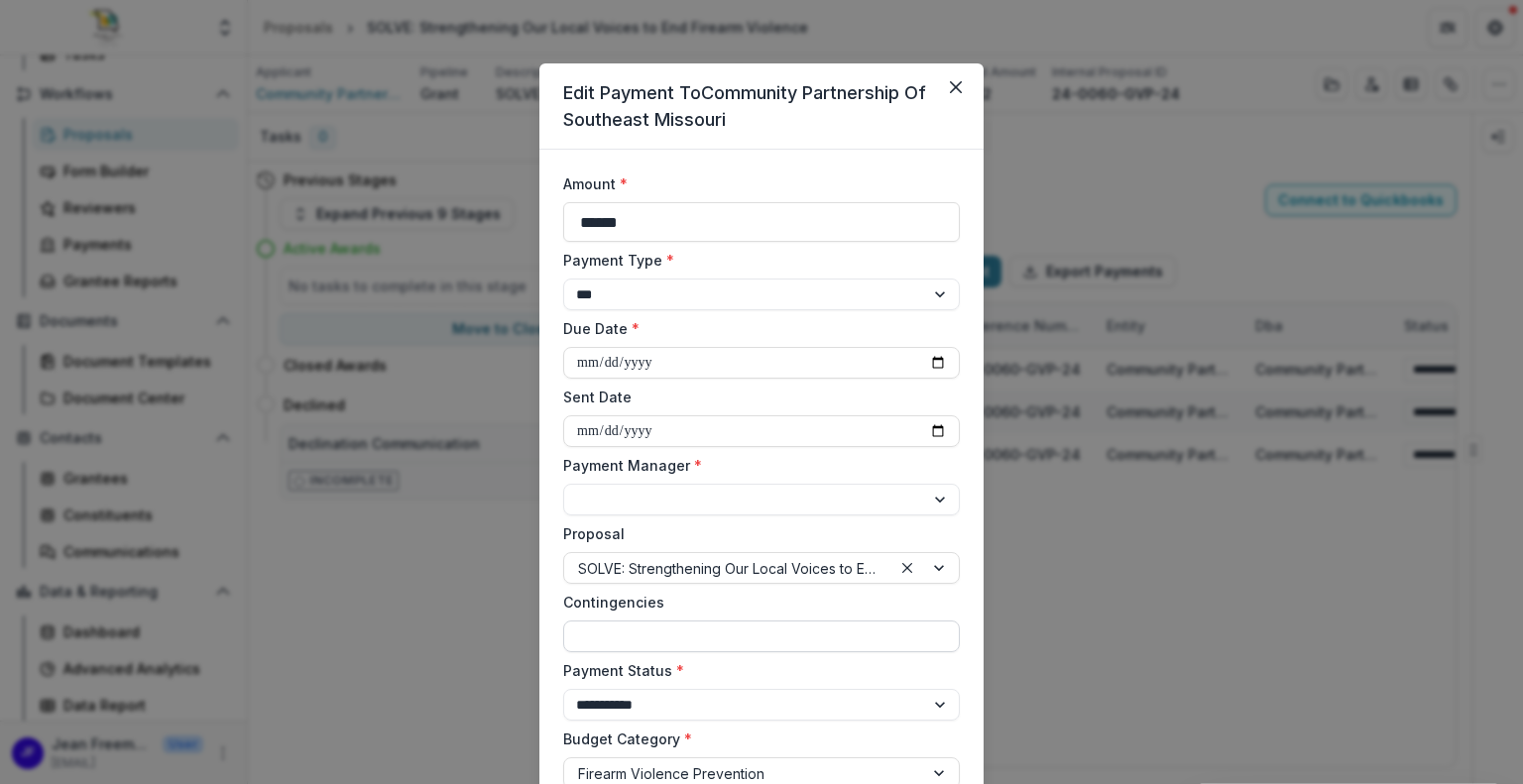select on "****" 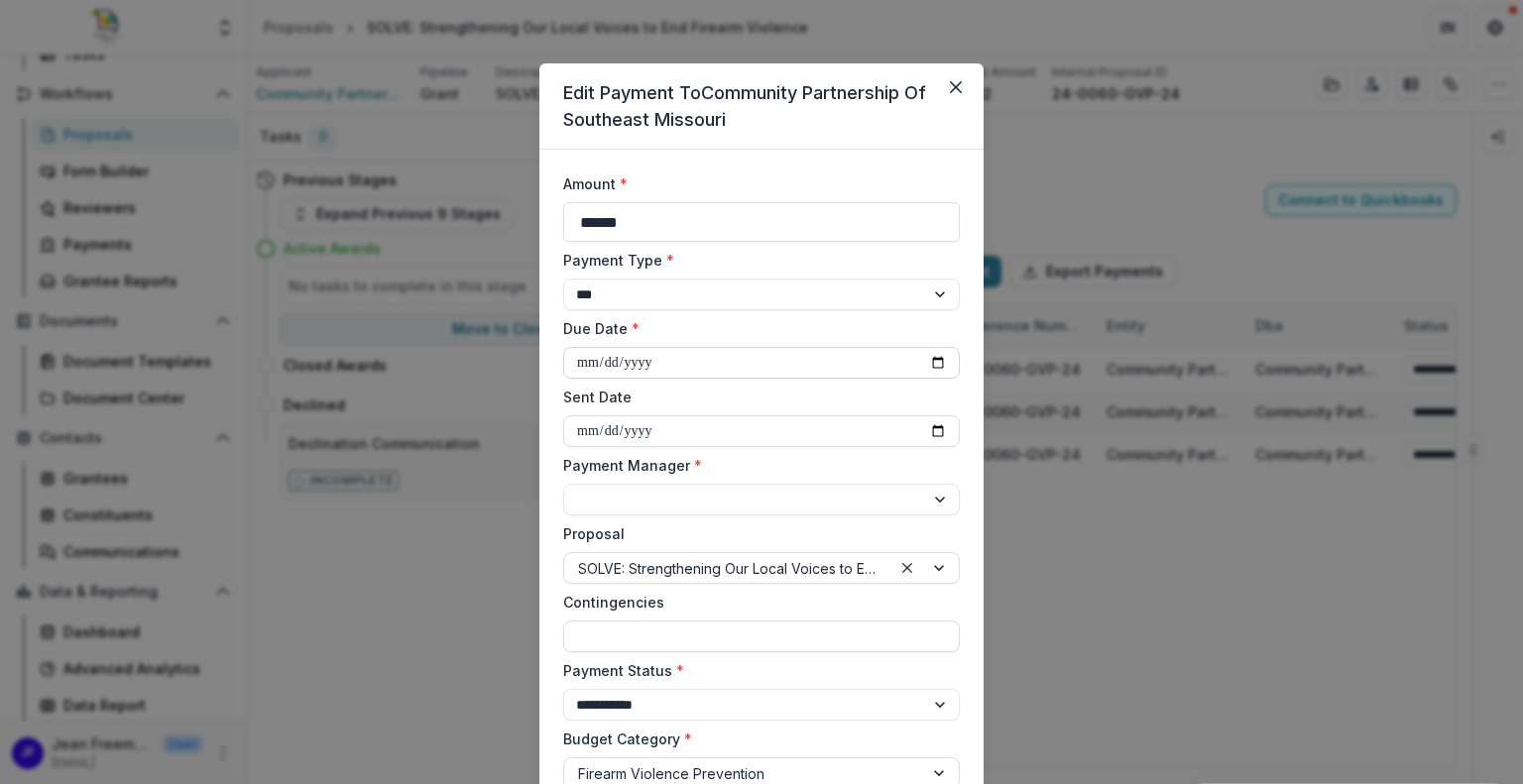 click on "**********" at bounding box center (762, 363) 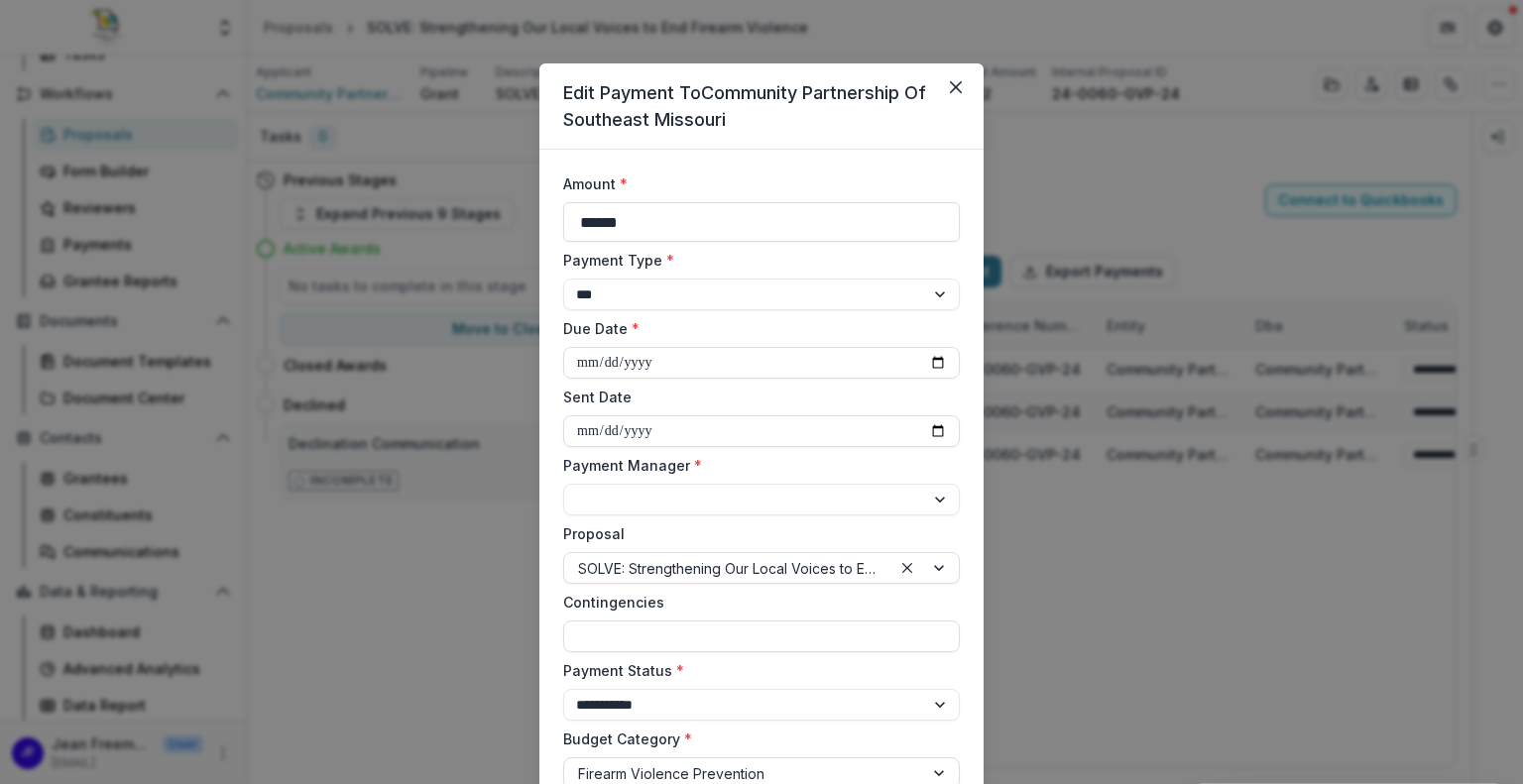 type on "**********" 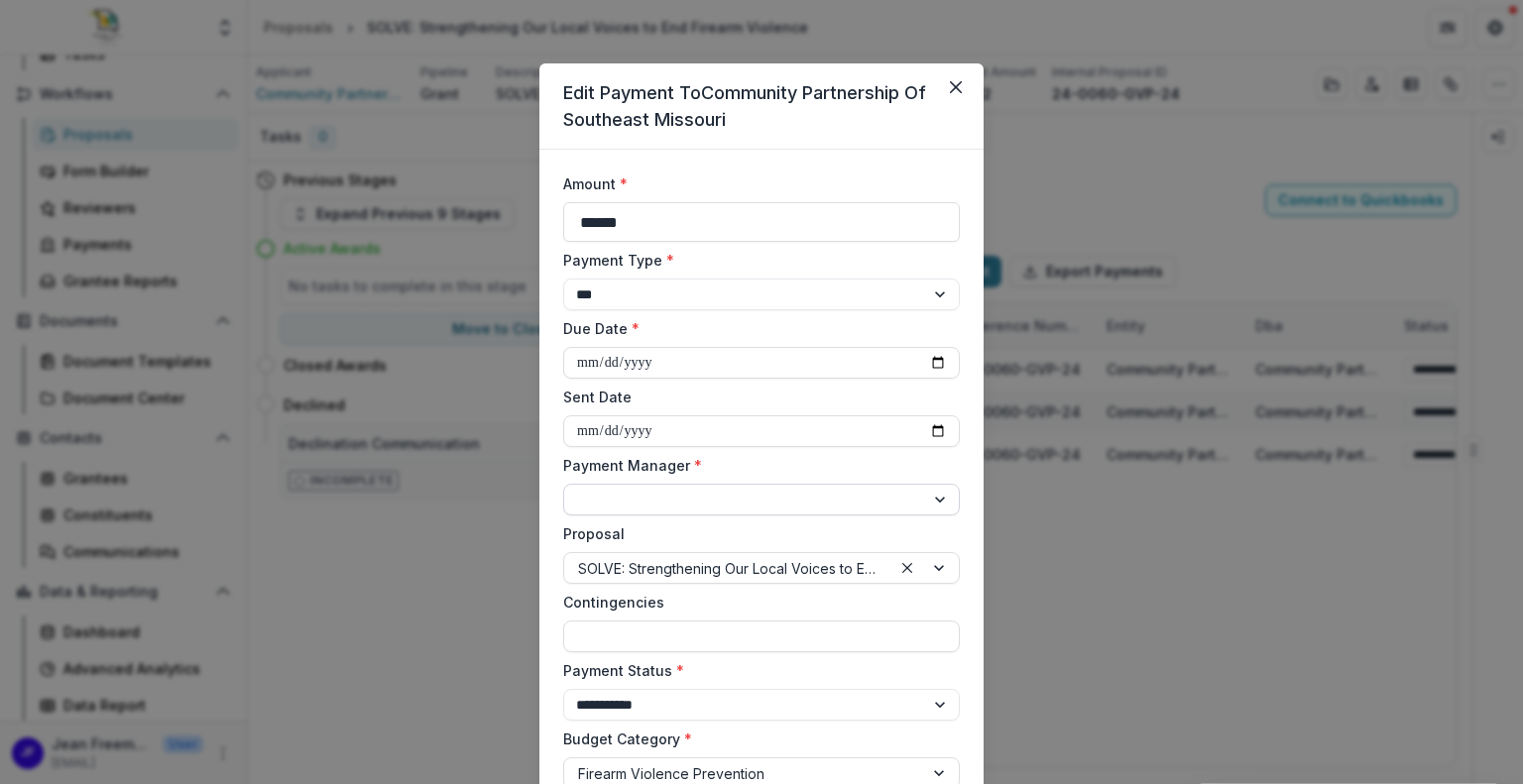 click on "**********" at bounding box center (762, 500) 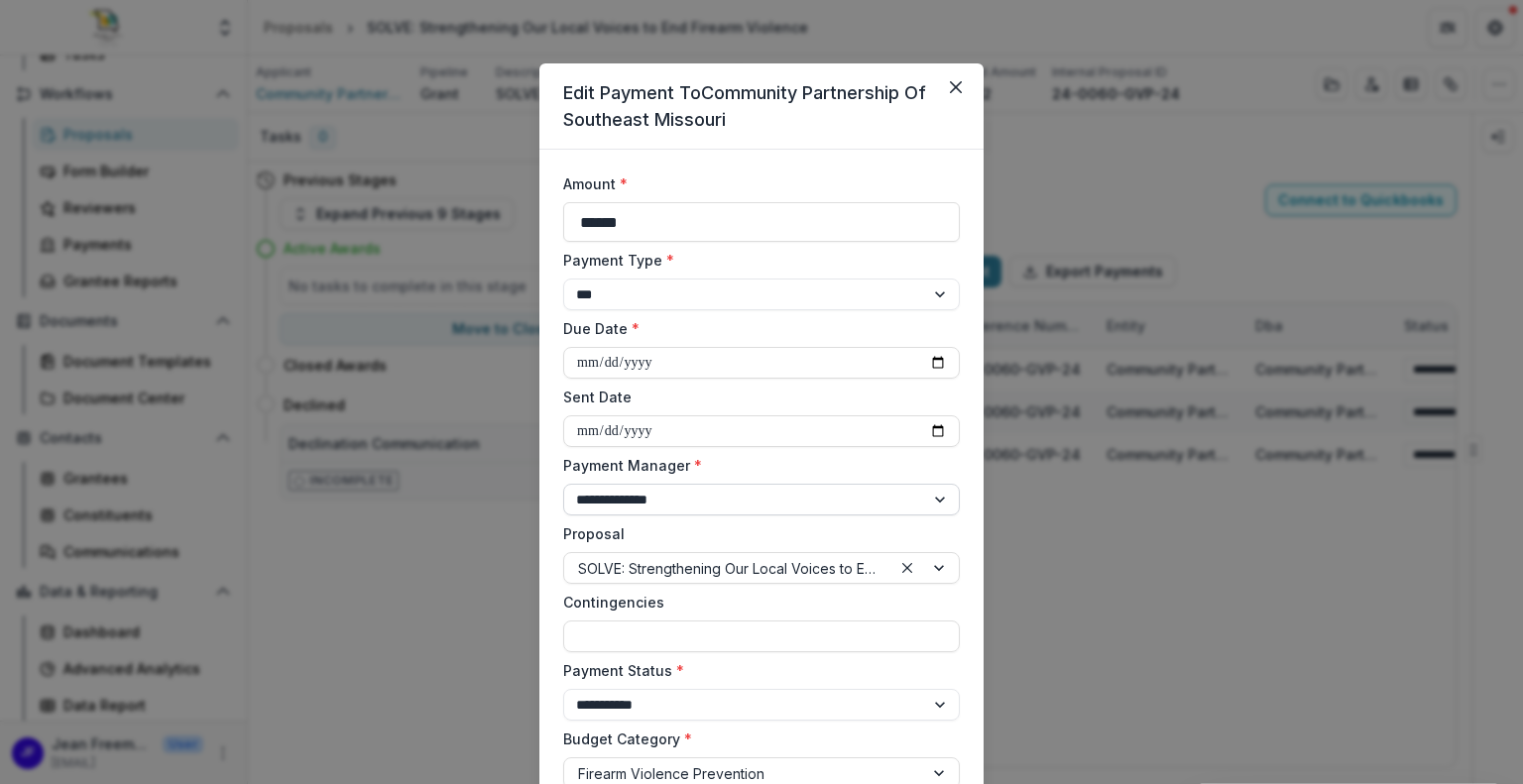 click on "**********" at bounding box center (762, 500) 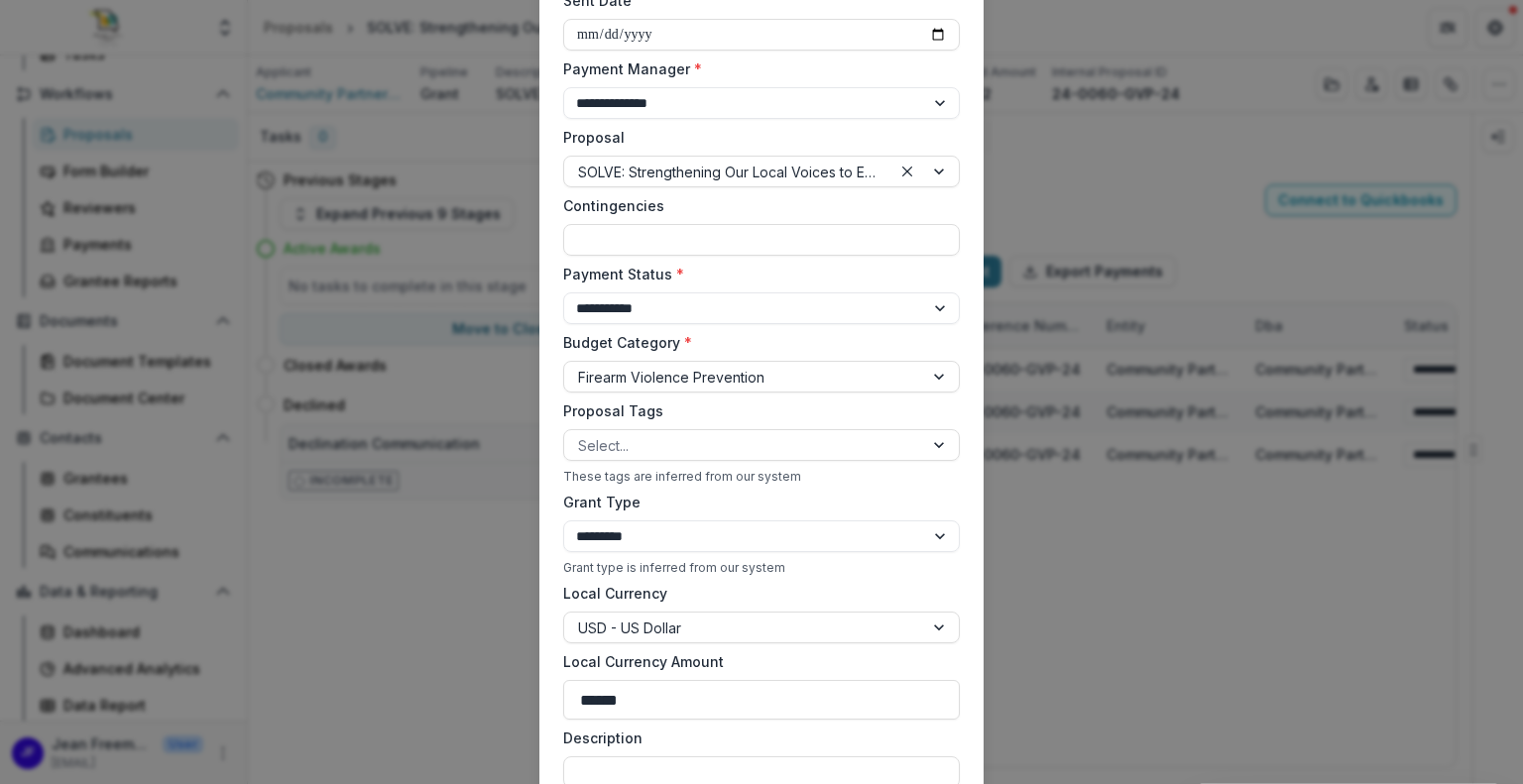 scroll, scrollTop: 595, scrollLeft: 0, axis: vertical 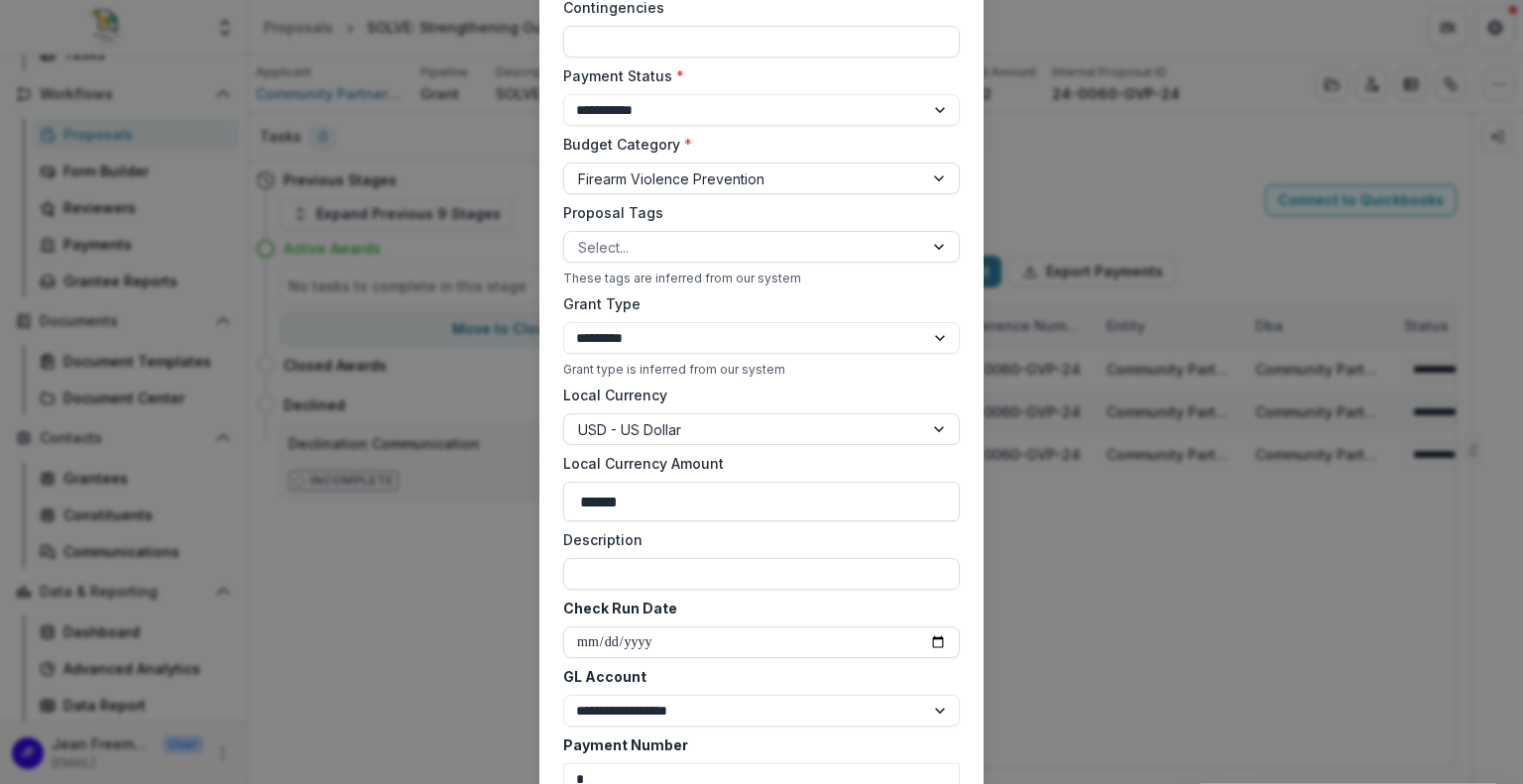 select on "****" 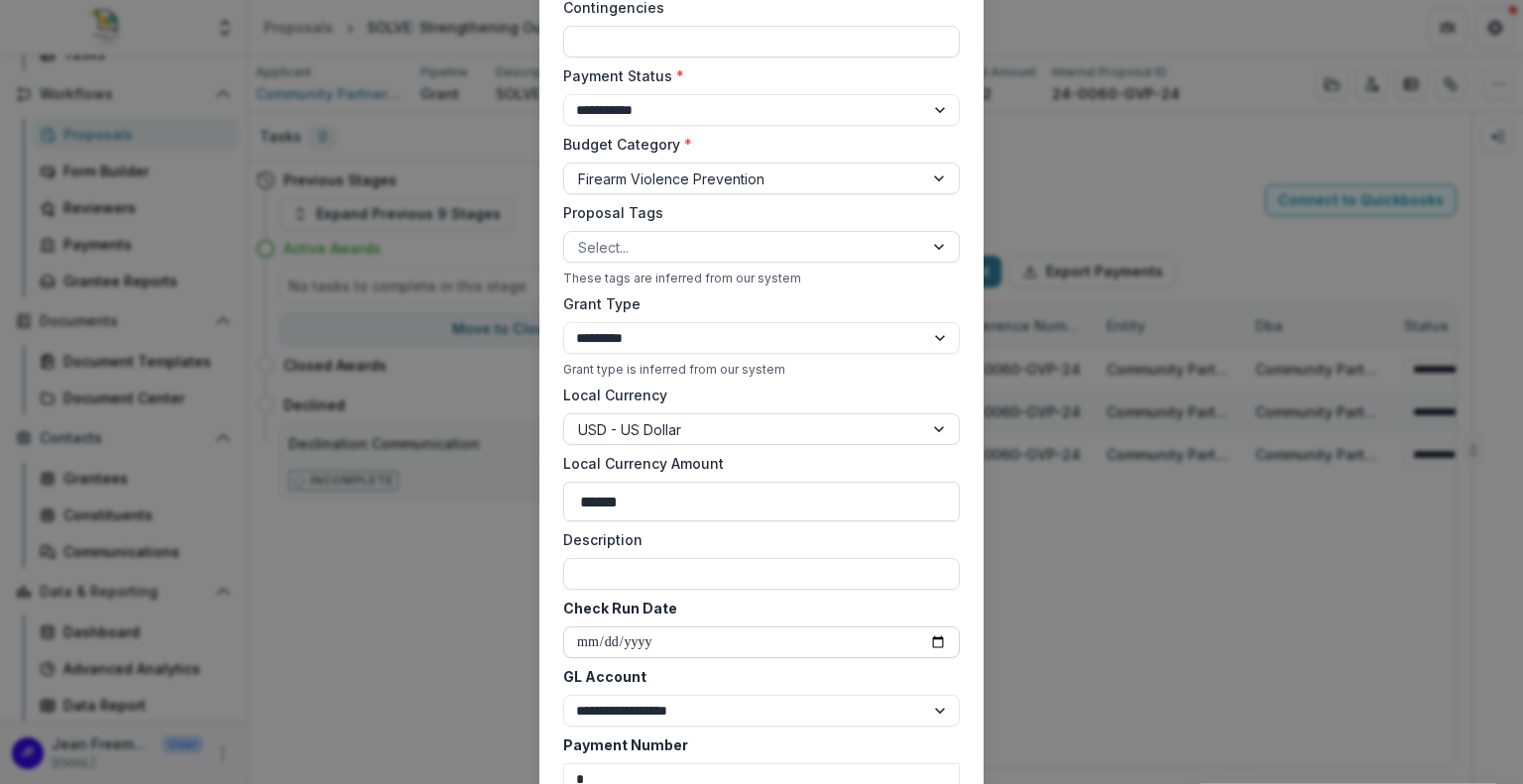 scroll, scrollTop: 991, scrollLeft: 0, axis: vertical 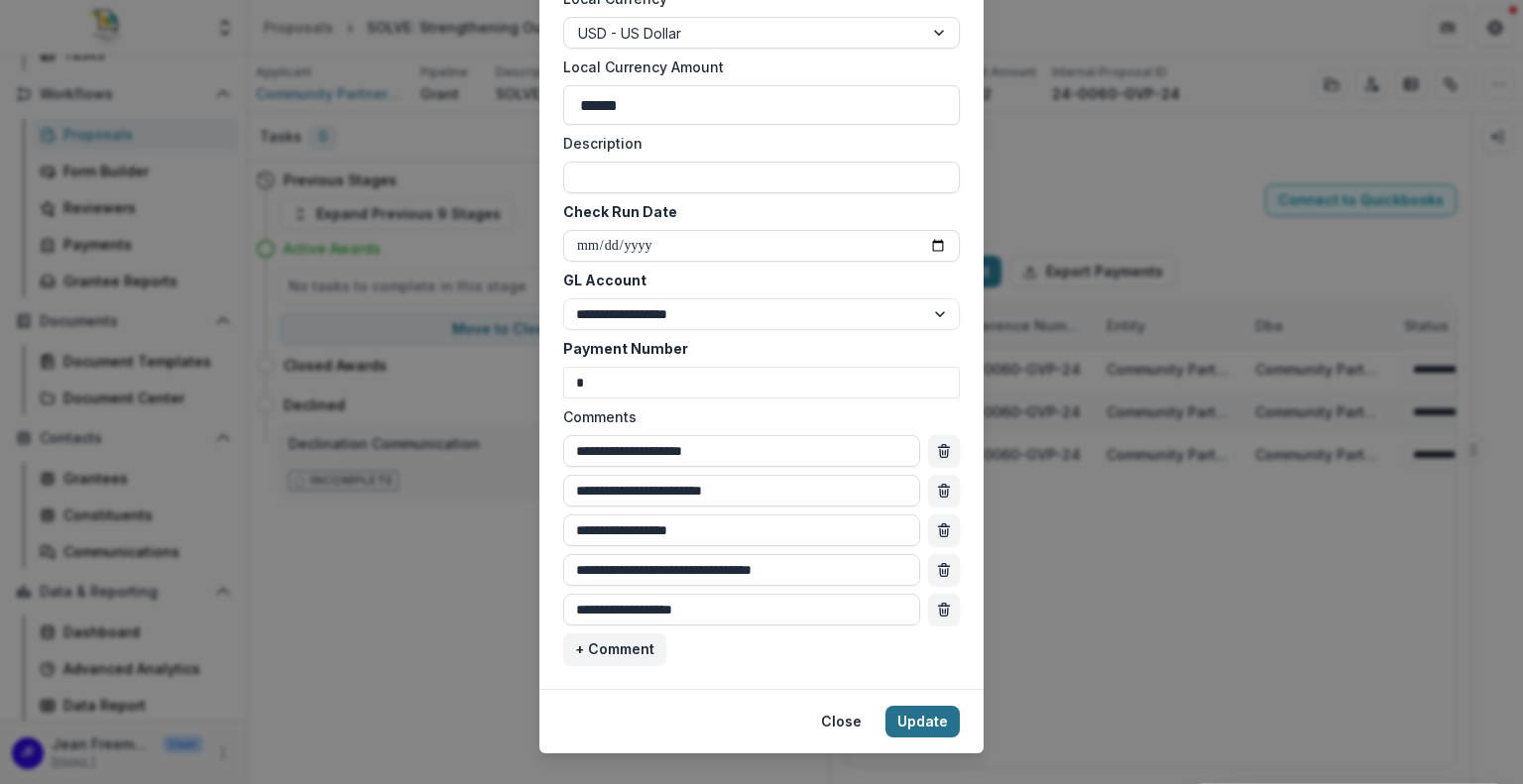 click on "Update" at bounding box center [922, 722] 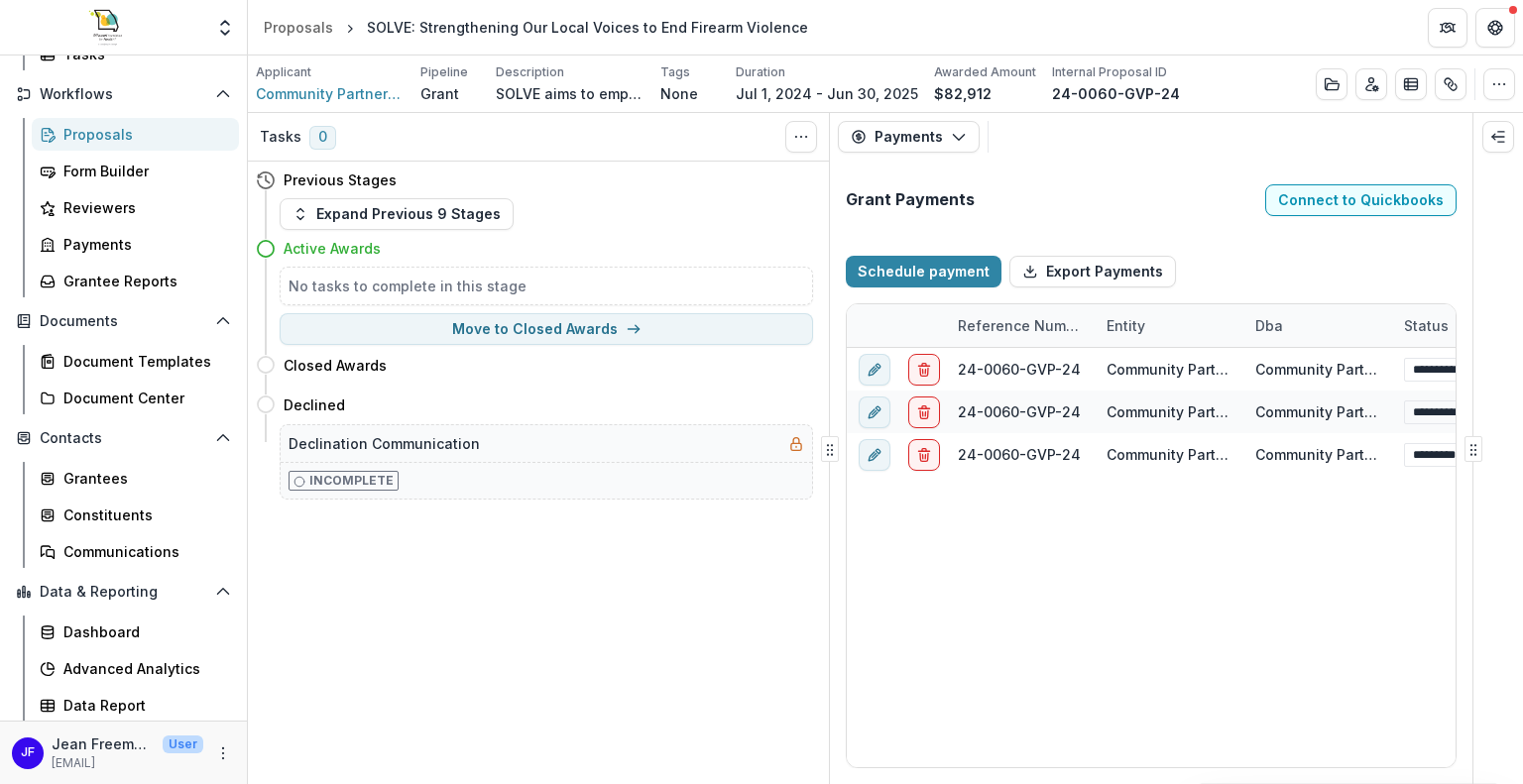 type on "**********" 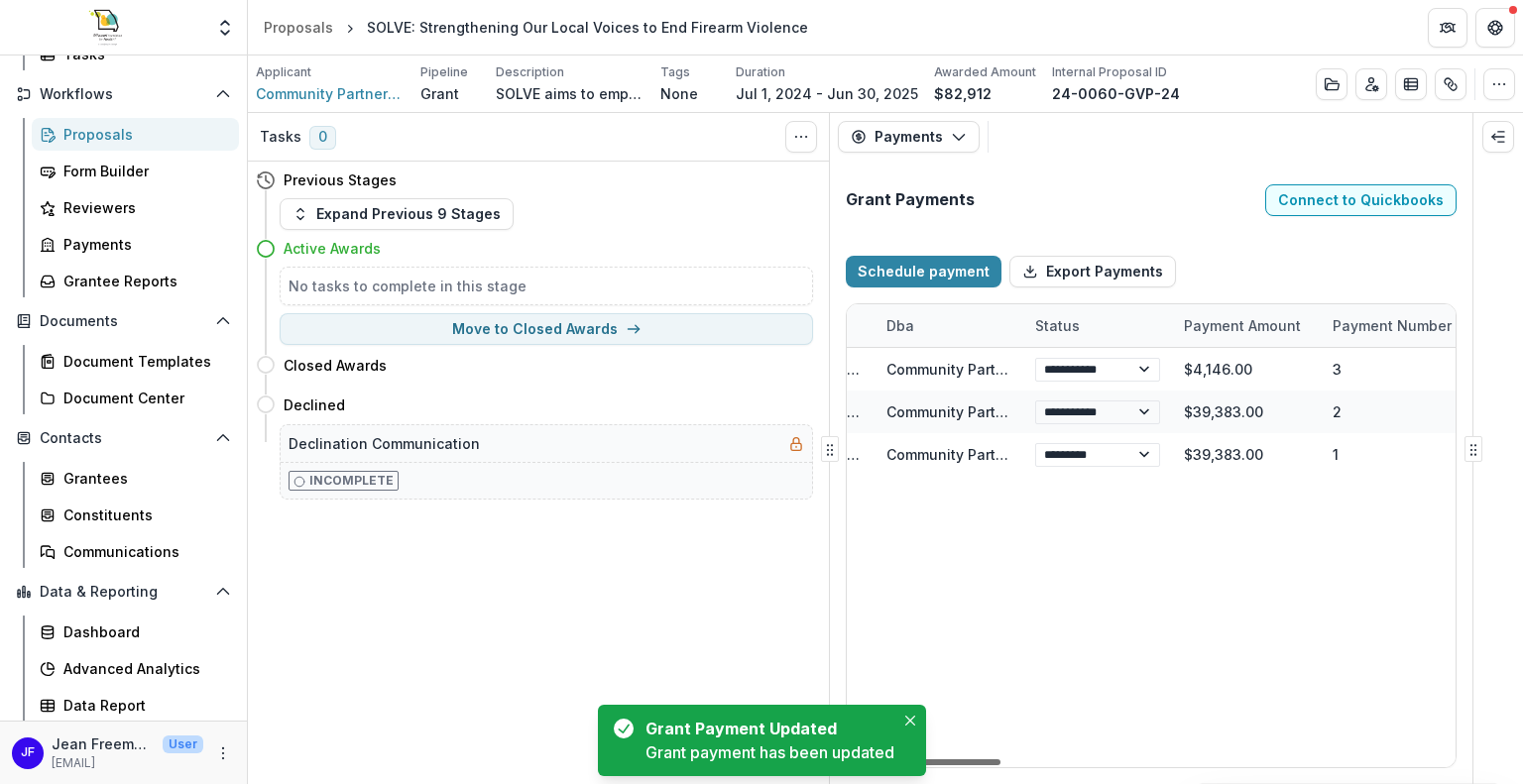 select on "****" 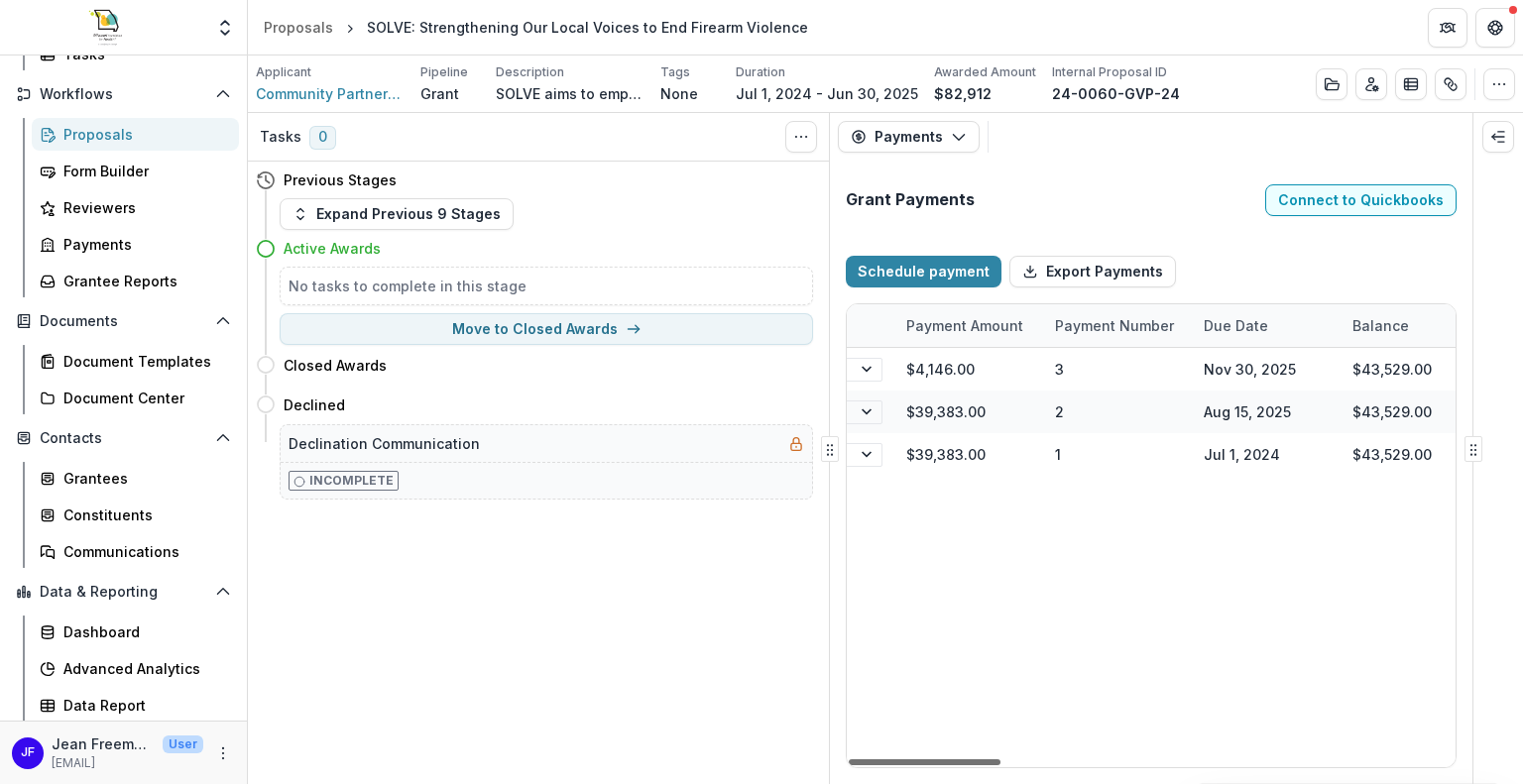 scroll, scrollTop: 0, scrollLeft: 627, axis: horizontal 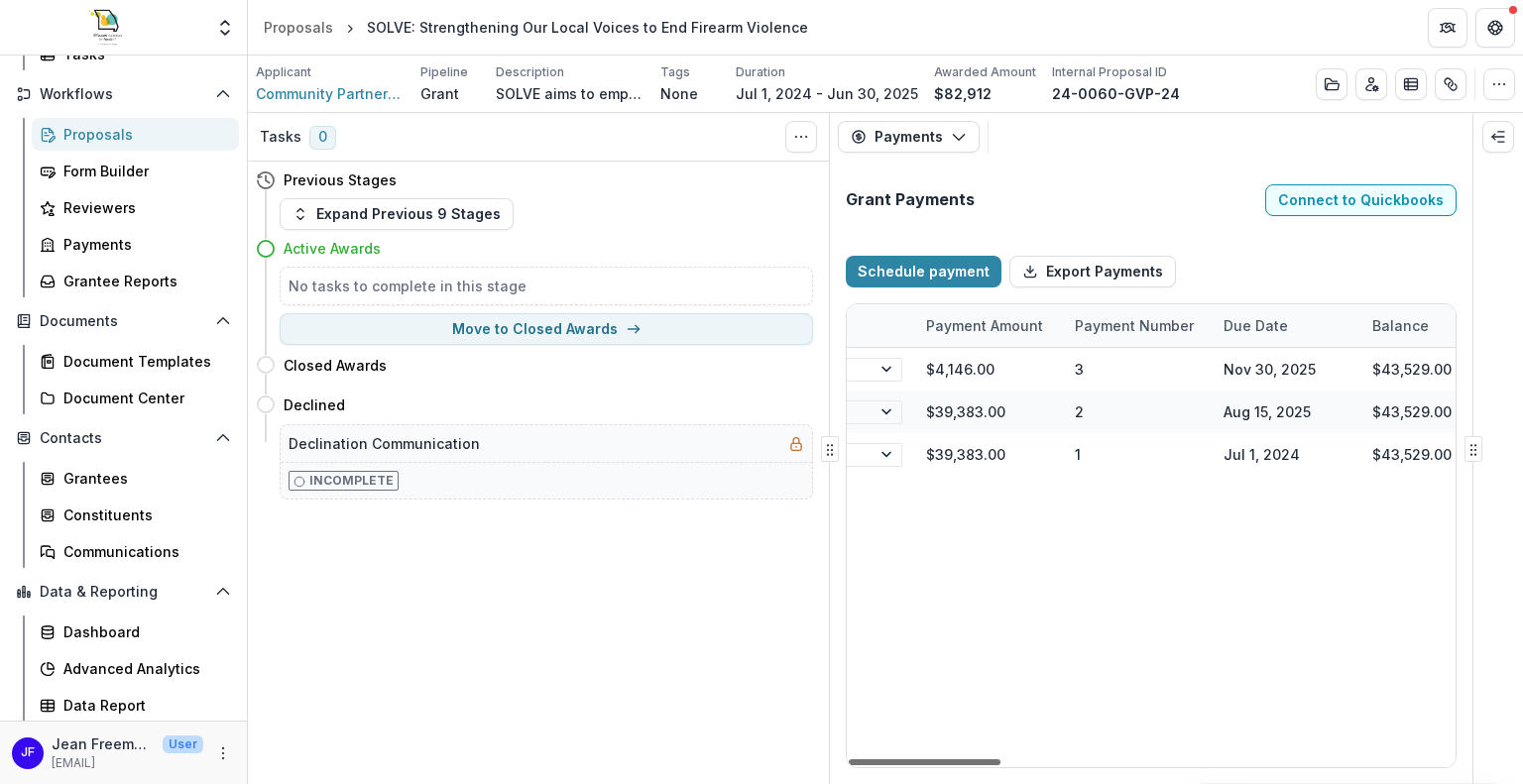 drag, startPoint x: 956, startPoint y: 765, endPoint x: 1112, endPoint y: 768, distance: 156.02884 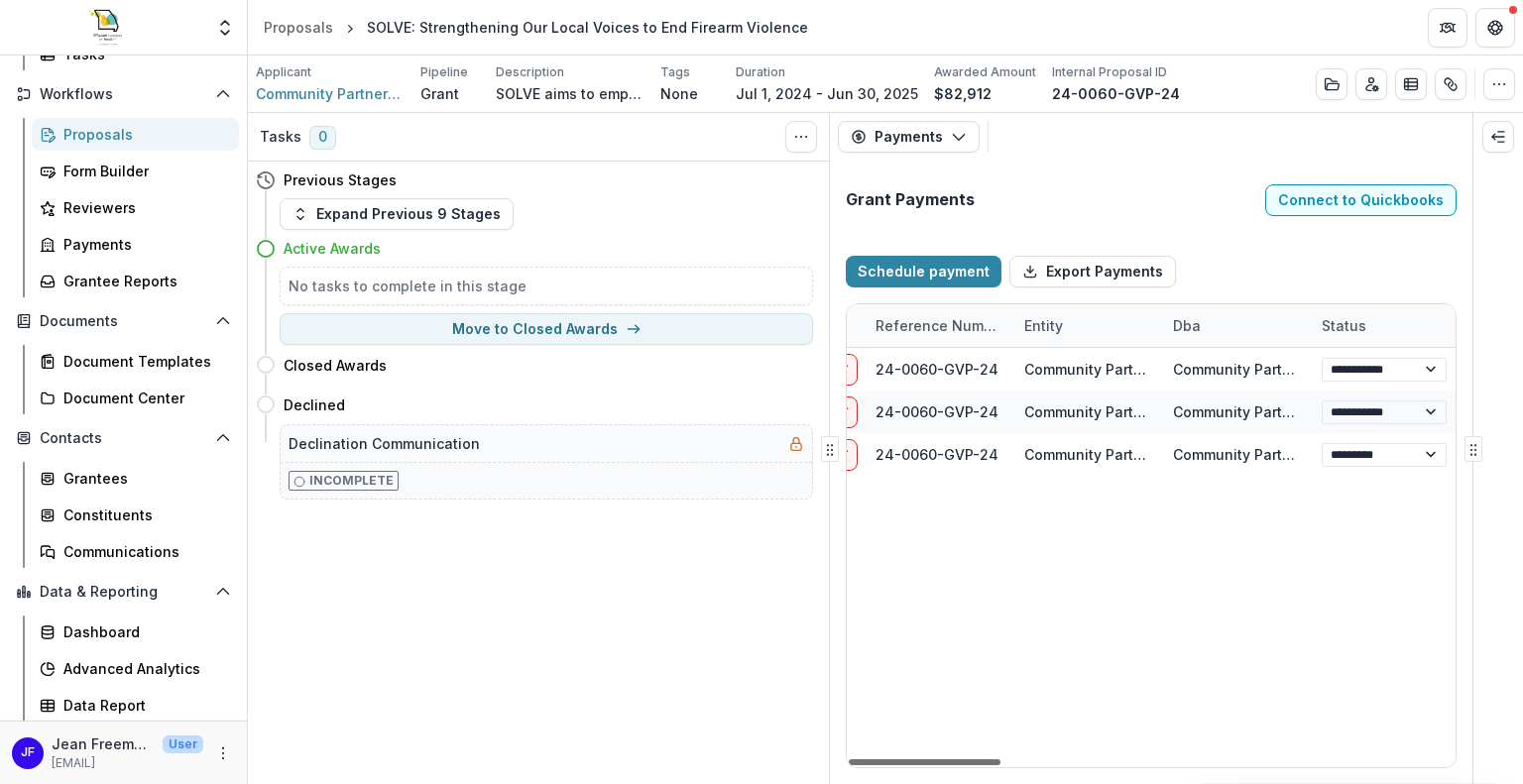 scroll, scrollTop: 0, scrollLeft: 0, axis: both 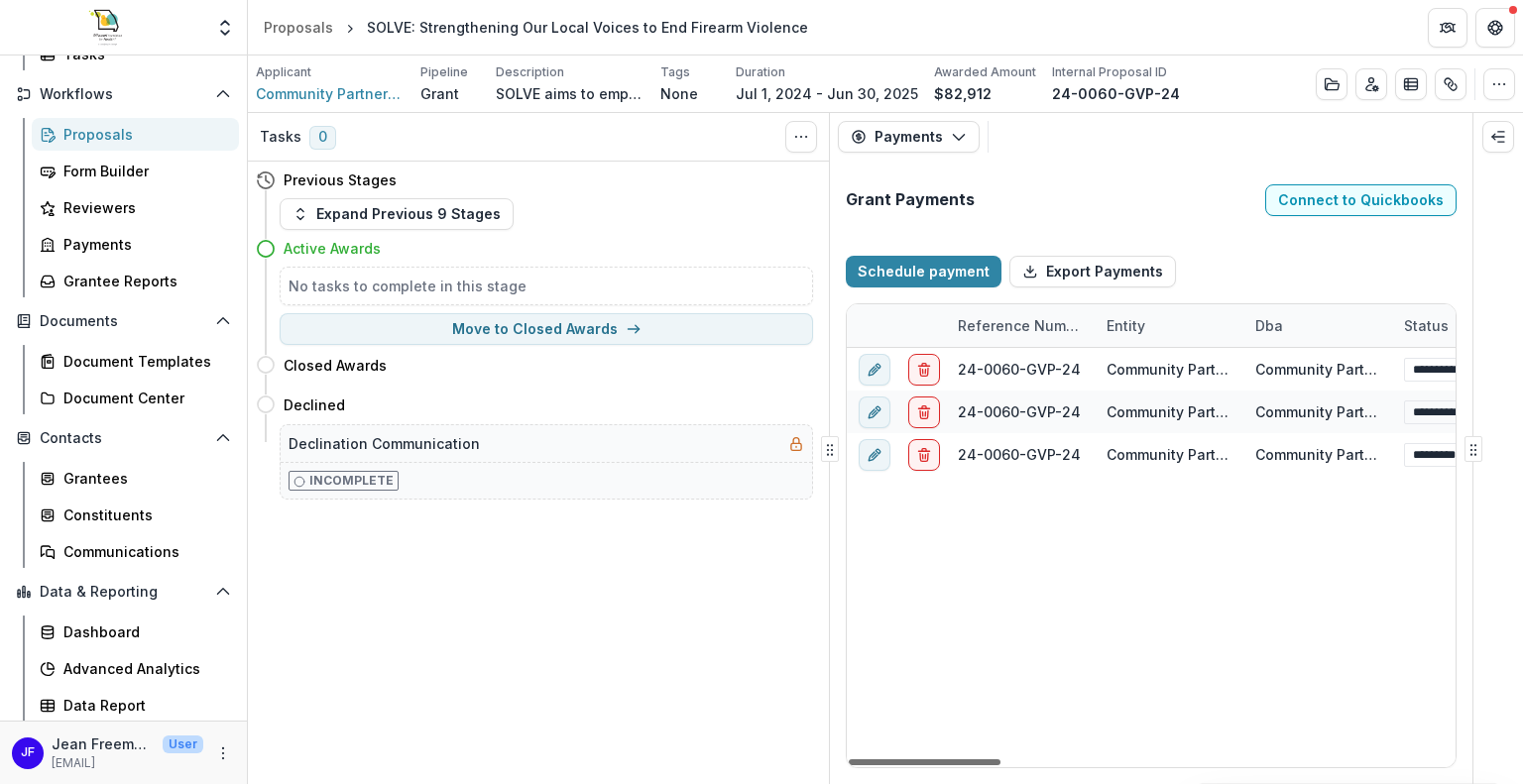 drag, startPoint x: 1085, startPoint y: 760, endPoint x: 884, endPoint y: 765, distance: 201.06218 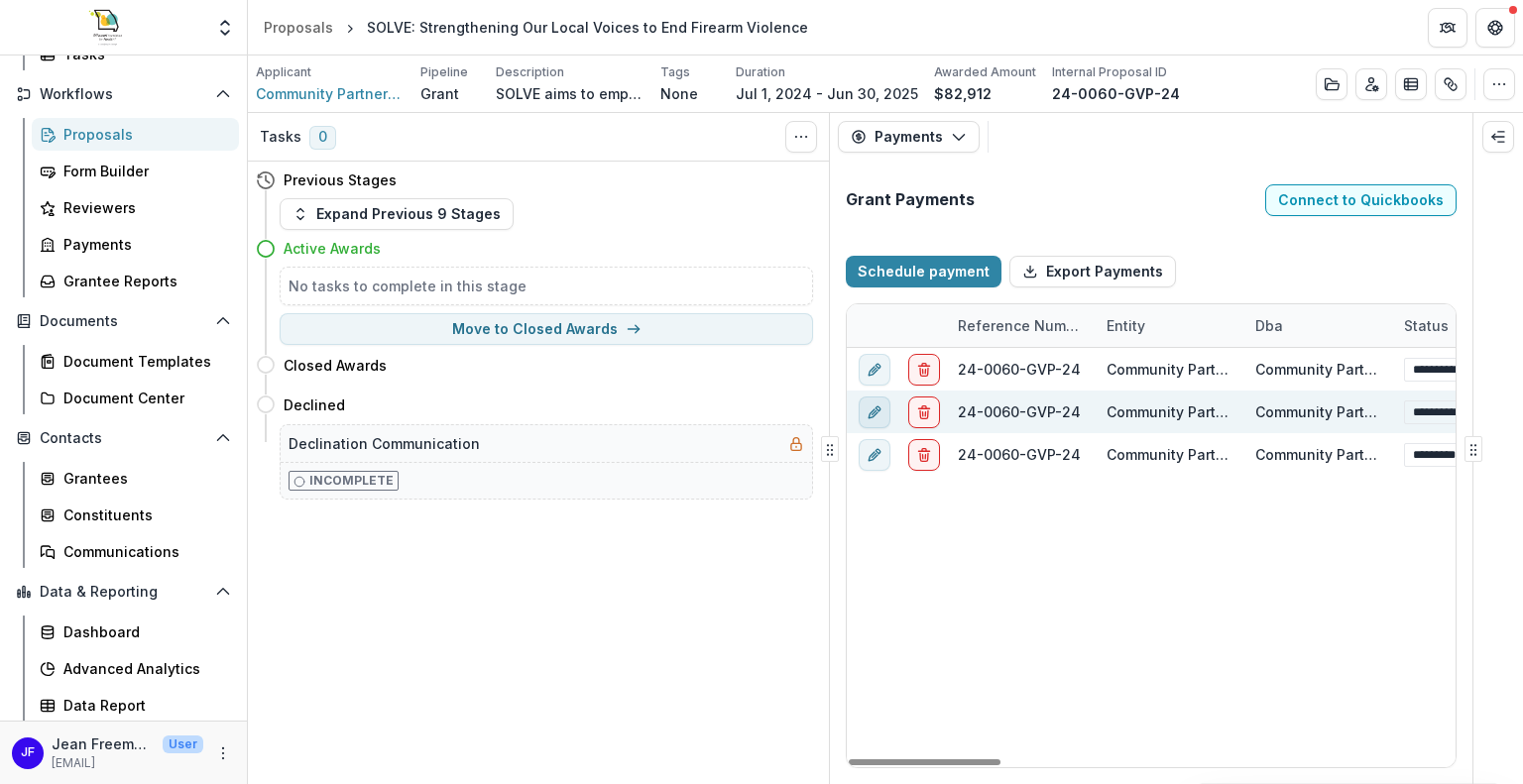 click 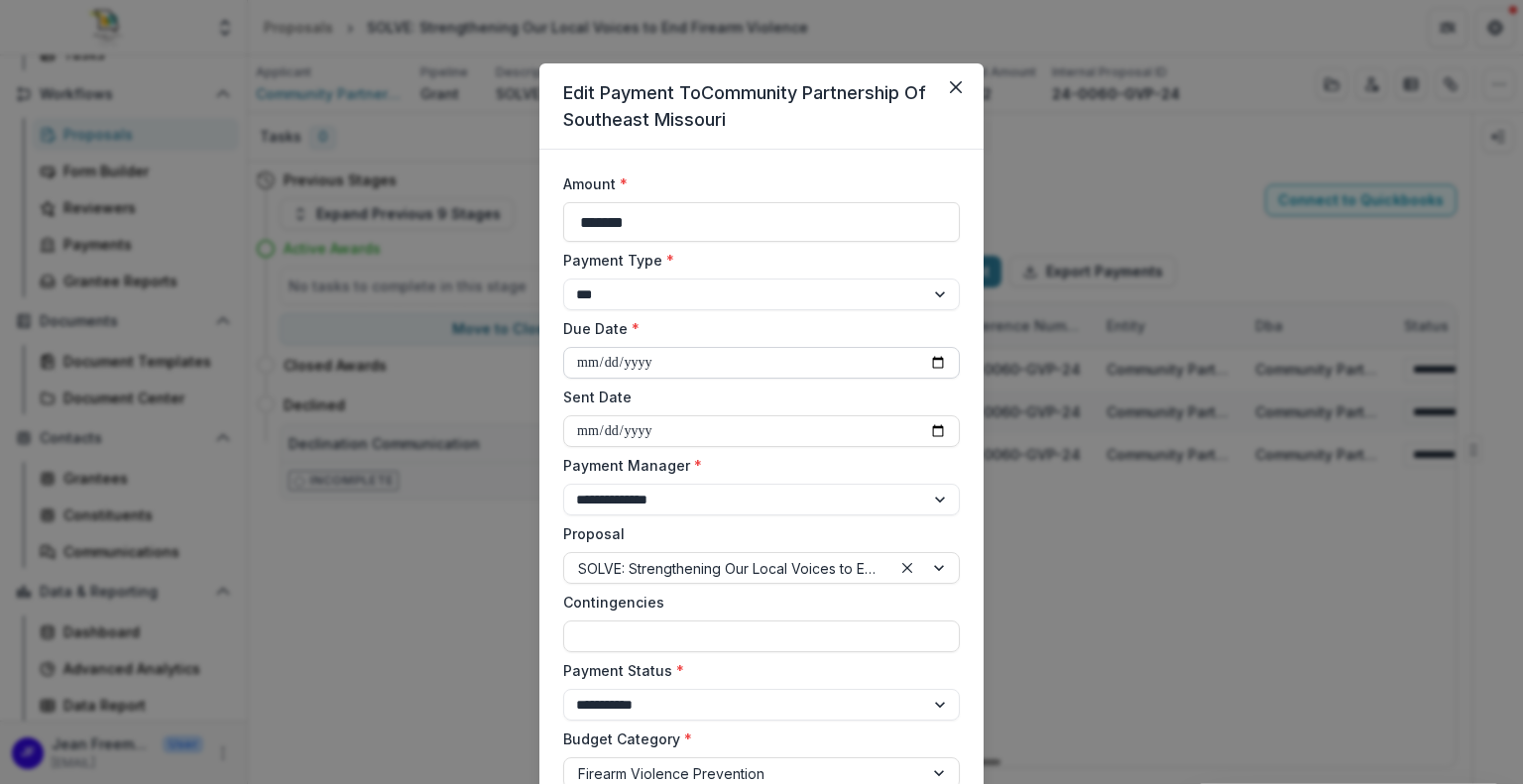click on "**********" at bounding box center (762, 363) 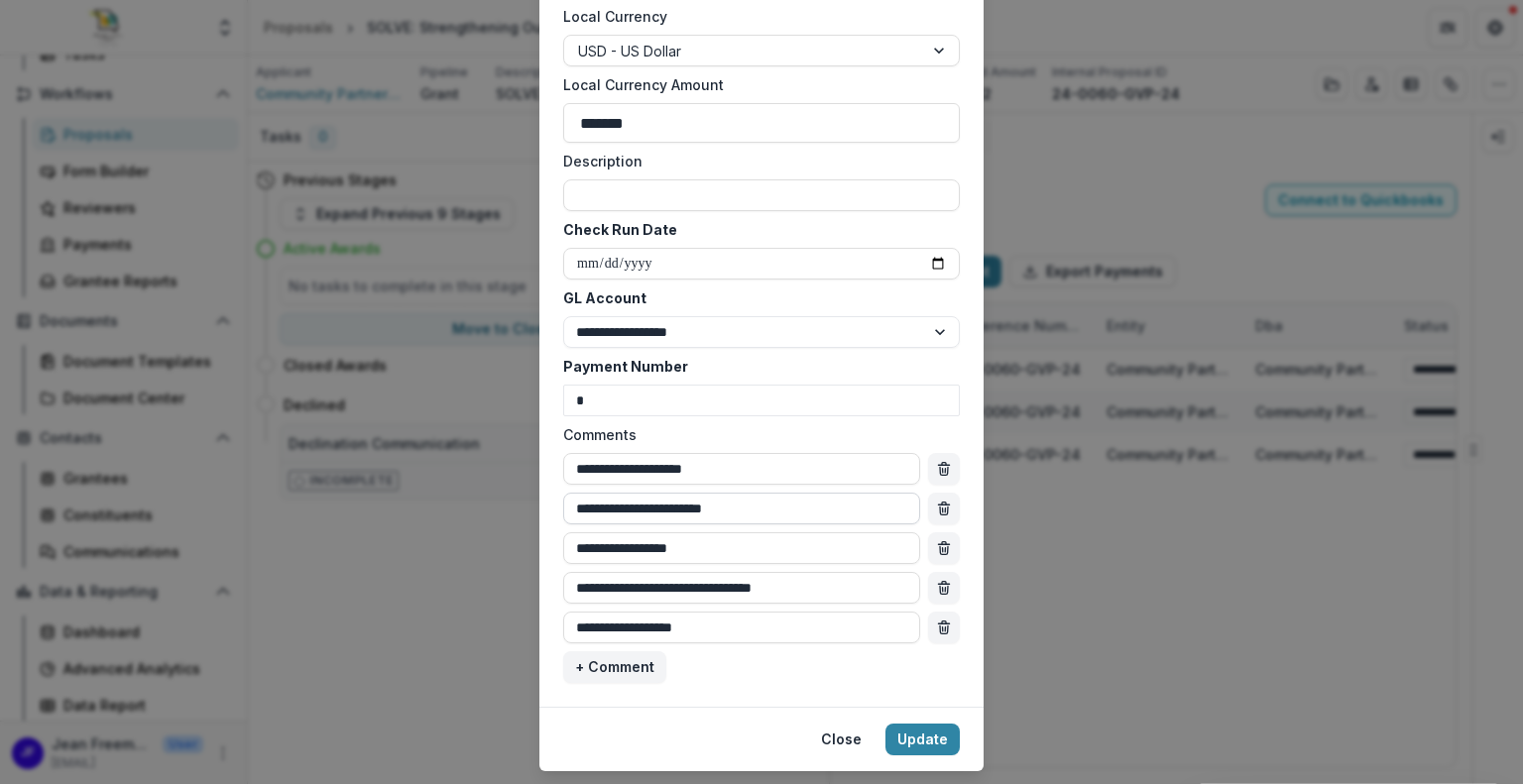 scroll, scrollTop: 1023, scrollLeft: 0, axis: vertical 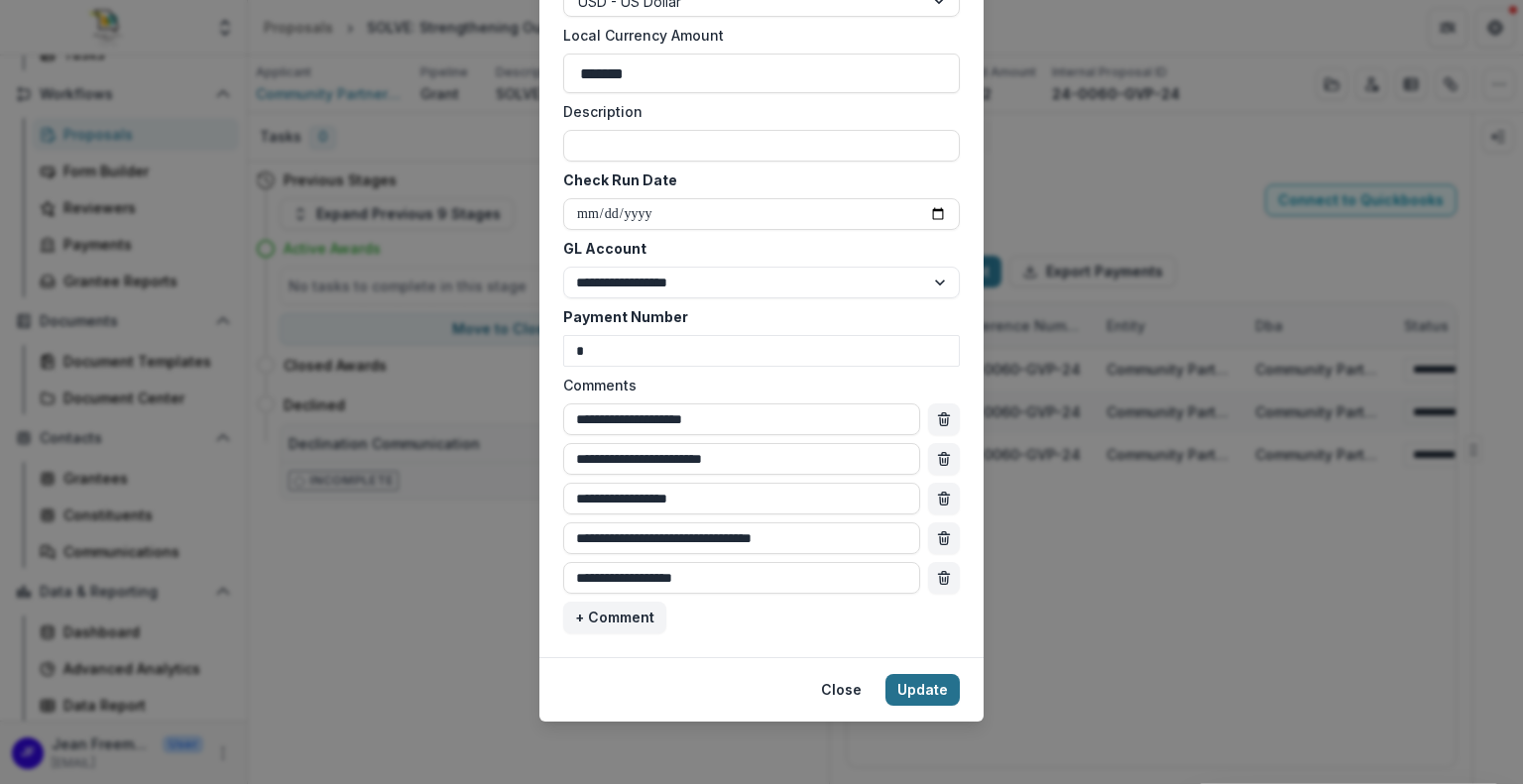 click on "Update" at bounding box center [922, 690] 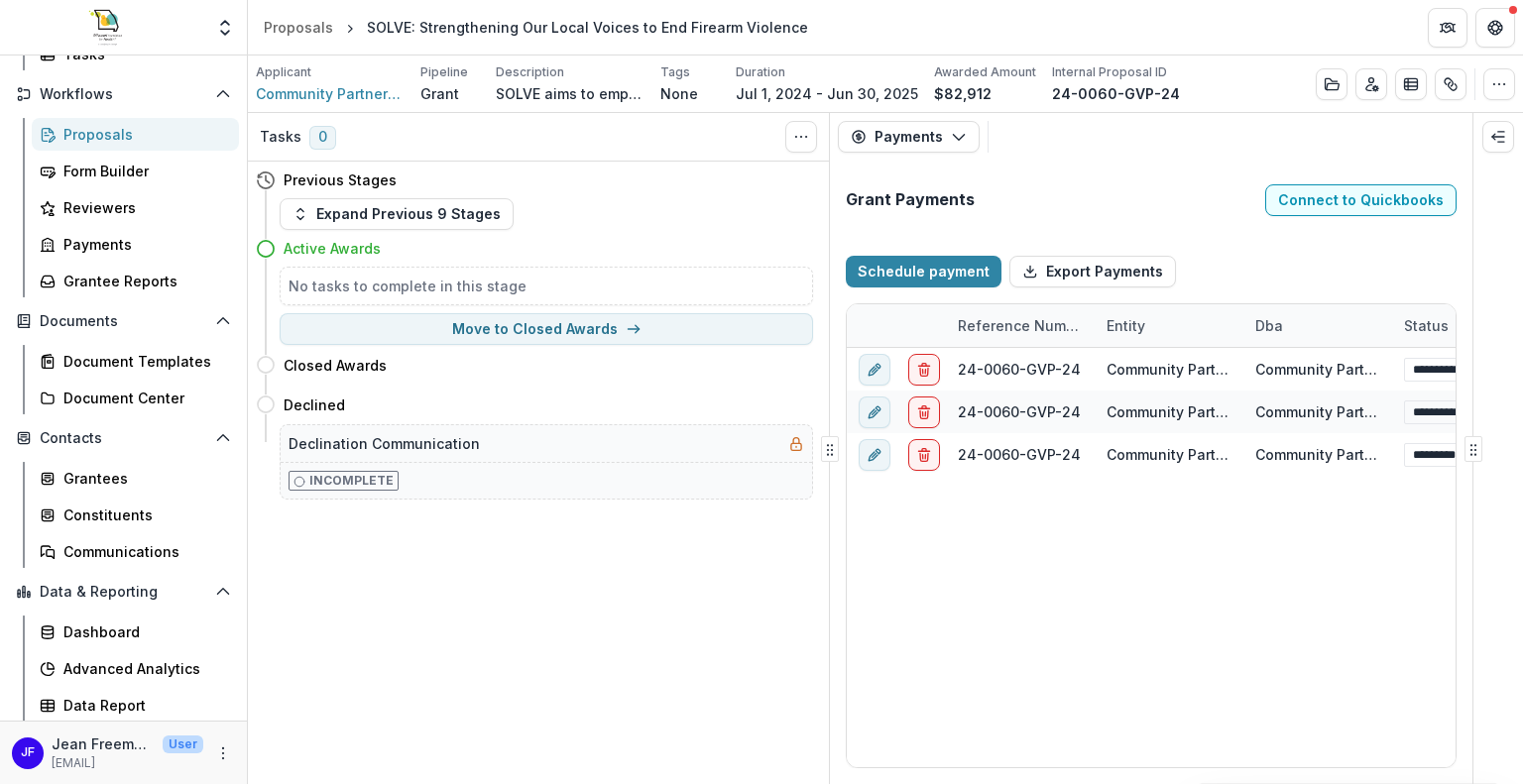 type on "**********" 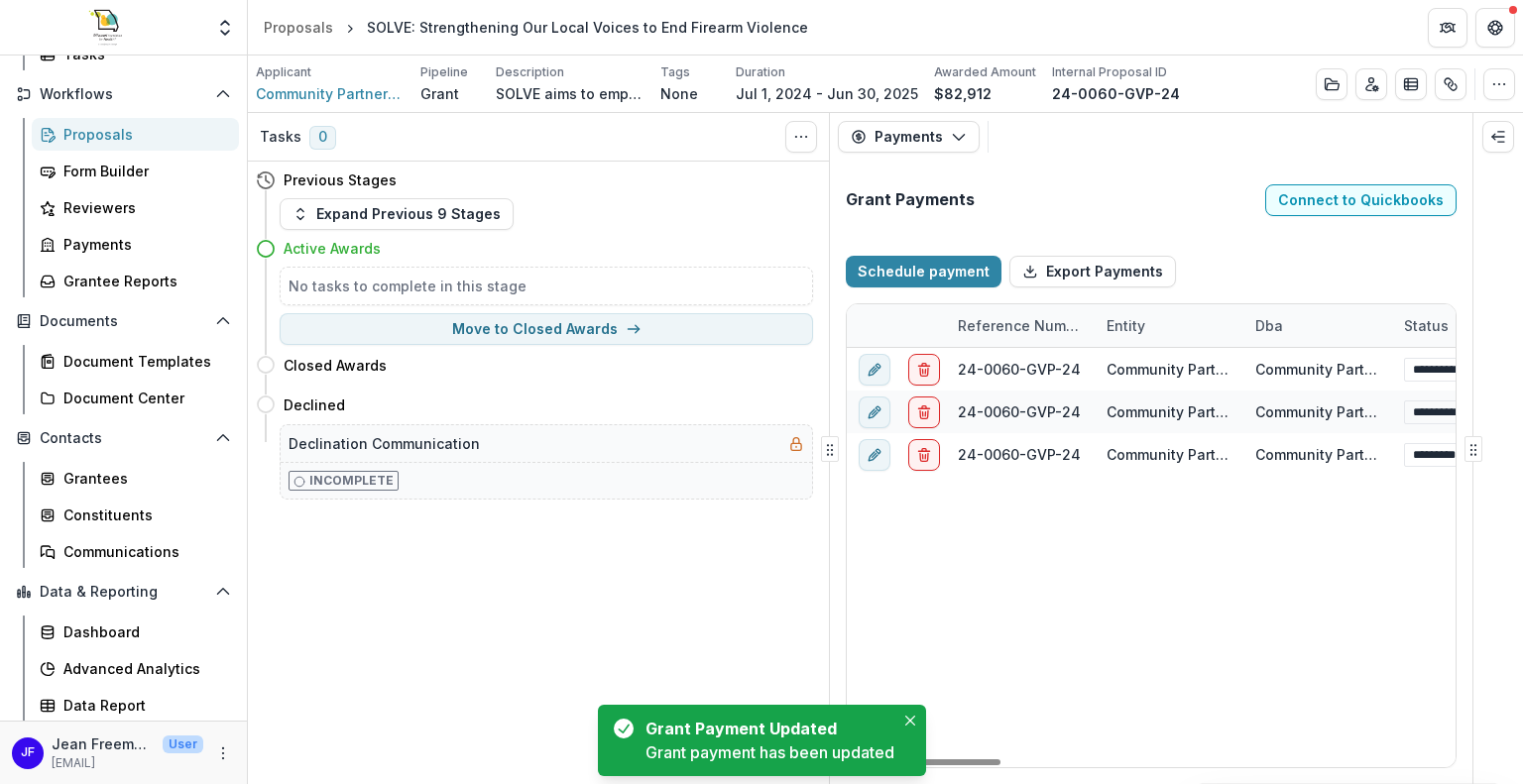 select on "****" 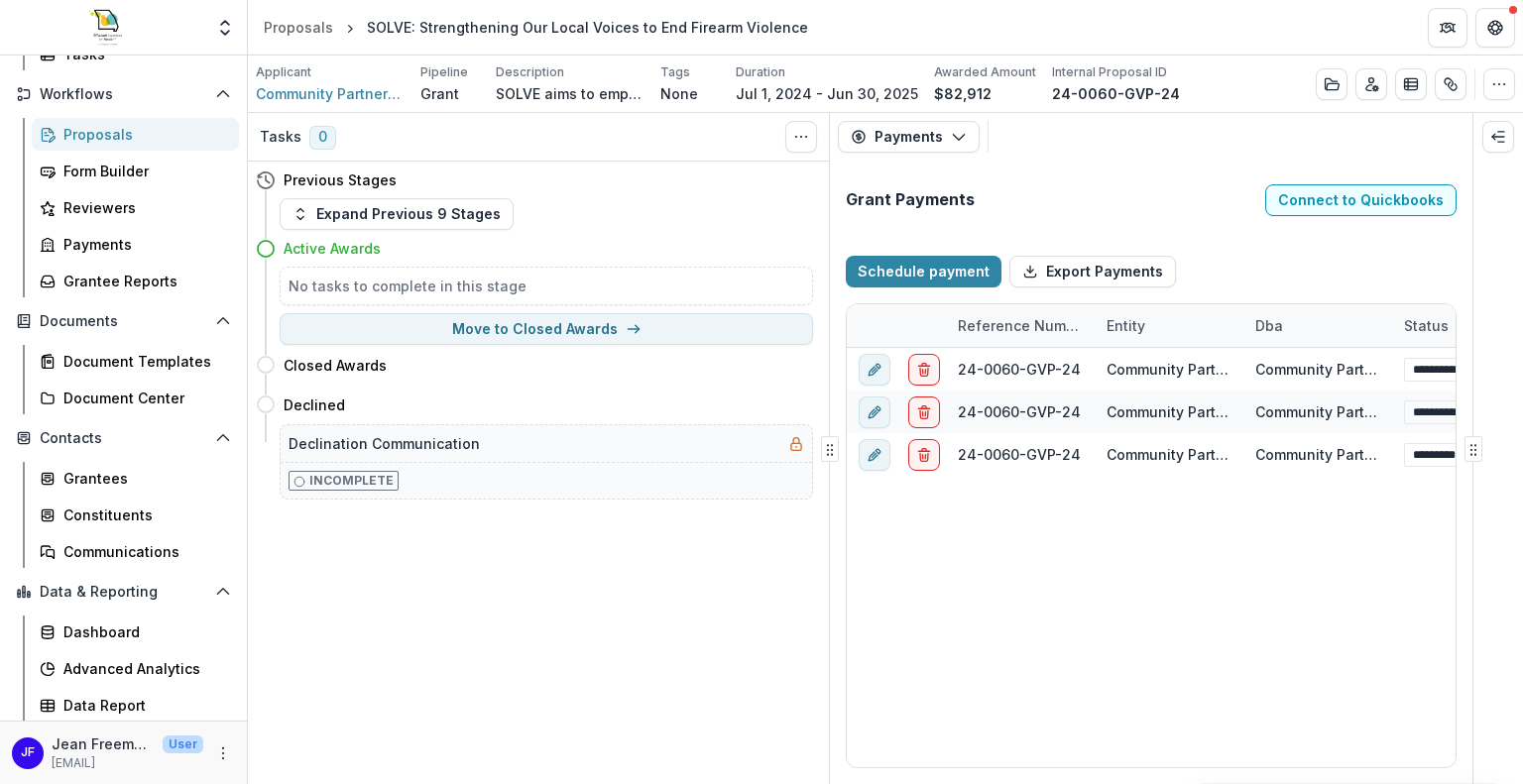 select on "****" 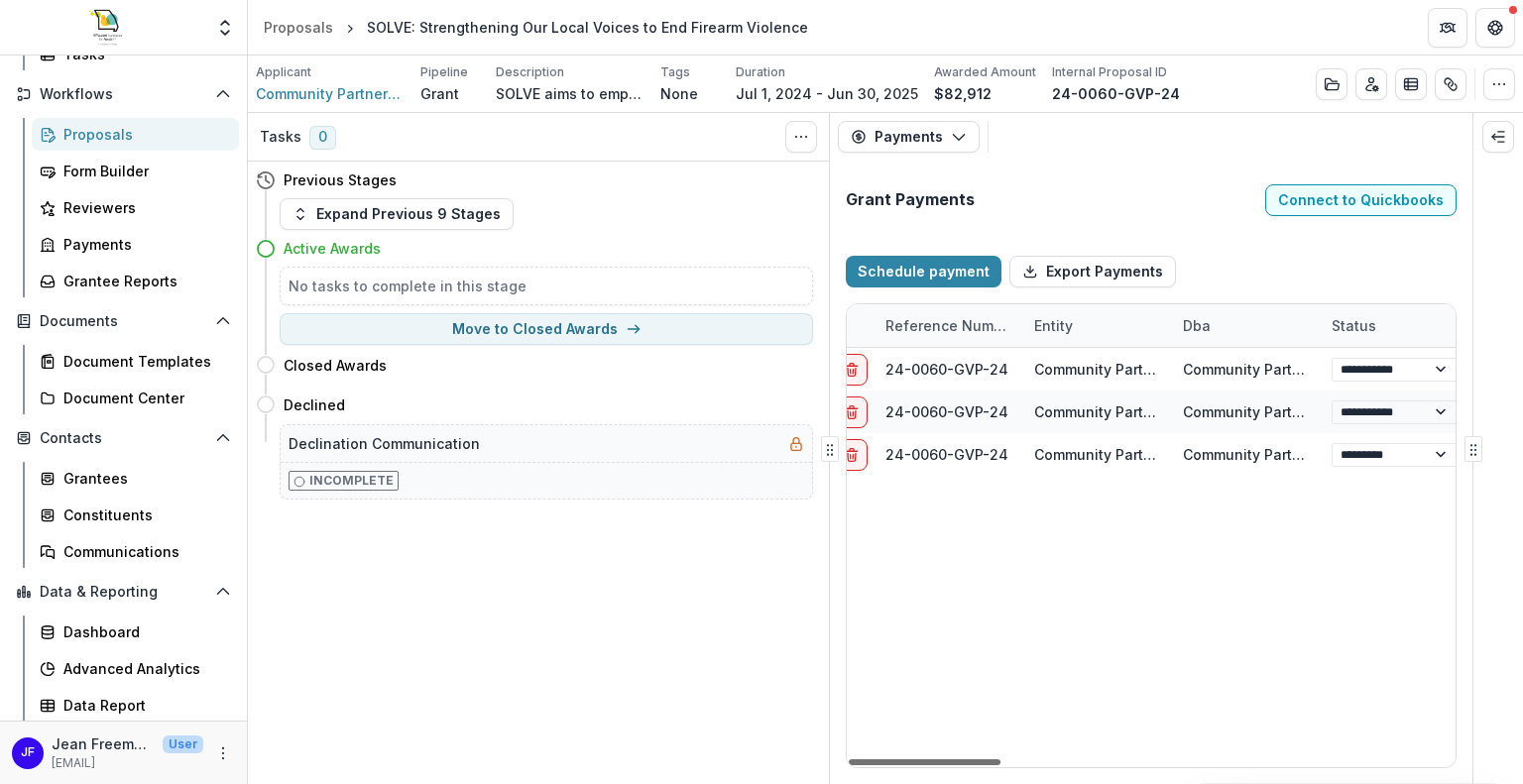 scroll, scrollTop: 0, scrollLeft: 0, axis: both 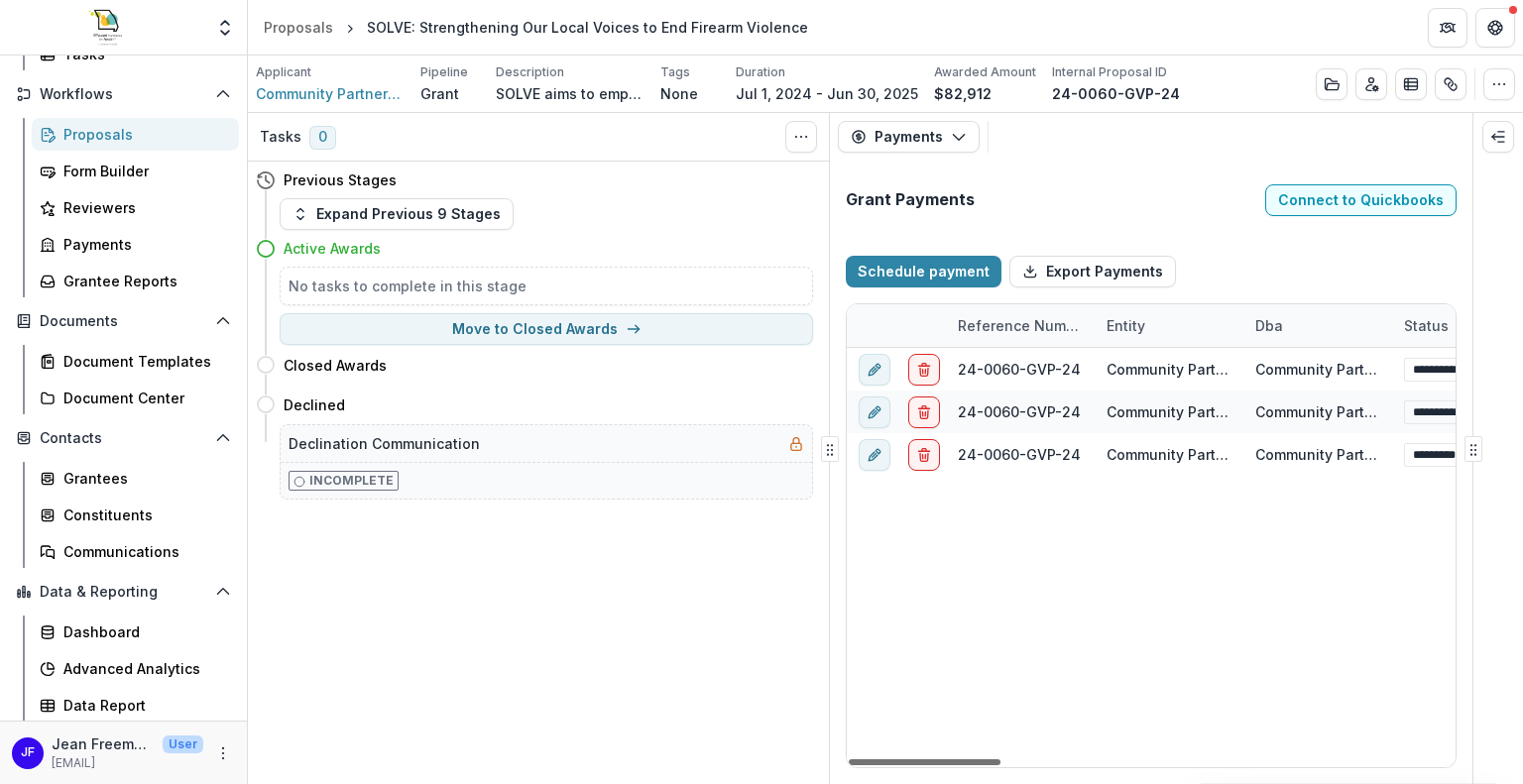 drag, startPoint x: 963, startPoint y: 764, endPoint x: 951, endPoint y: 772, distance: 14.422205 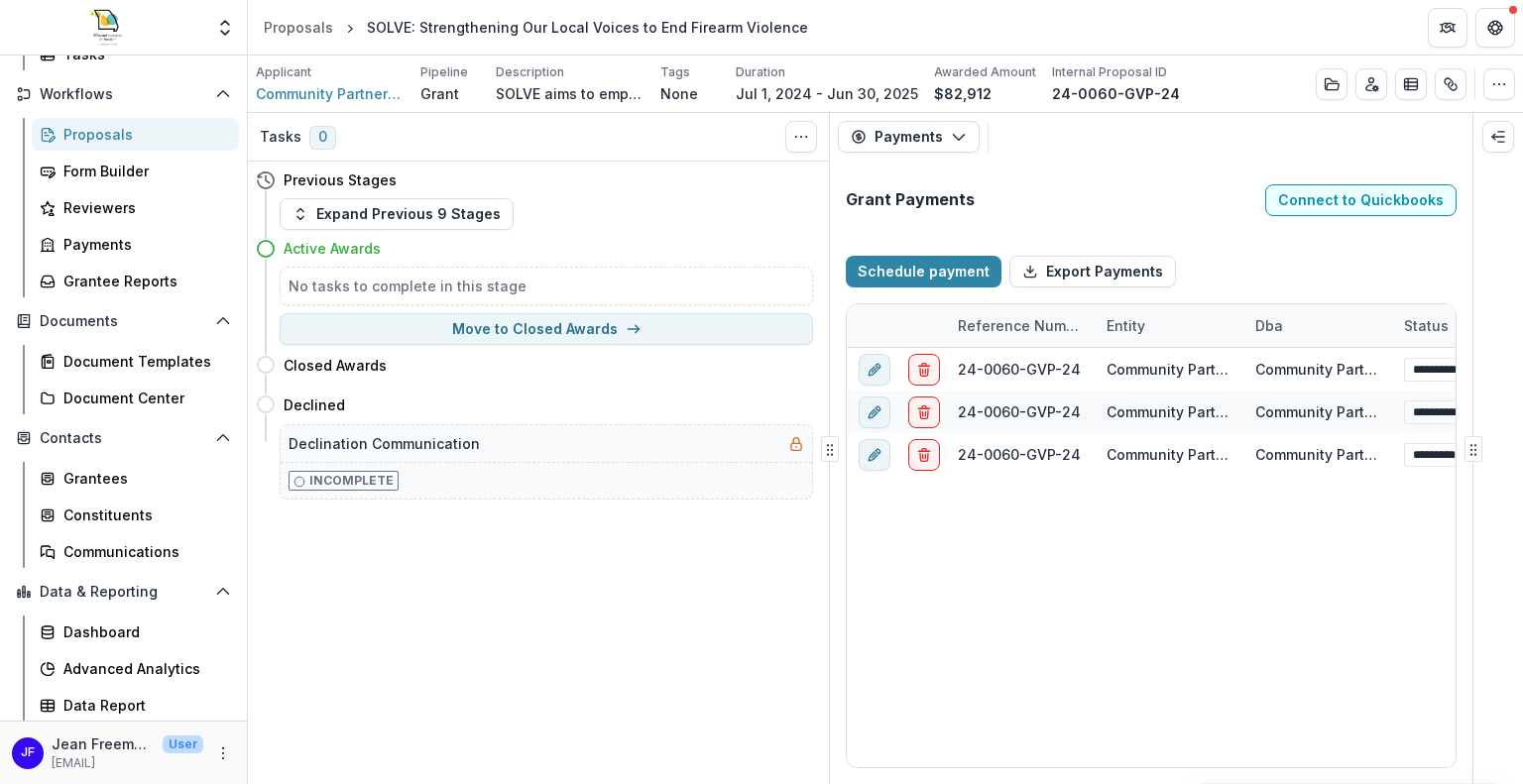 select on "****" 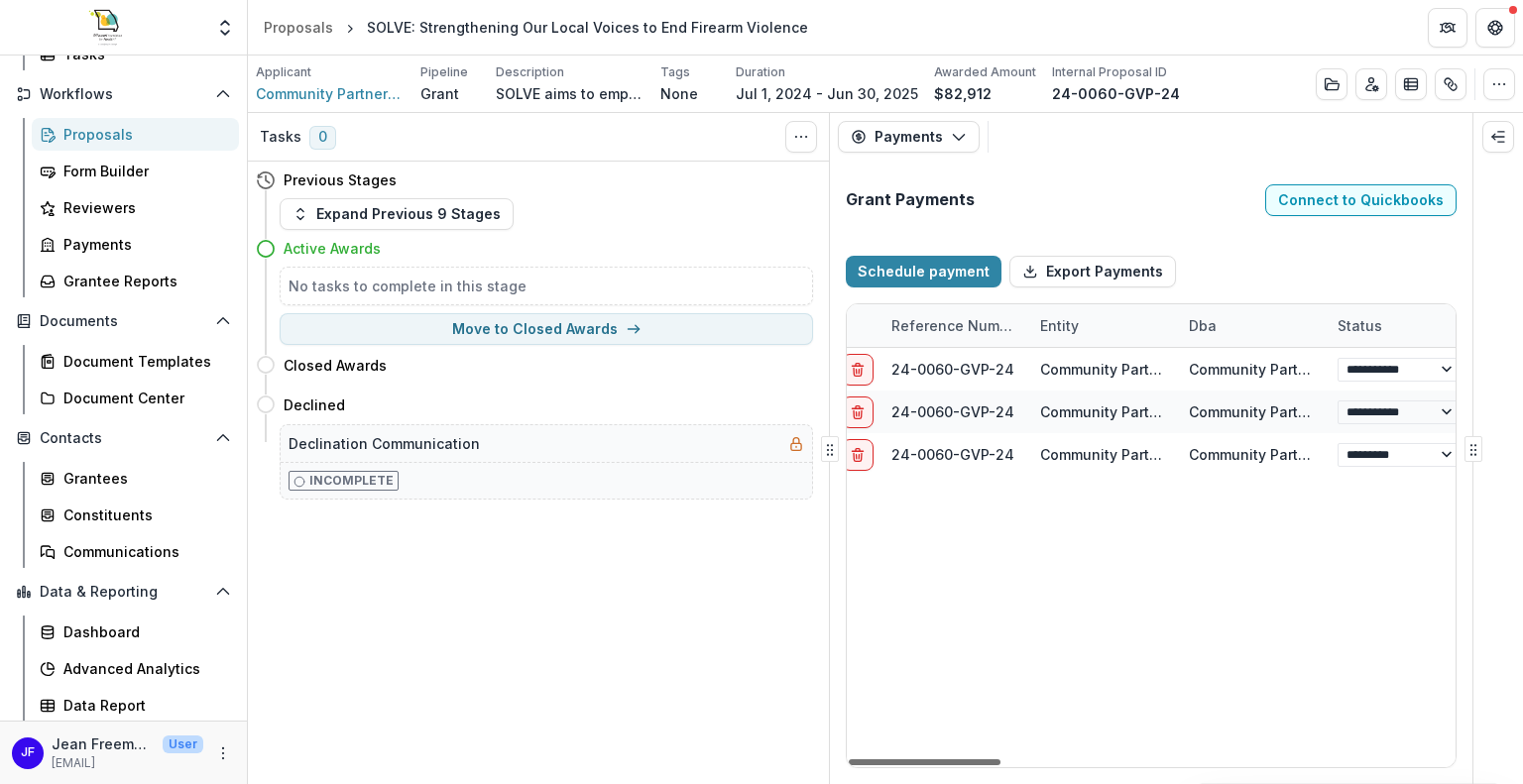 scroll, scrollTop: 0, scrollLeft: 0, axis: both 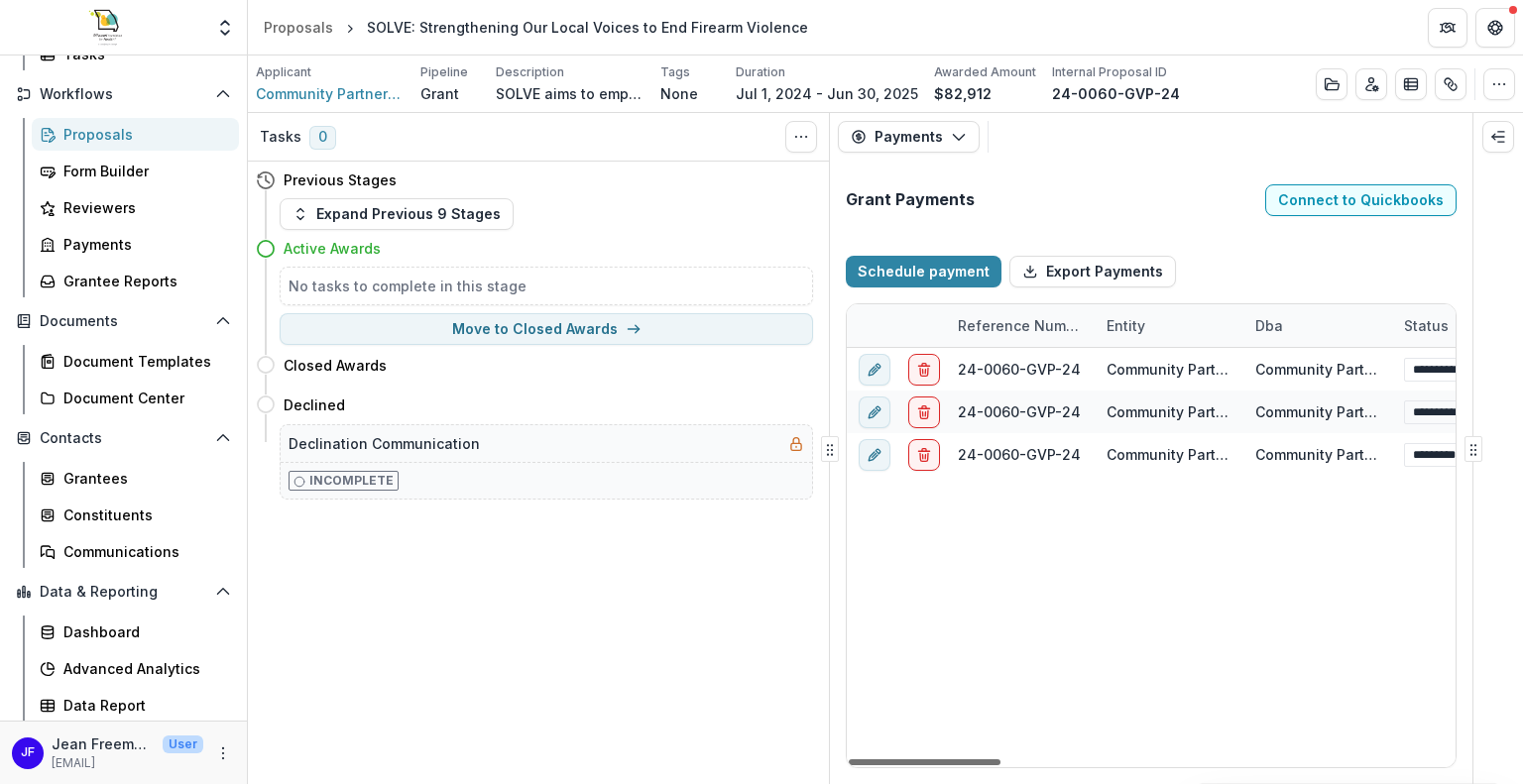 drag, startPoint x: 994, startPoint y: 758, endPoint x: 912, endPoint y: 764, distance: 82.219219 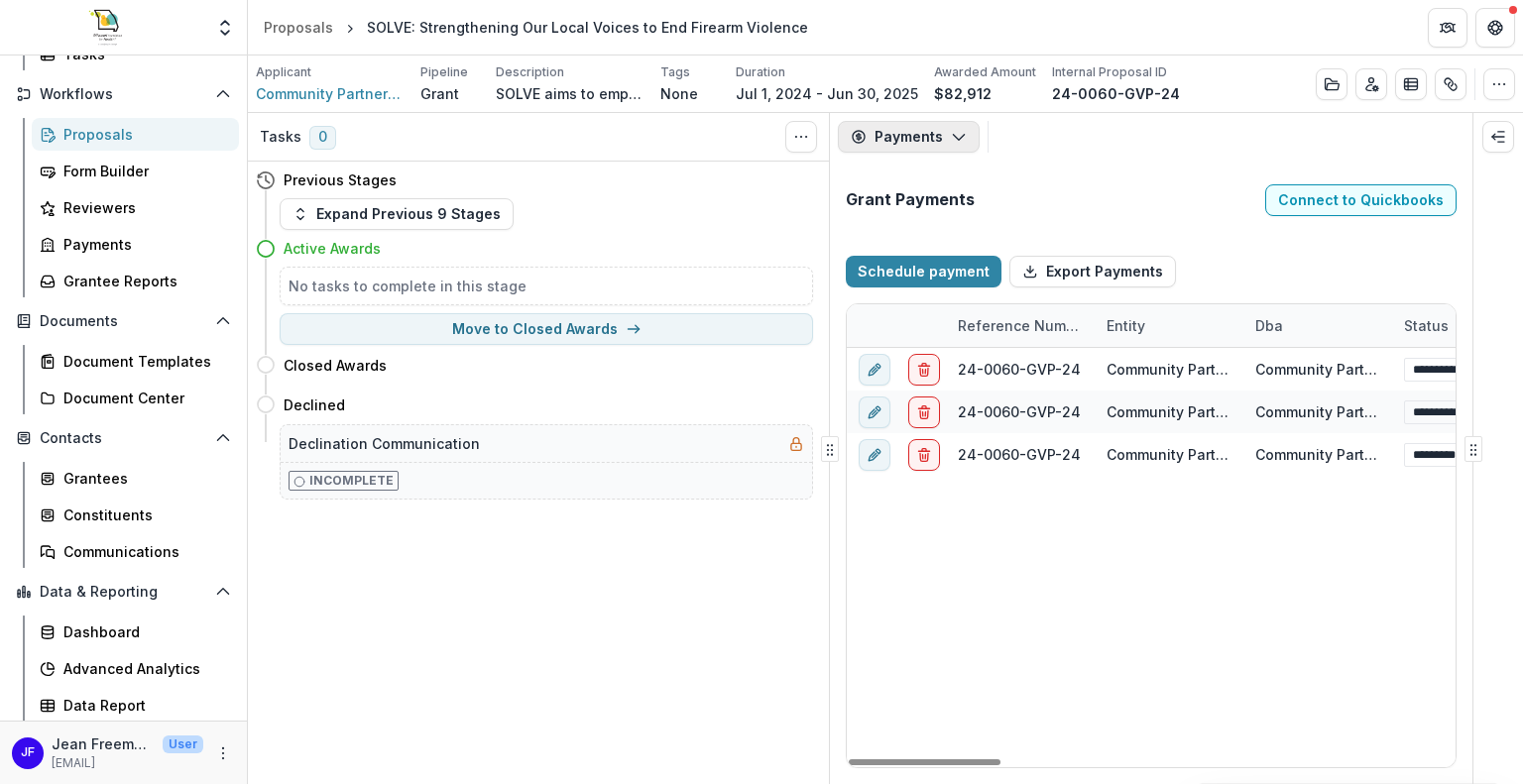 click on "Payments" at bounding box center (908, 137) 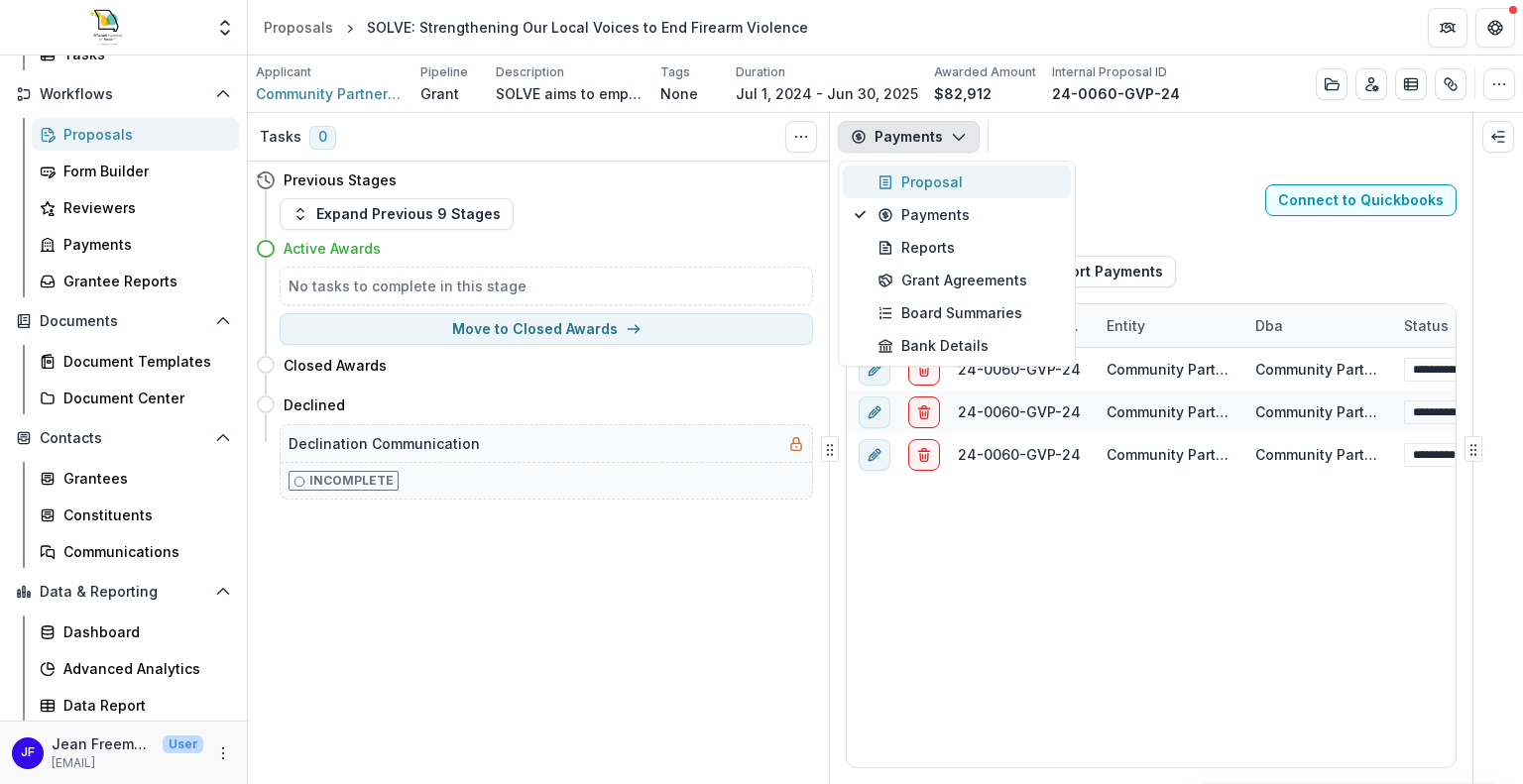 click on "Proposal" at bounding box center (968, 181) 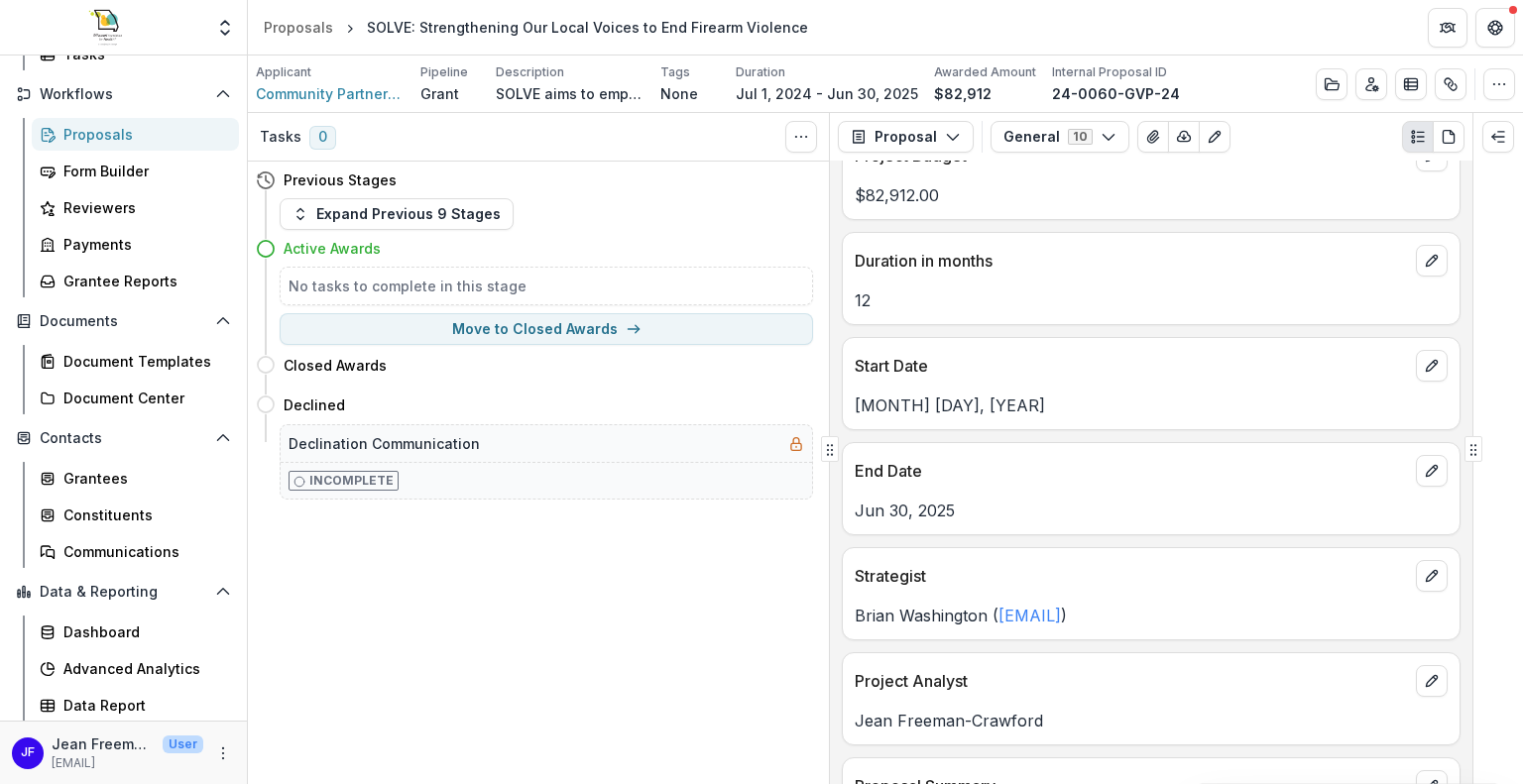 scroll, scrollTop: 892, scrollLeft: 0, axis: vertical 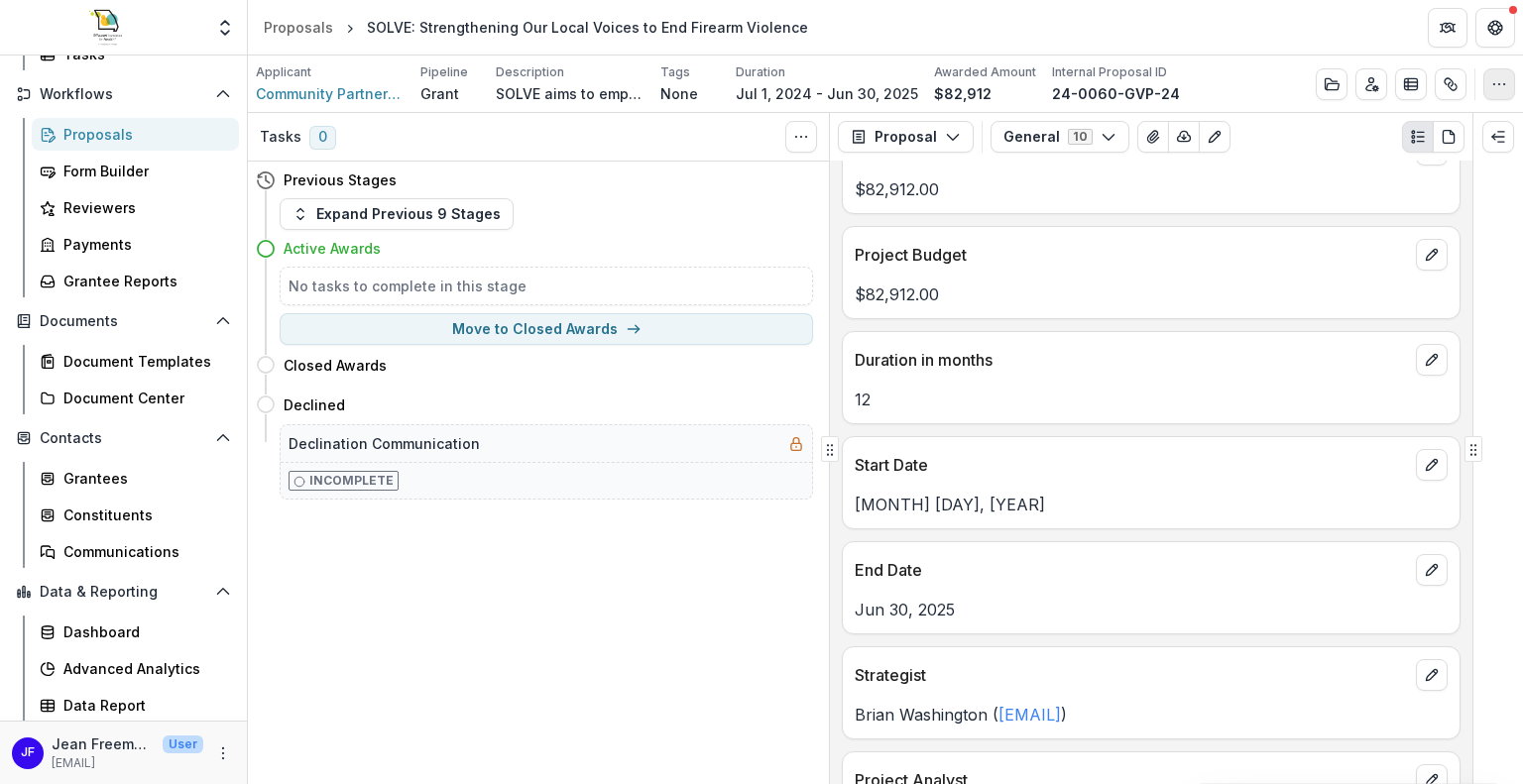 click at bounding box center (1499, 84) 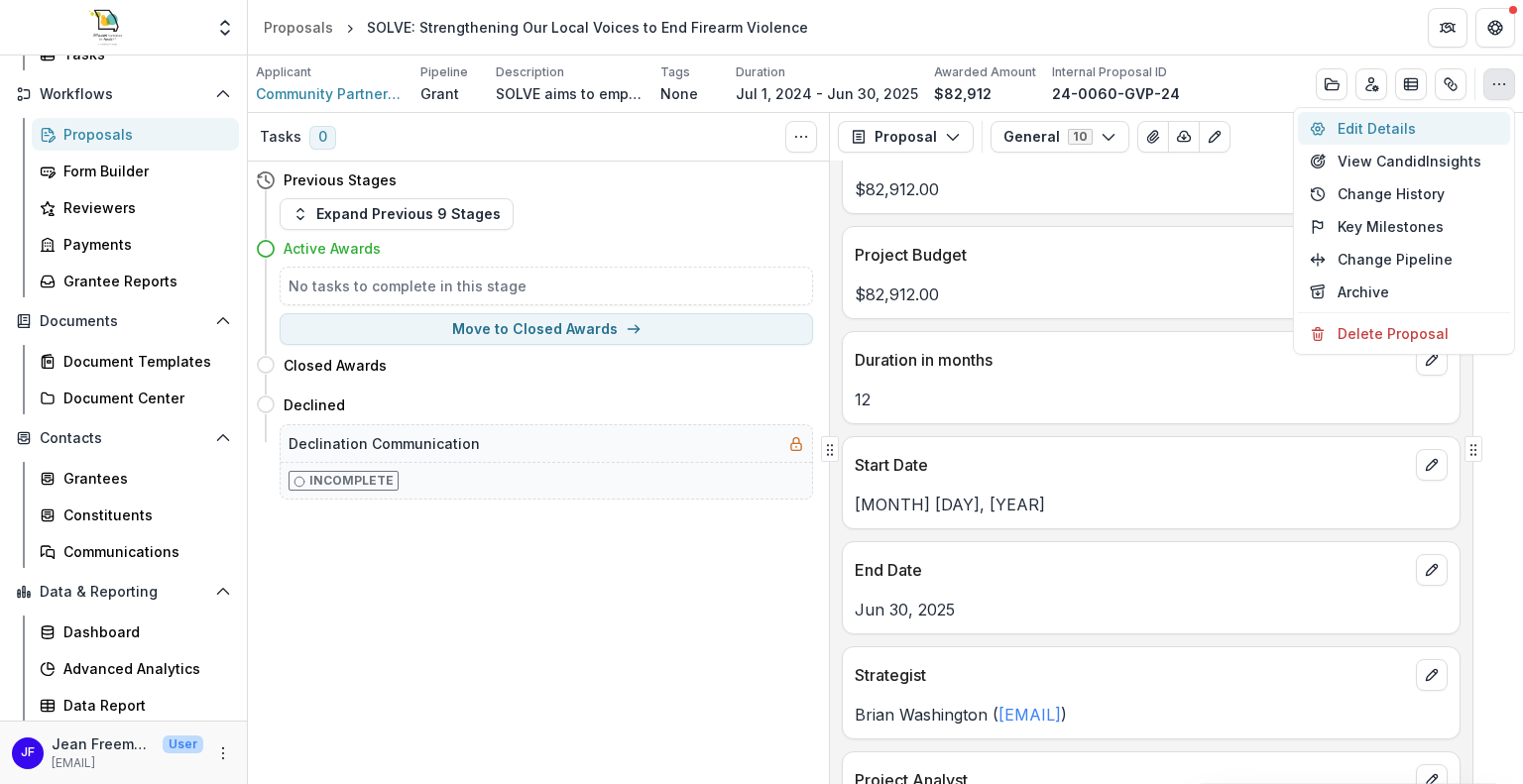 click on "Edit Details" at bounding box center (1404, 128) 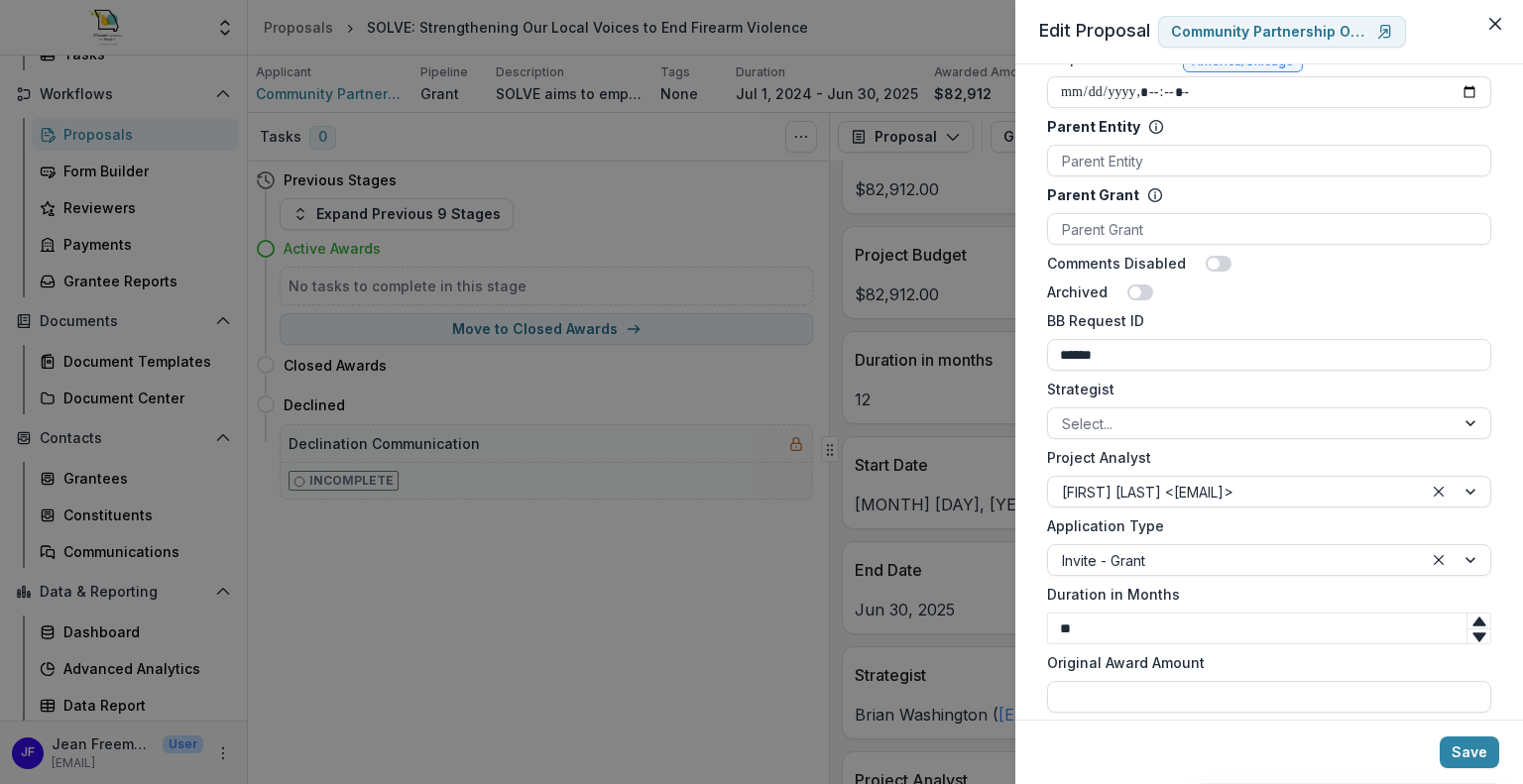 scroll, scrollTop: 1064, scrollLeft: 0, axis: vertical 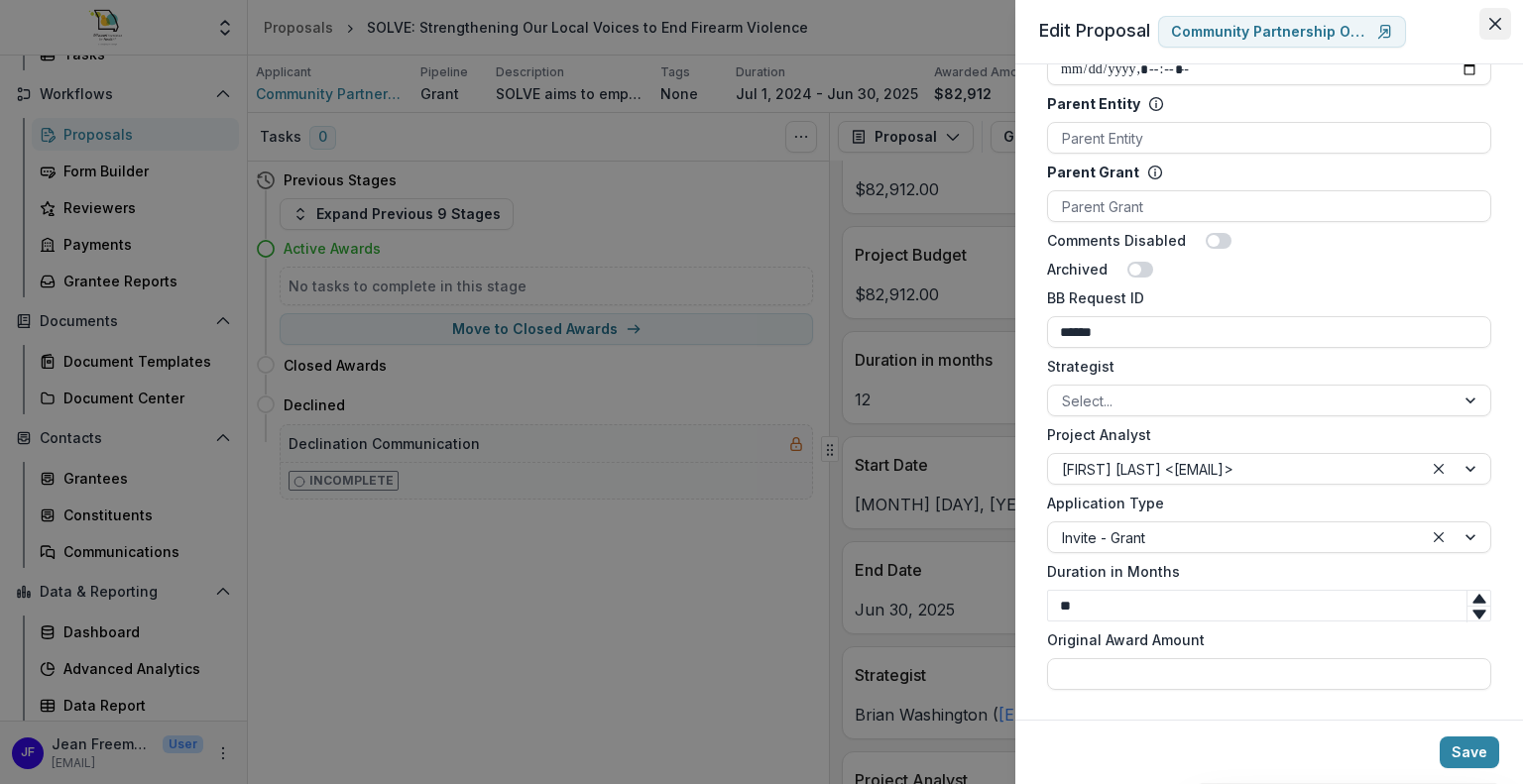 click 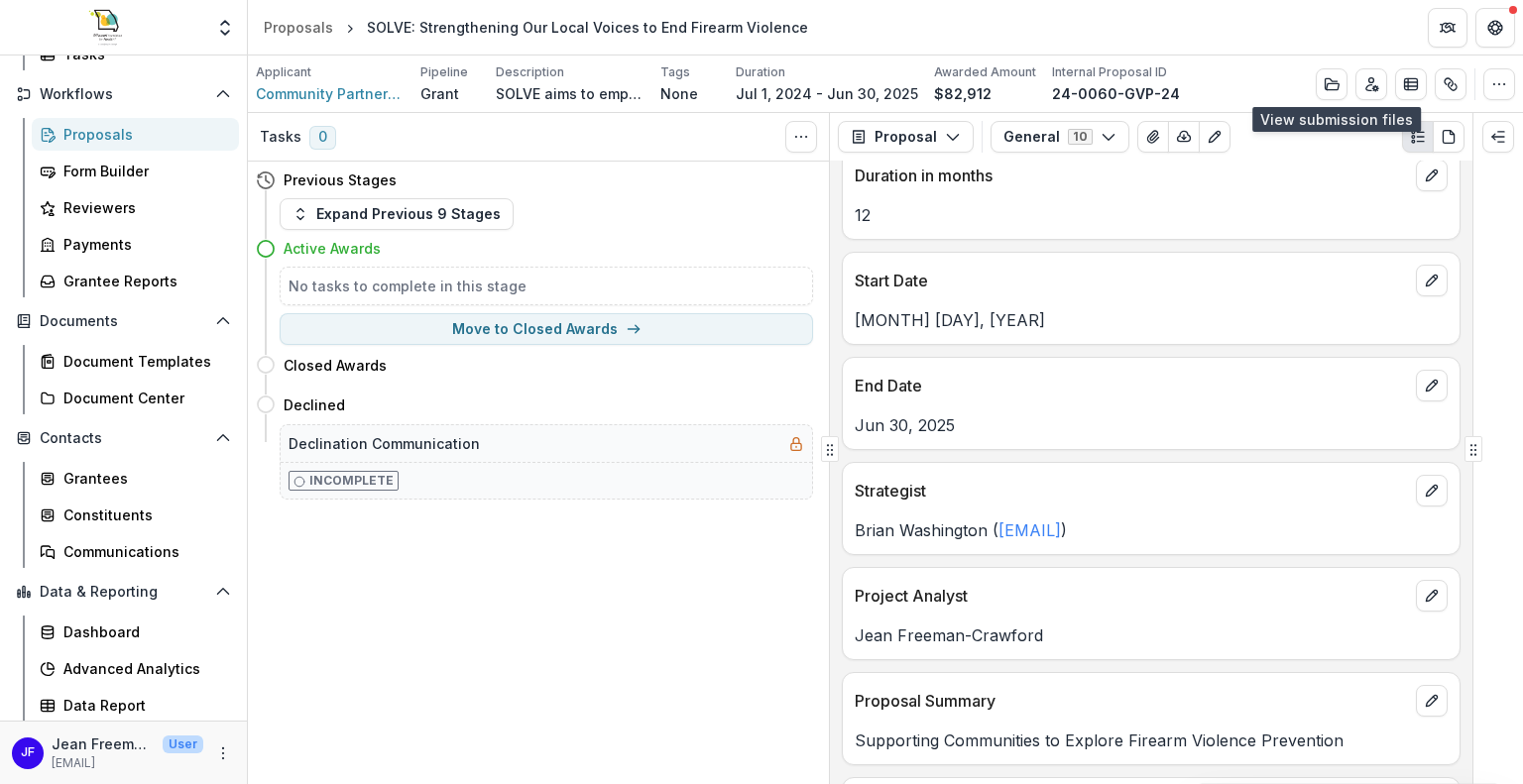 scroll, scrollTop: 1090, scrollLeft: 0, axis: vertical 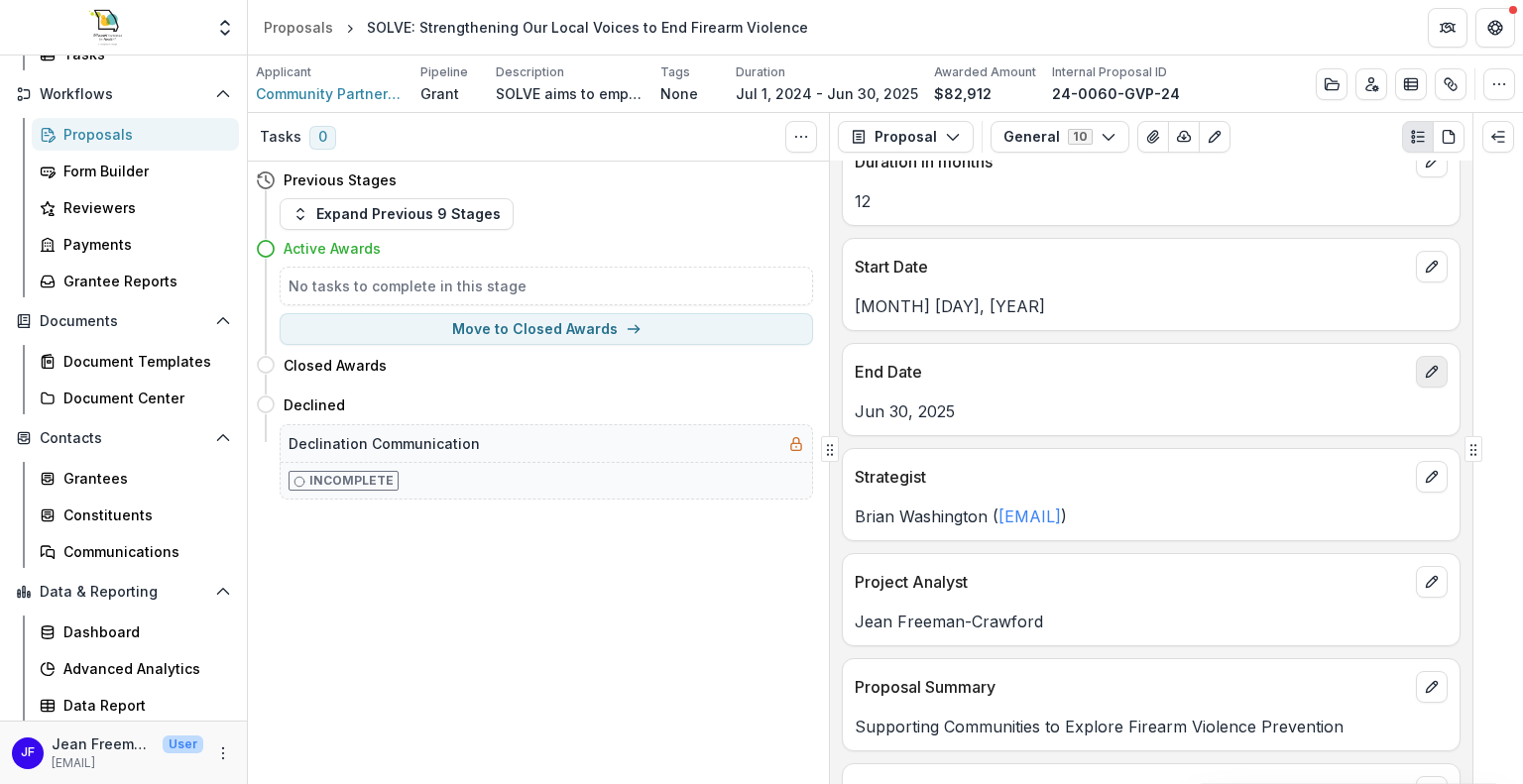 click 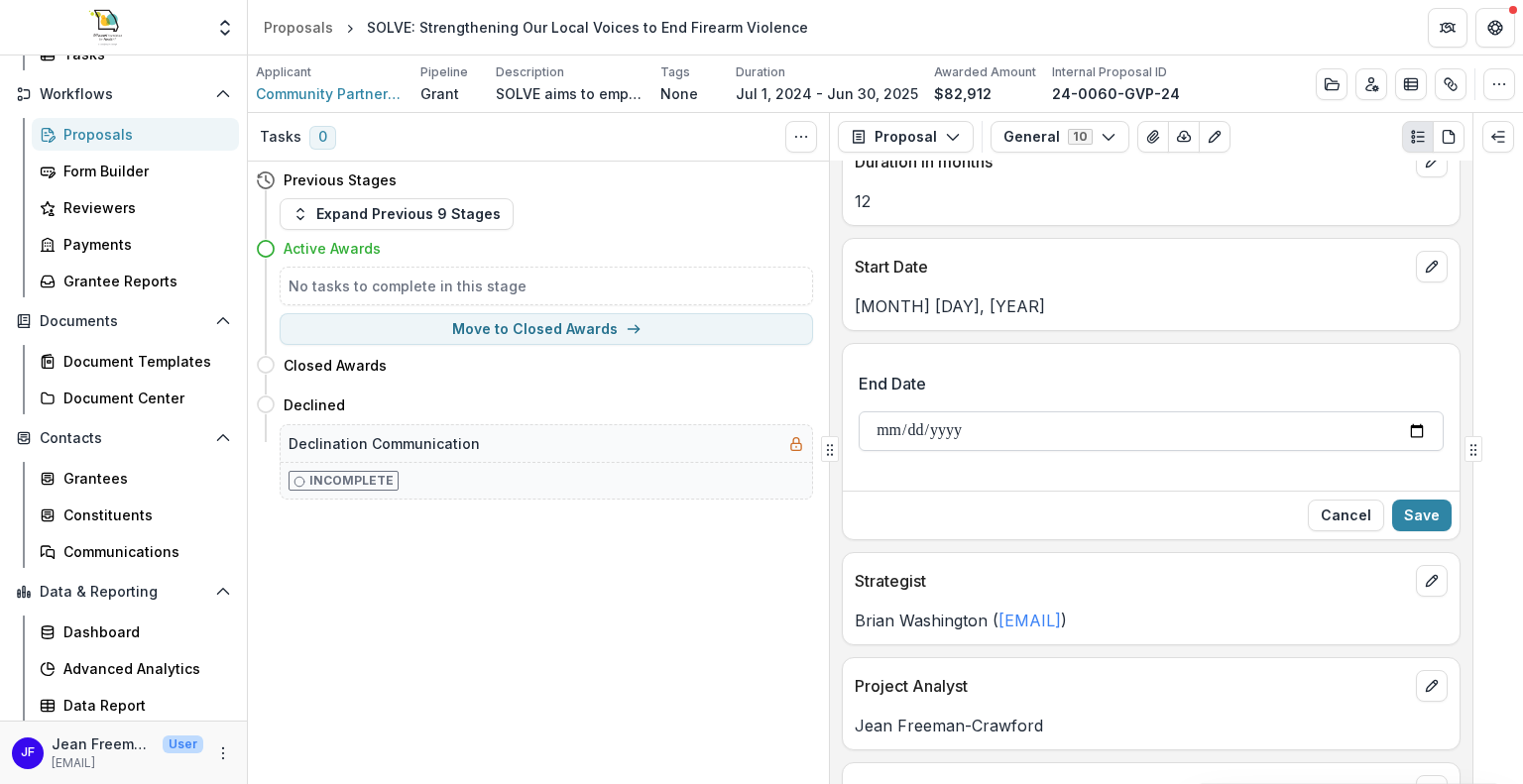 click on "**********" at bounding box center (1151, 431) 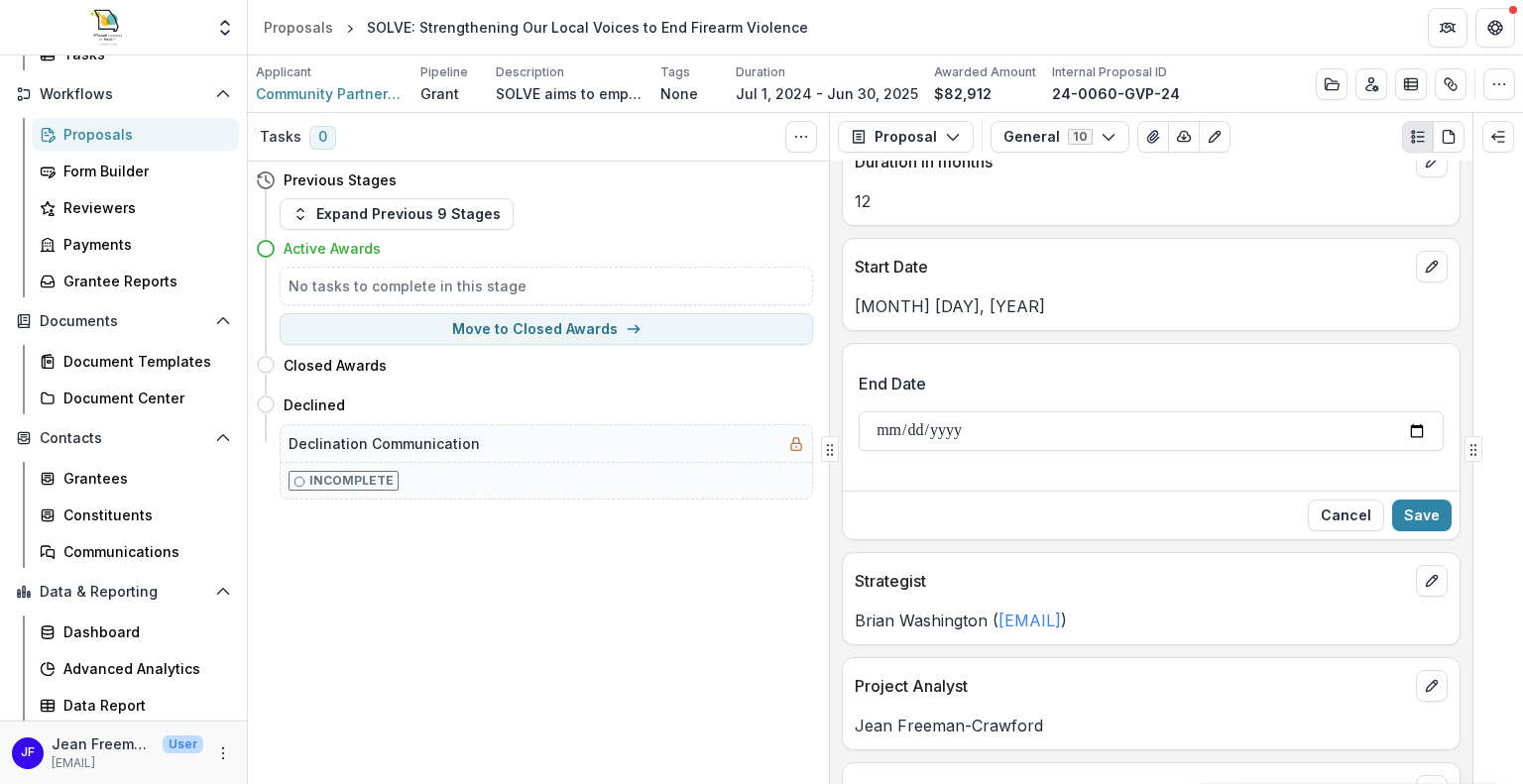 type on "**********" 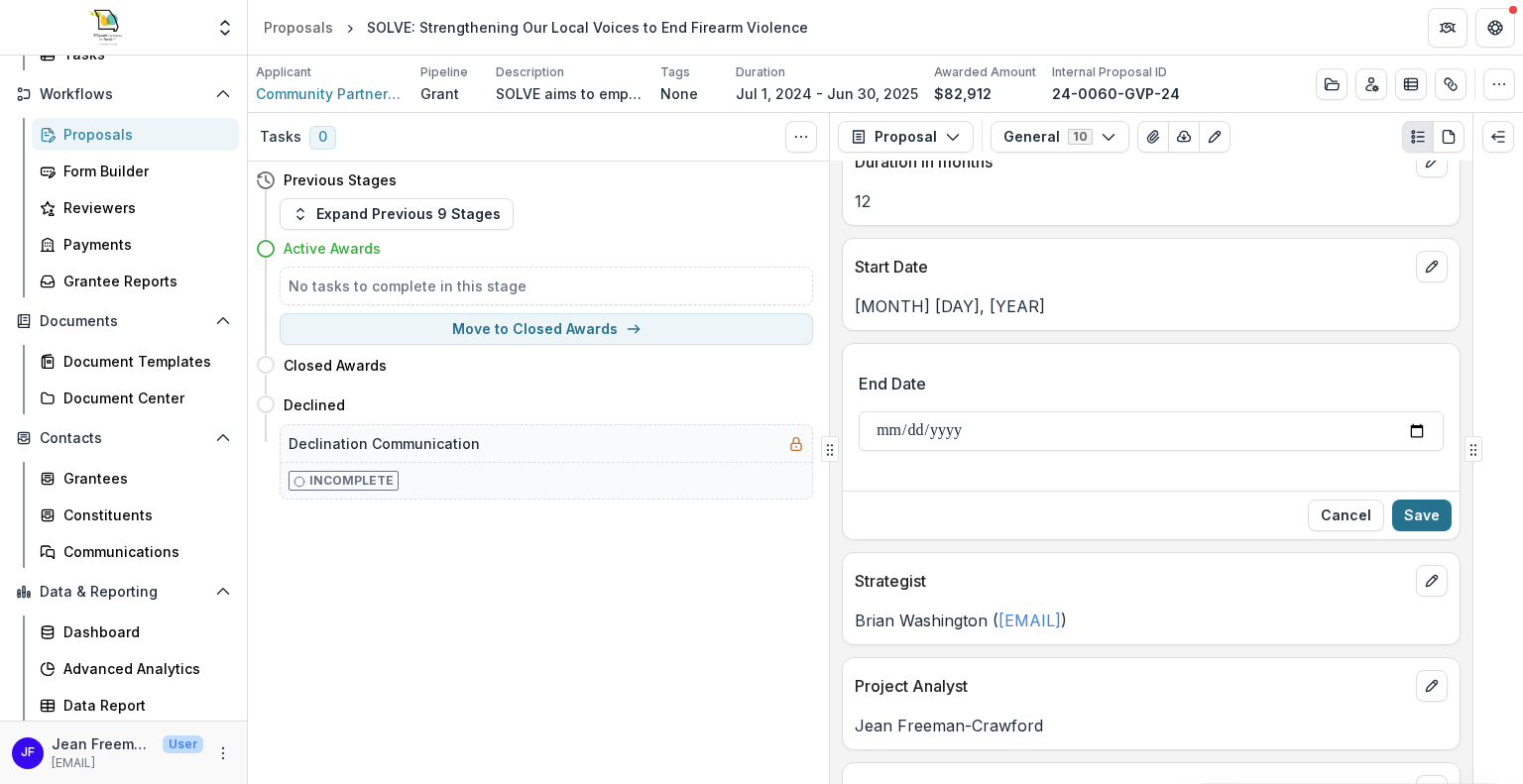 click on "Save" at bounding box center (1422, 515) 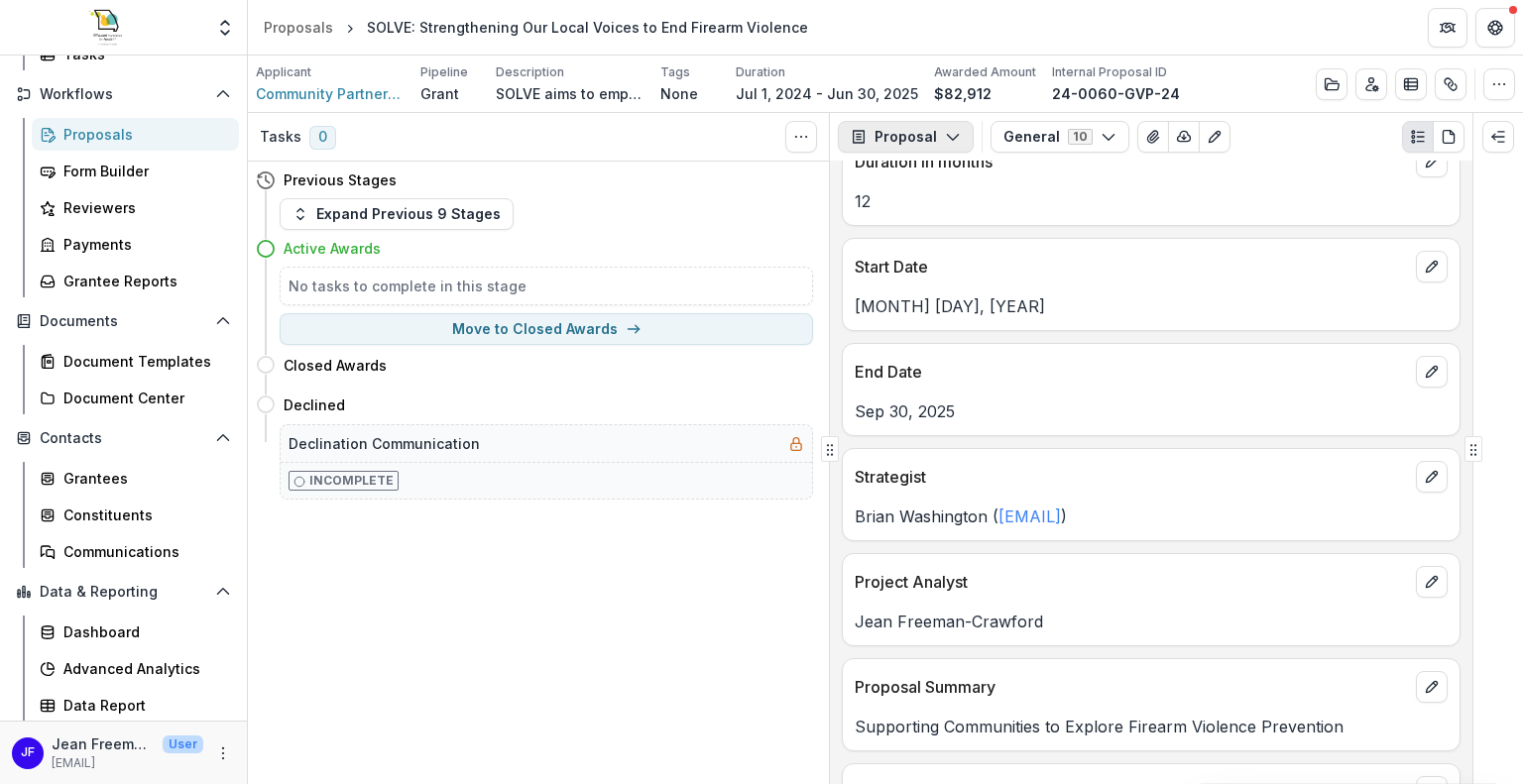click on "Proposal" at bounding box center [905, 137] 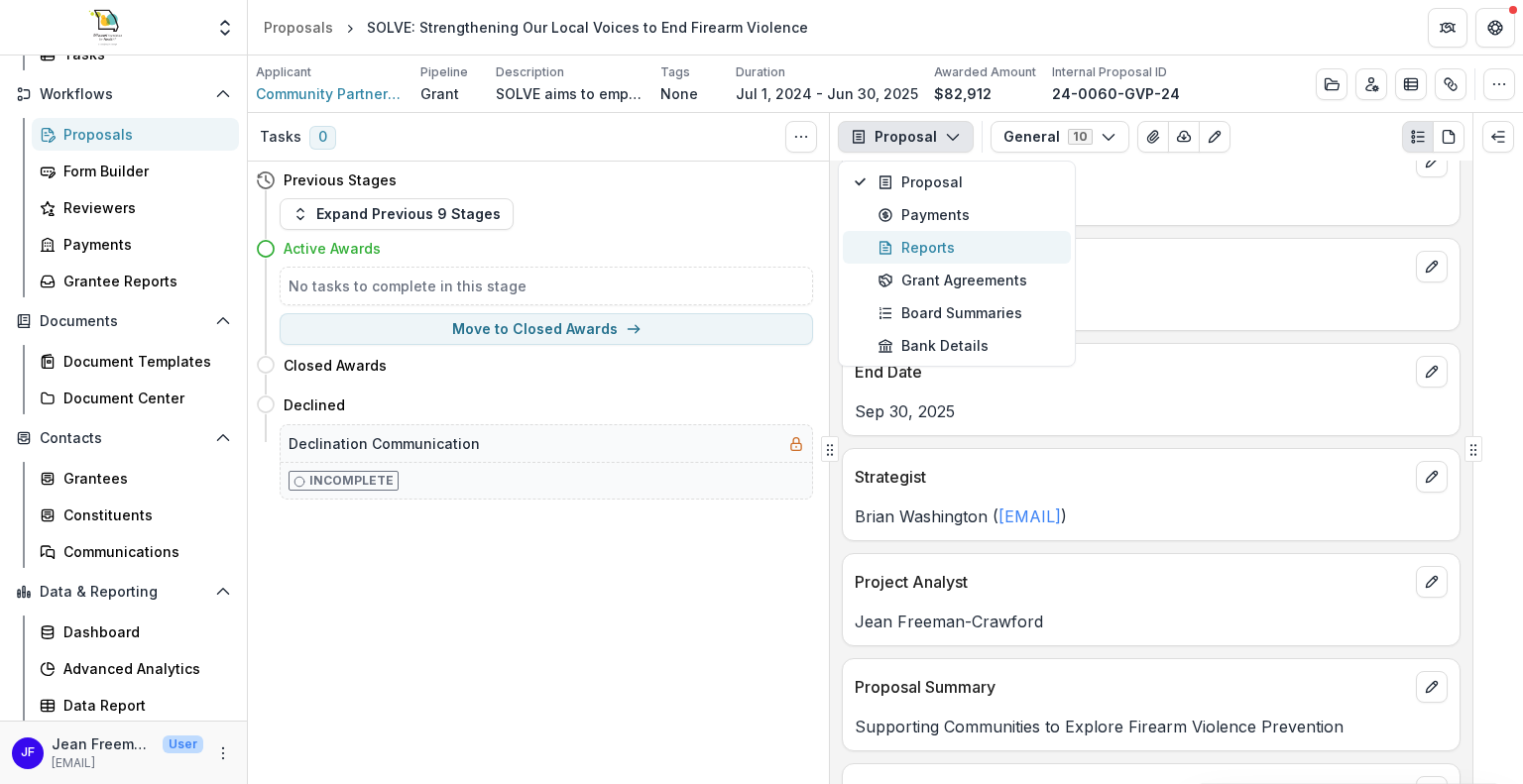 click on "Reports" at bounding box center [968, 247] 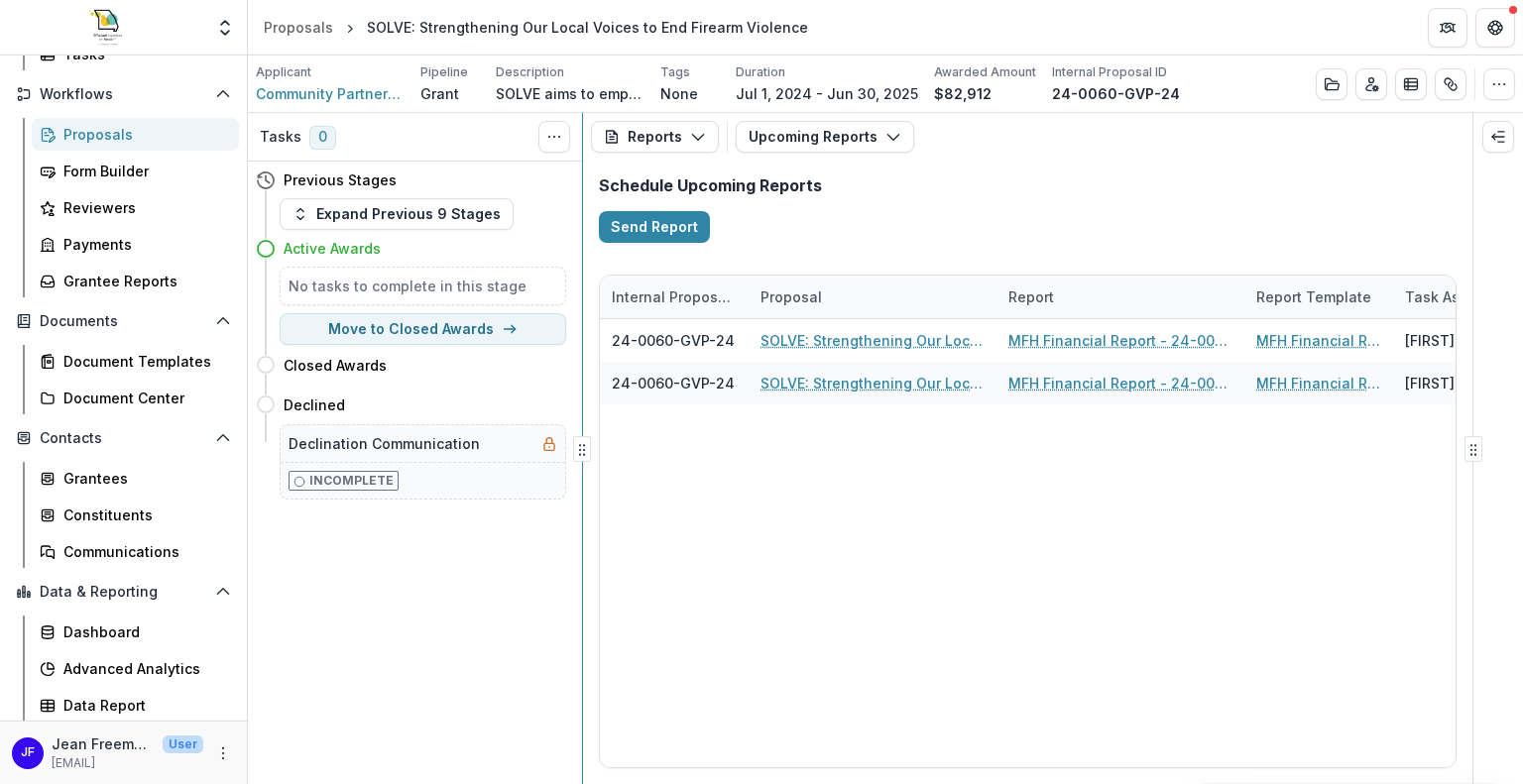 click on "Tasks 0 Show Cancelled Tasks Previous Stages Expand Previous 9 Stages Active Awards No tasks to complete in this stage Move to Closed Awards Closed Awards Move here Declined Move here Declination Communication Incomplete Reports Proposal Payments Reports Grant Agreements Board Summaries Bank Details Upcoming Reports Tables Upcoming Reports Reports Temelio Historical Report - 24-0060-GVP-24 [YEAR]-[MONTH]-[DAY] MFH Financial Report - 24-0060-GVP-24 [YEAR]-[MONTH]-[DAY] MFH Financial Report - 24-0060-GVP-24 [YEAR]-[MONTH]-[DAY] Schedule Upcoming Reports Send Report Internal Proposal ID Proposal Report Report Template Task Assignee Due Date Entity Dba 24-0060-GVP-24 SOLVE: Strengthening Our Local Voices to End Firearm Violence MFH Financial Report - 24-0060-GVP-24 MFH Financial Report [FIRST] [LAST] [MONTH]/[DAY]/[YEAR] Community Partnership Of Southeast Missouri Community Partnership of Southeast Missouri Remind 24-0060-GVP-24 SOLVE: Strengthening Our Local Voices to End Firearm Violence MFH Financial Report - 24-0060-GVP-24 MFH Financial Report" at bounding box center (885, 448) 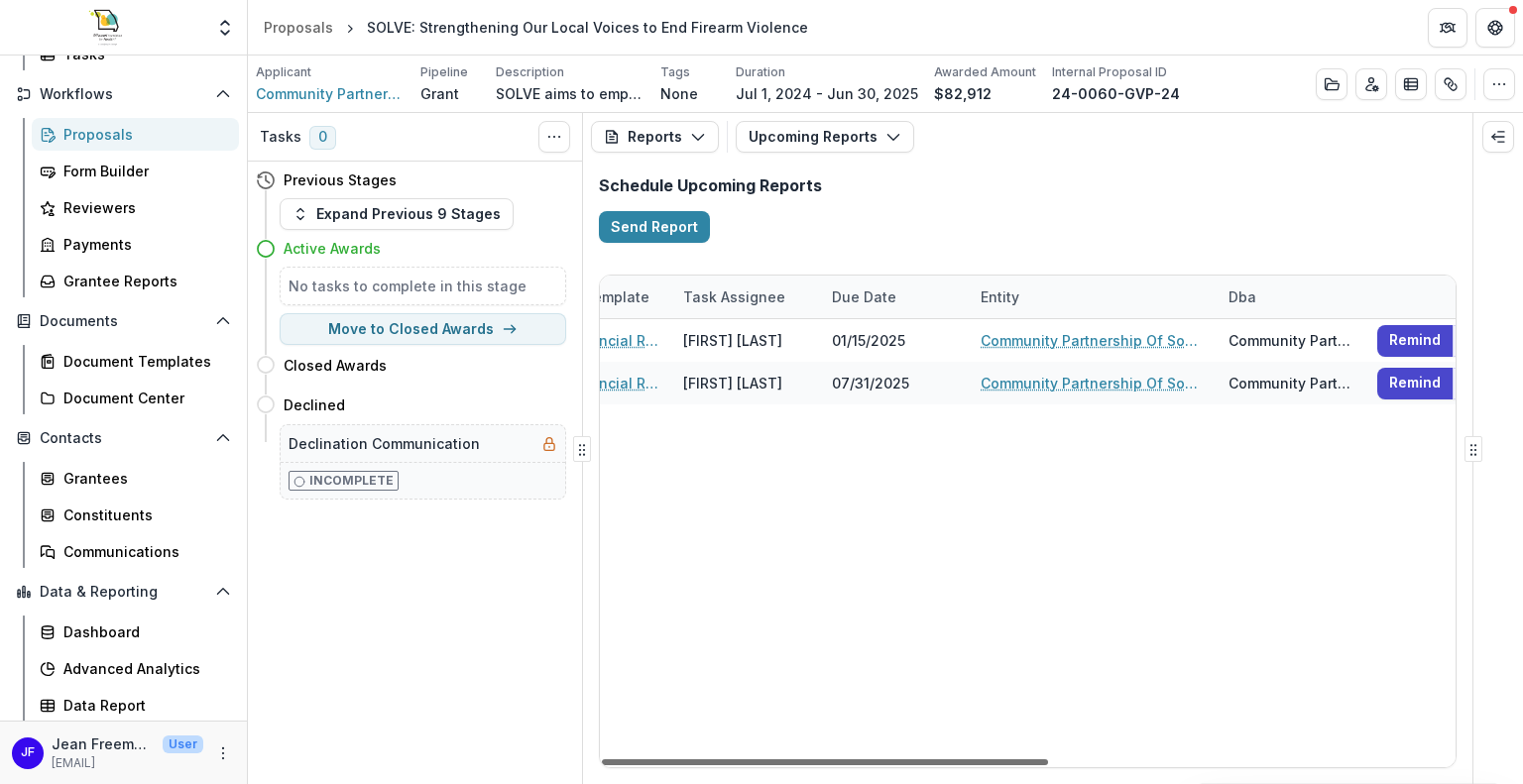 scroll, scrollTop: 0, scrollLeft: 780, axis: horizontal 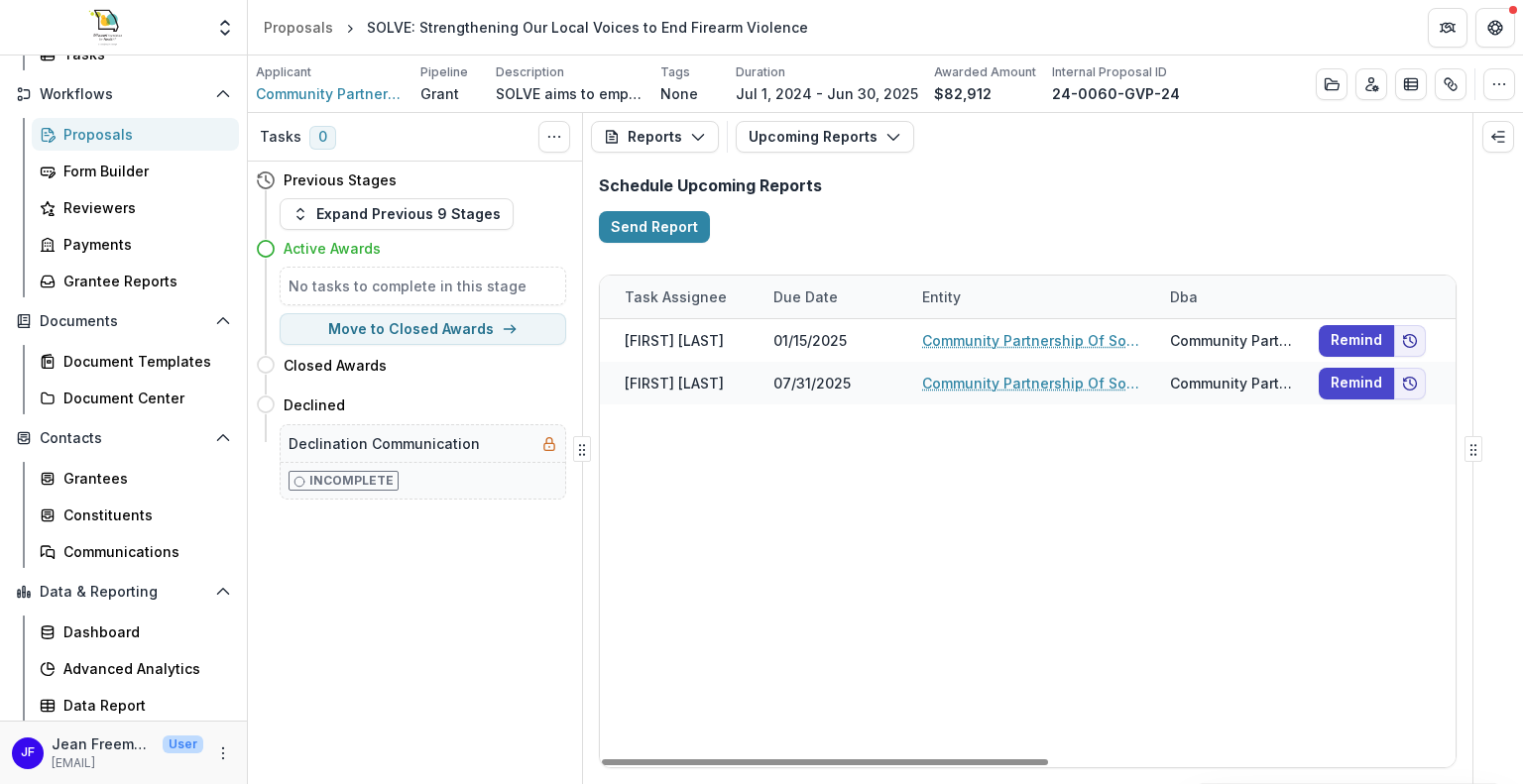 drag, startPoint x: 842, startPoint y: 759, endPoint x: 1273, endPoint y: 749, distance: 431.11599 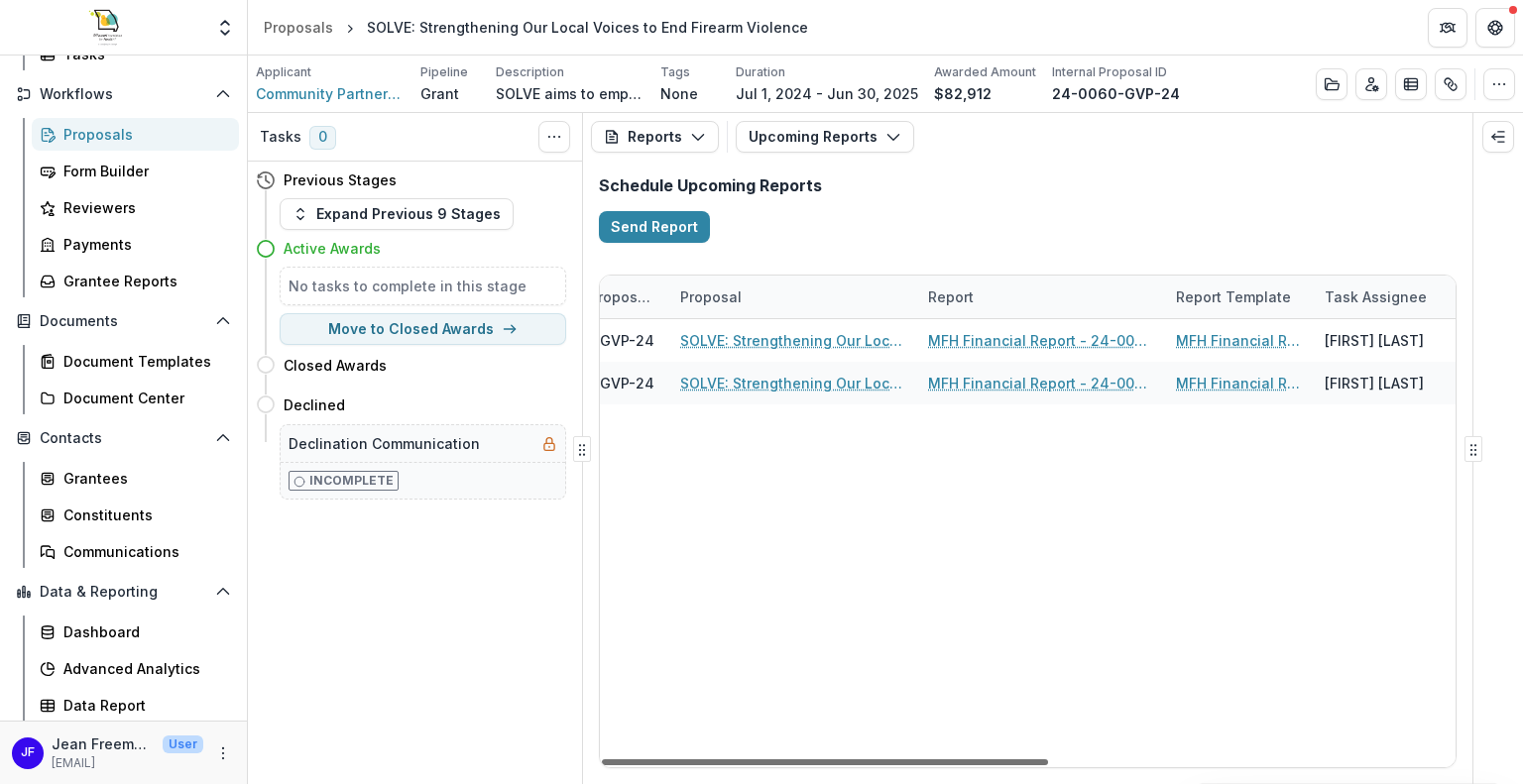 scroll, scrollTop: 0, scrollLeft: 0, axis: both 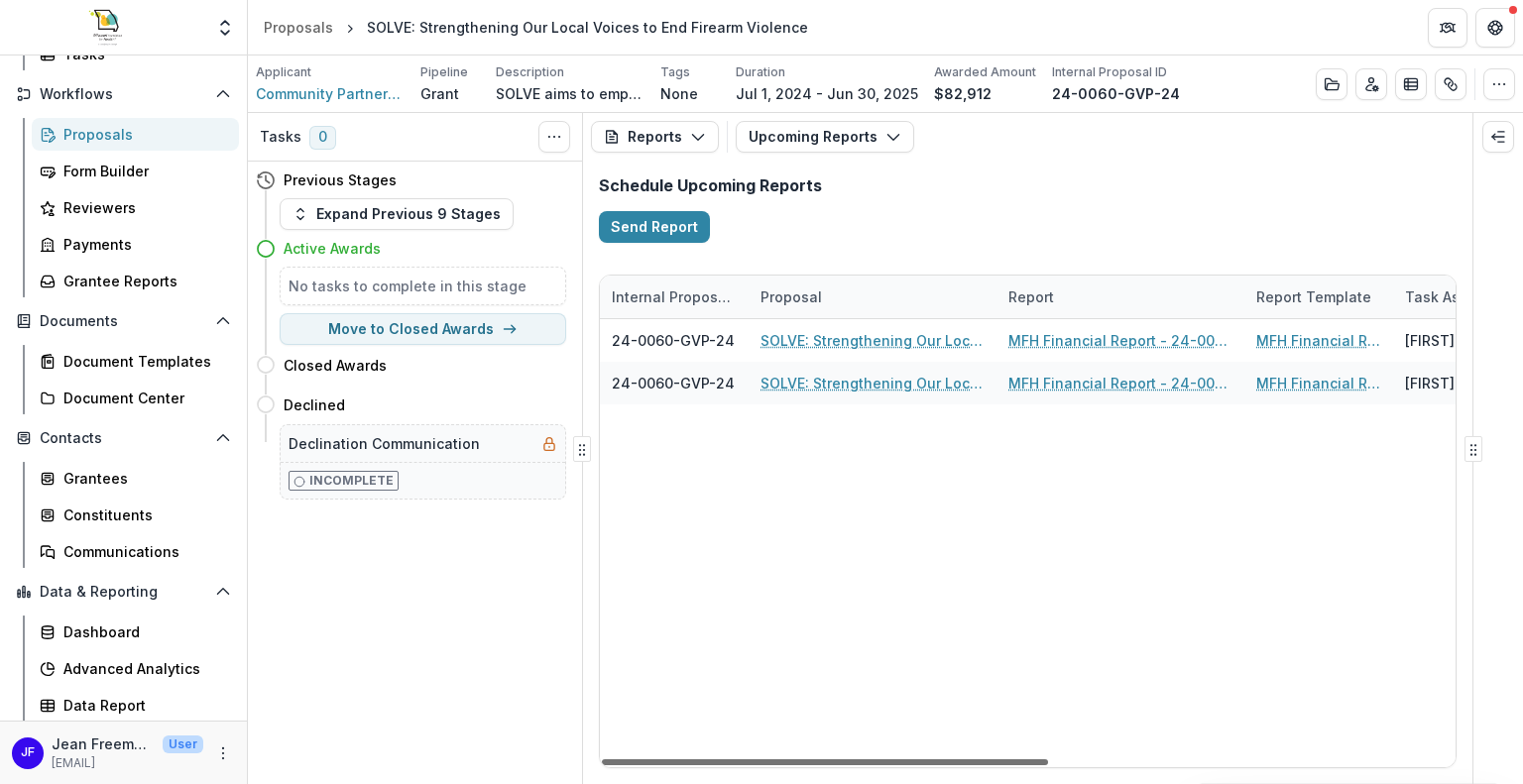 drag, startPoint x: 1187, startPoint y: 760, endPoint x: 722, endPoint y: 755, distance: 465.02688 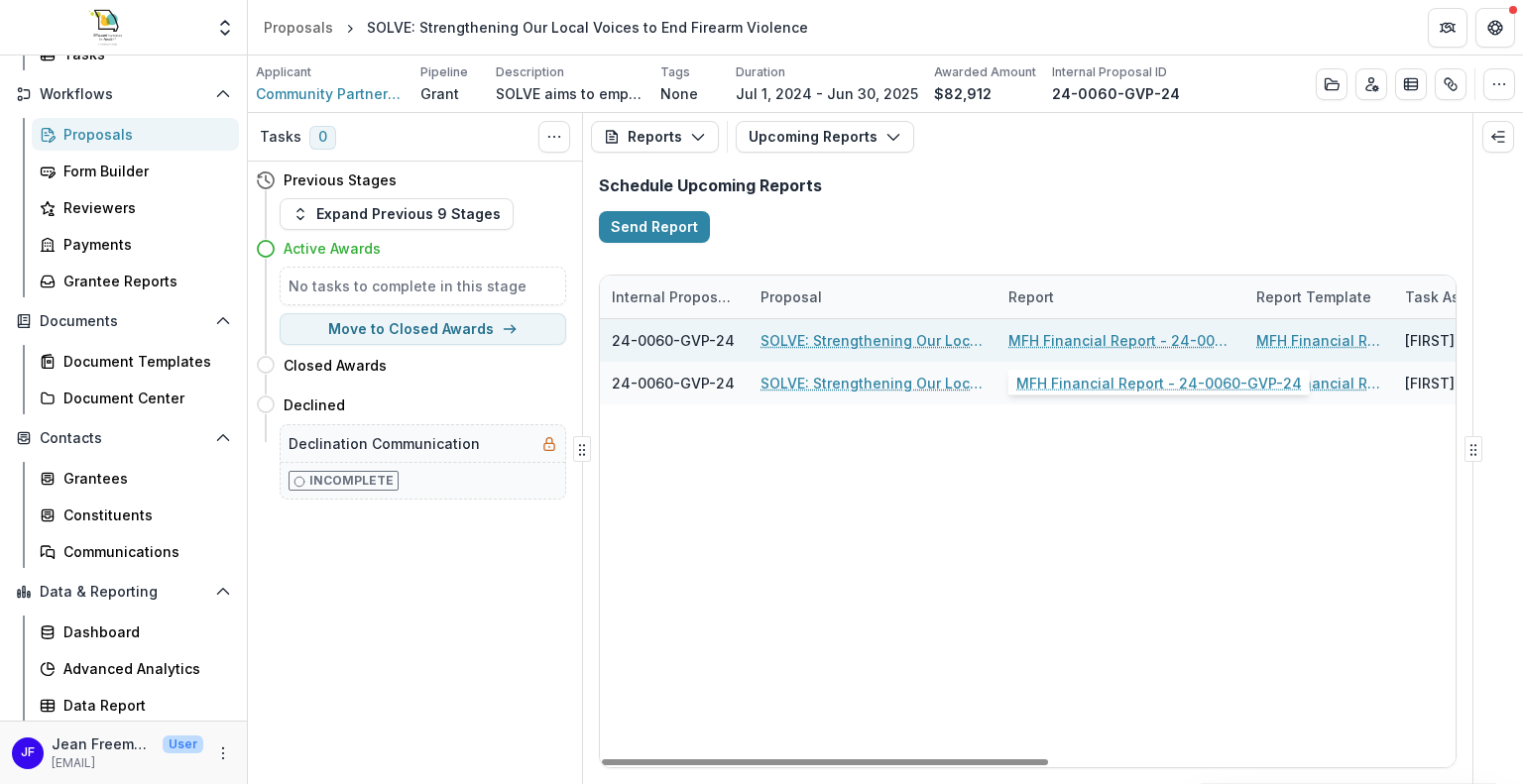 click on "MFH Financial Report - 24-0060-GVP-24" at bounding box center [1120, 340] 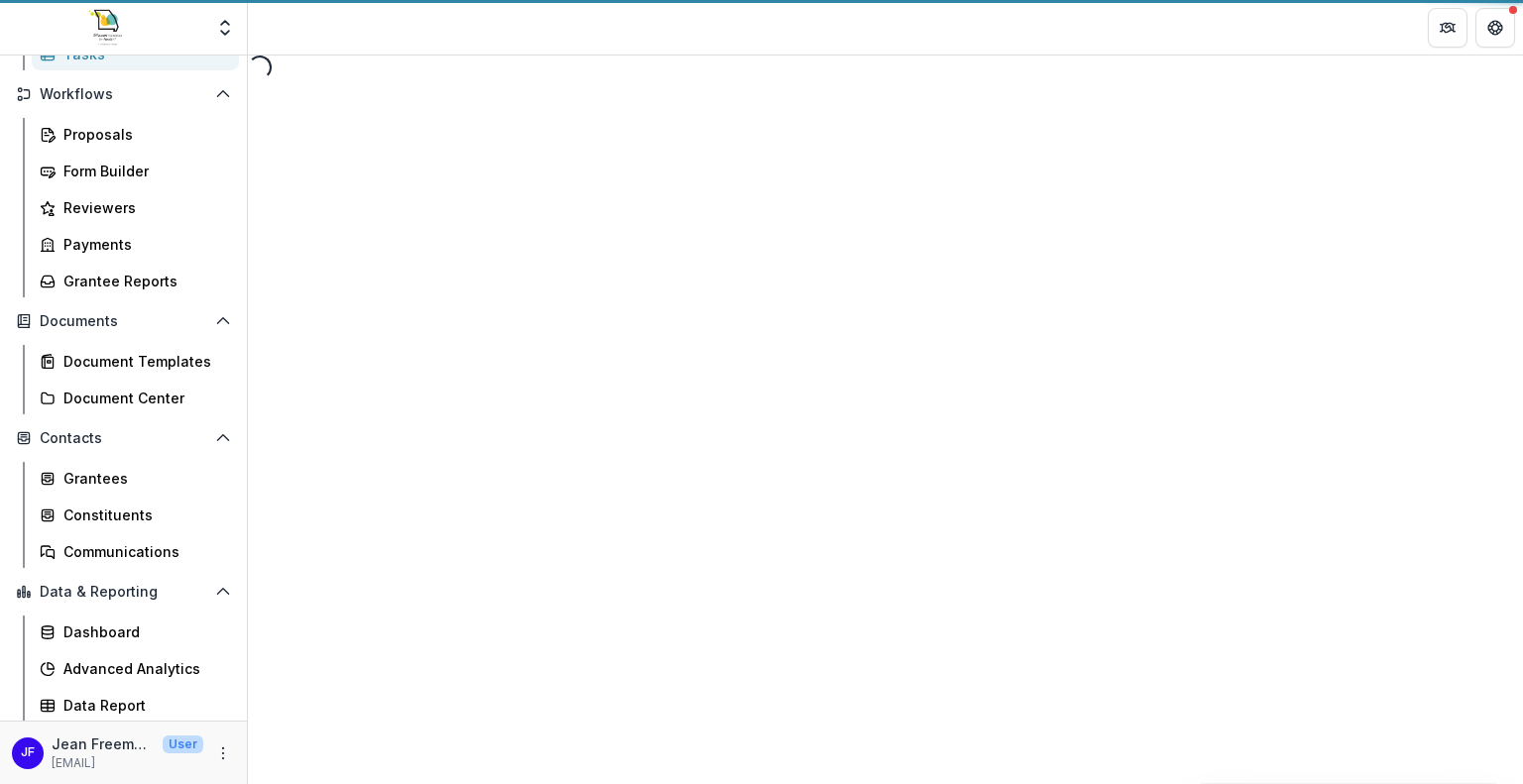 select on "********" 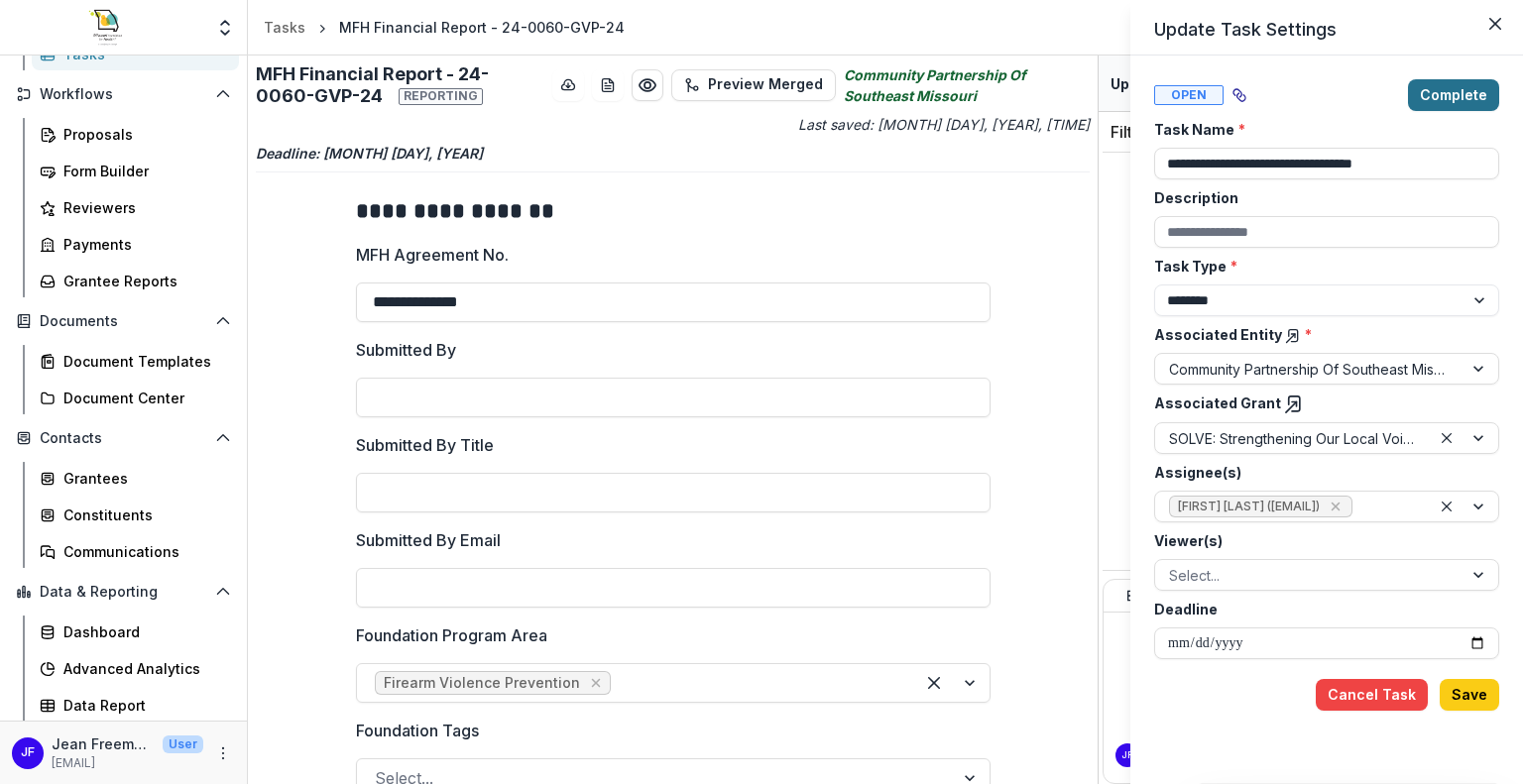 click on "Complete" at bounding box center (1454, 95) 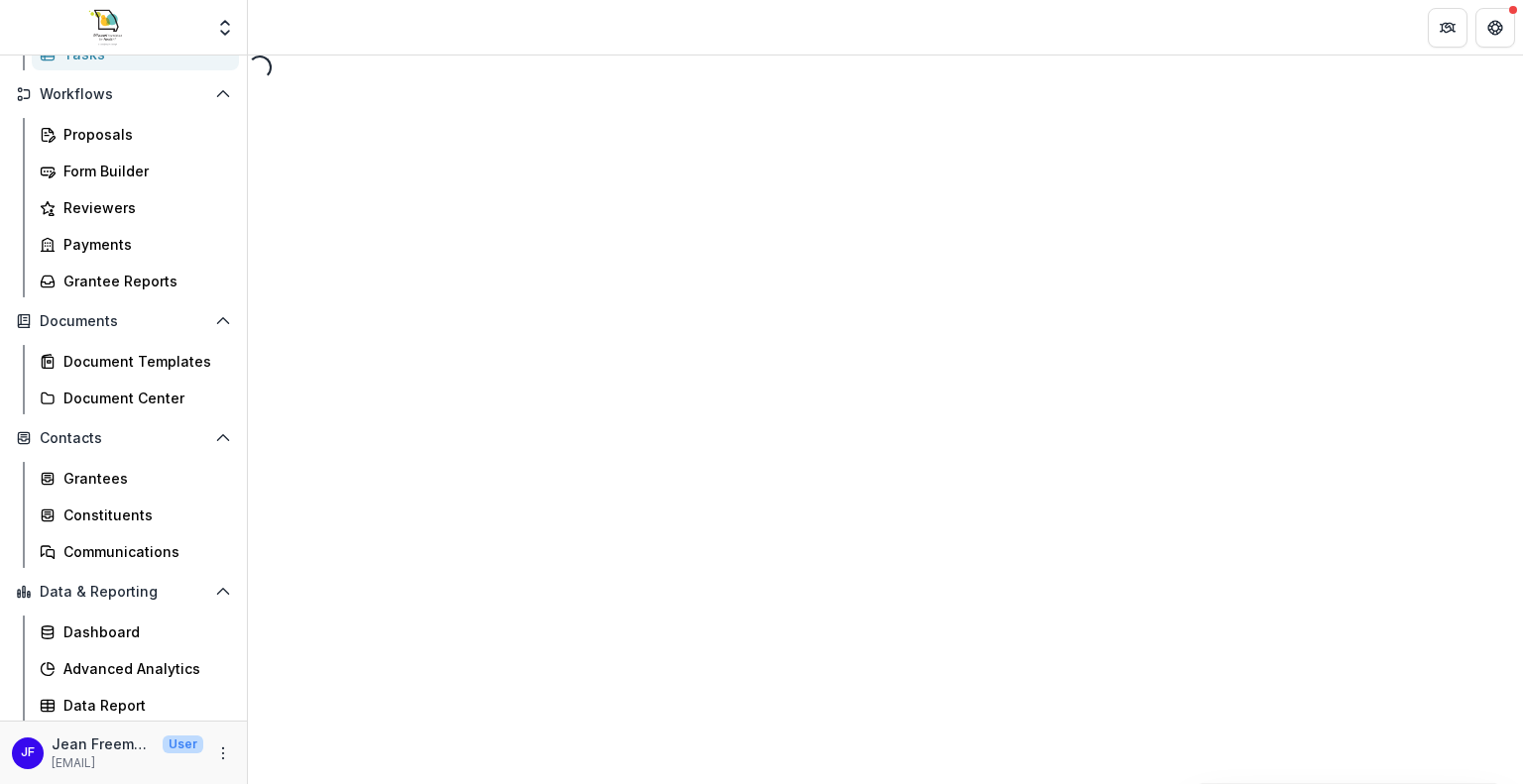 select on "********" 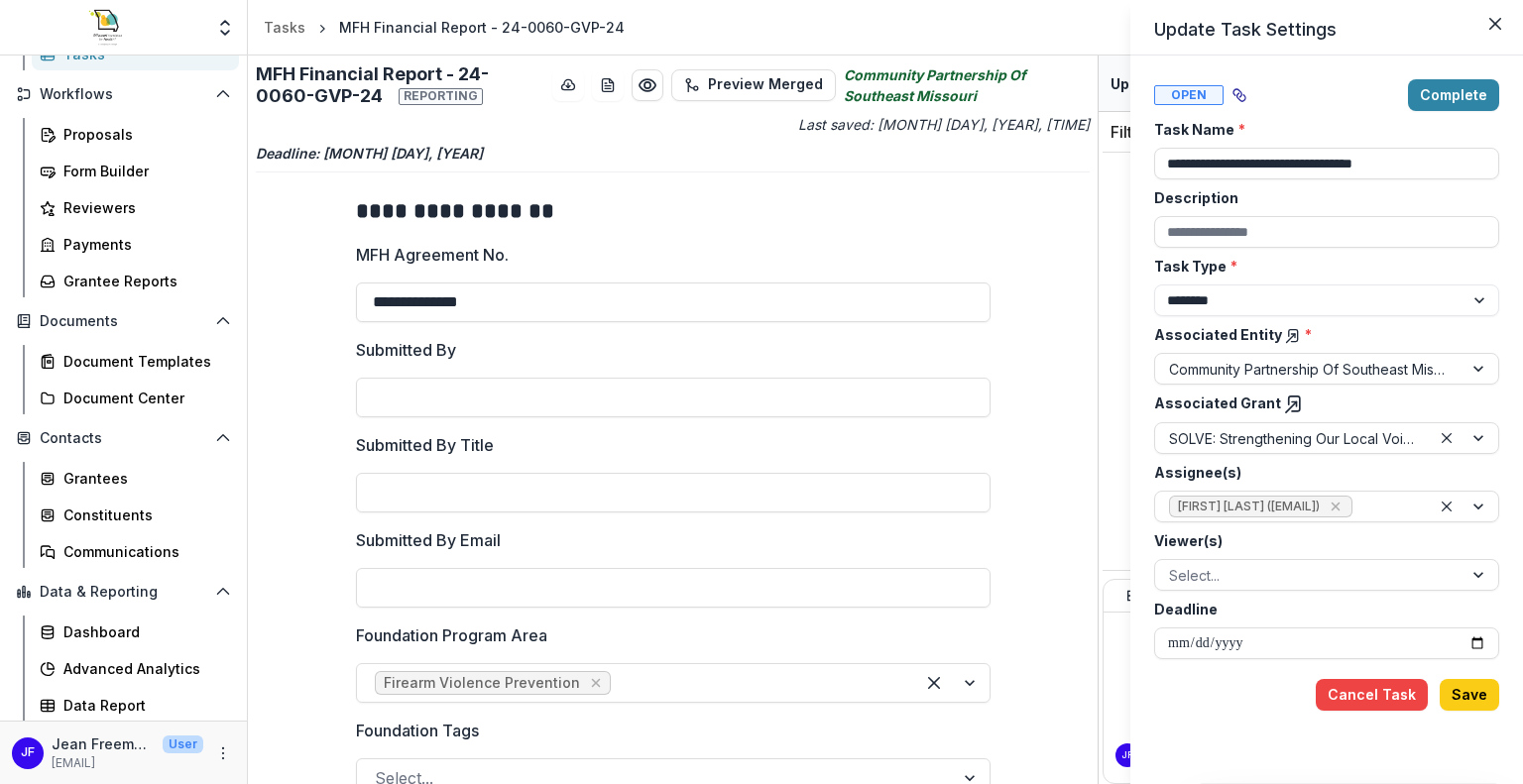 drag, startPoint x: 1094, startPoint y: 374, endPoint x: 1082, endPoint y: 559, distance: 185.38878 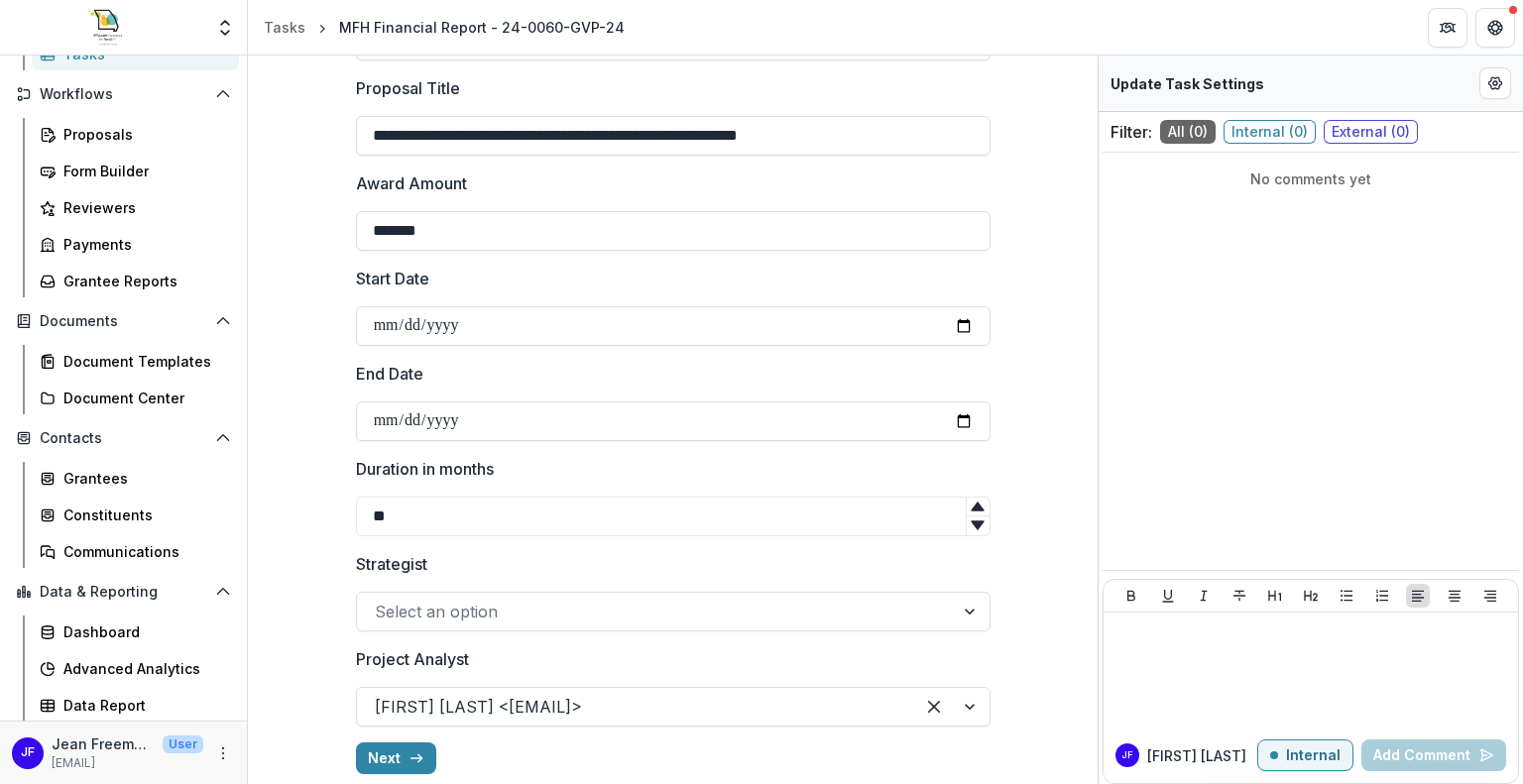 scroll, scrollTop: 750, scrollLeft: 0, axis: vertical 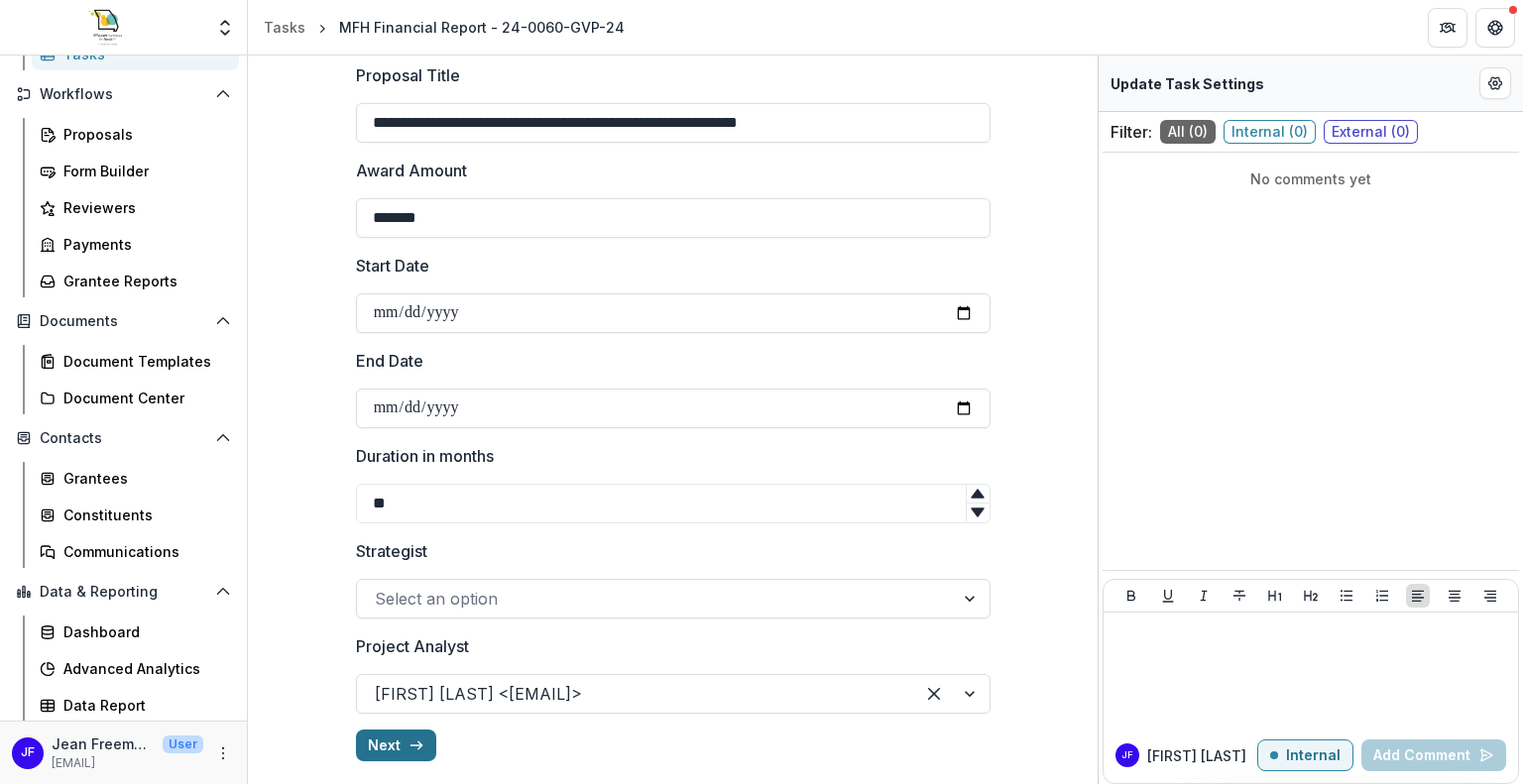 click on "Next" at bounding box center [396, 745] 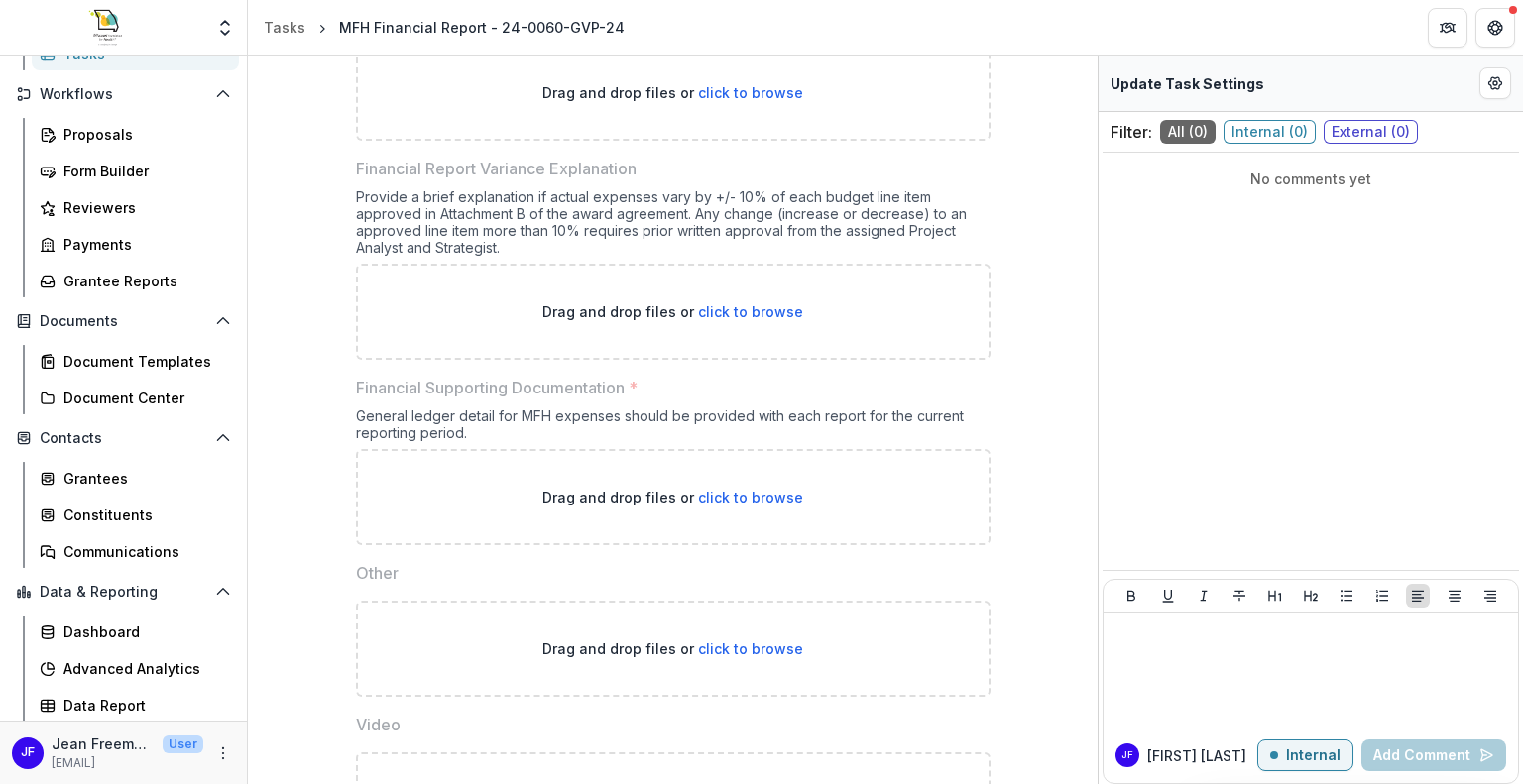 scroll, scrollTop: 434, scrollLeft: 0, axis: vertical 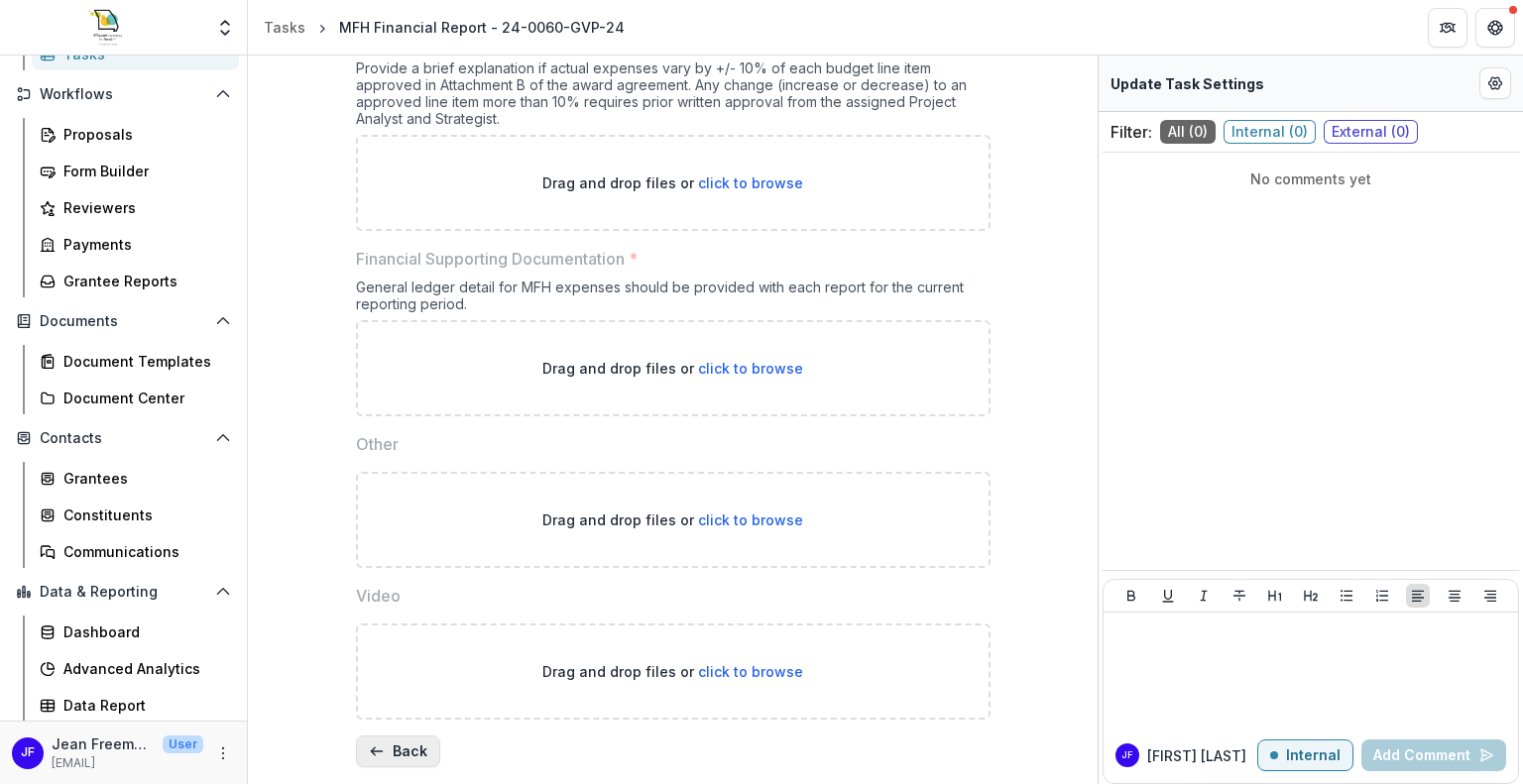 click on "Back" at bounding box center (398, 751) 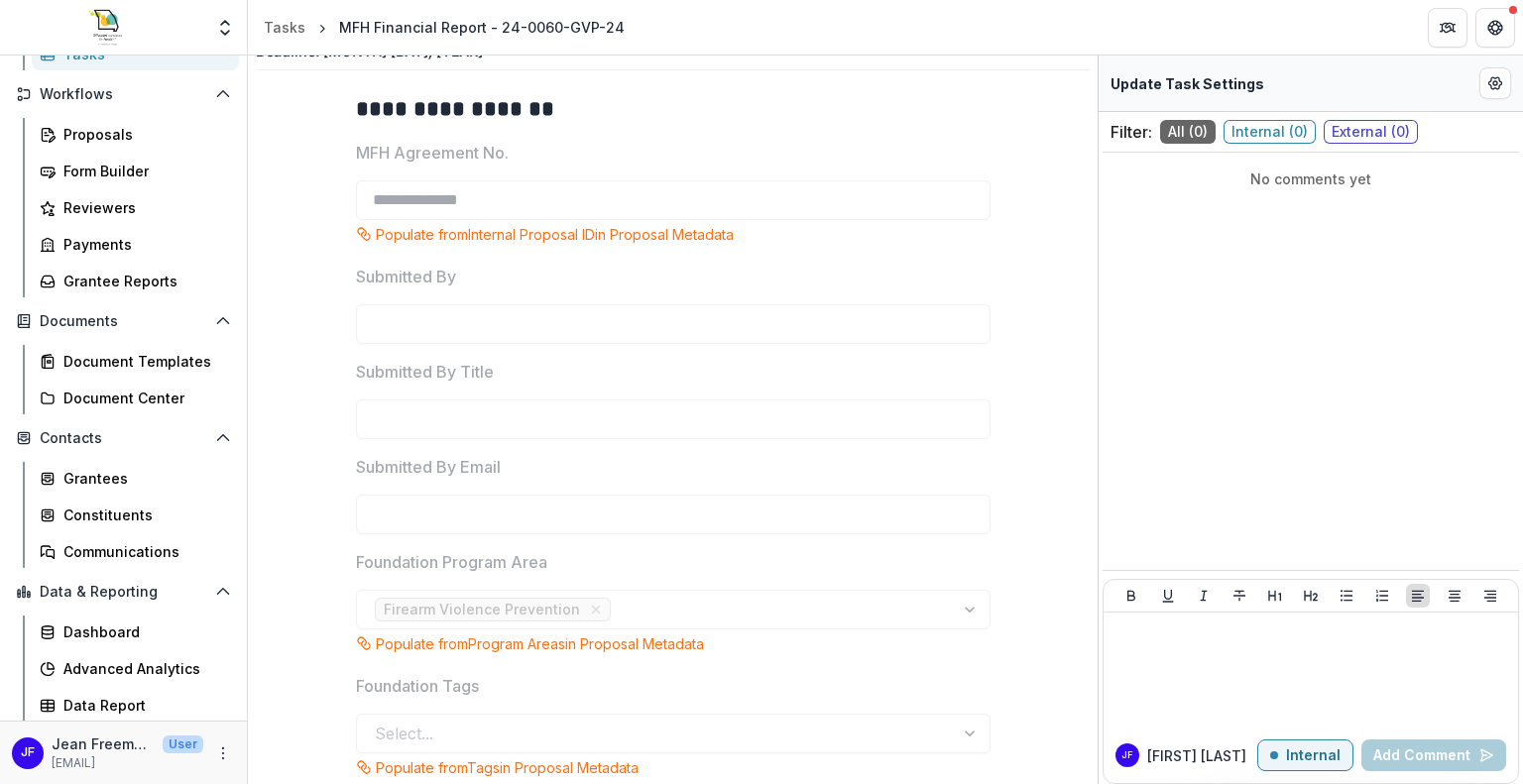 scroll, scrollTop: 0, scrollLeft: 0, axis: both 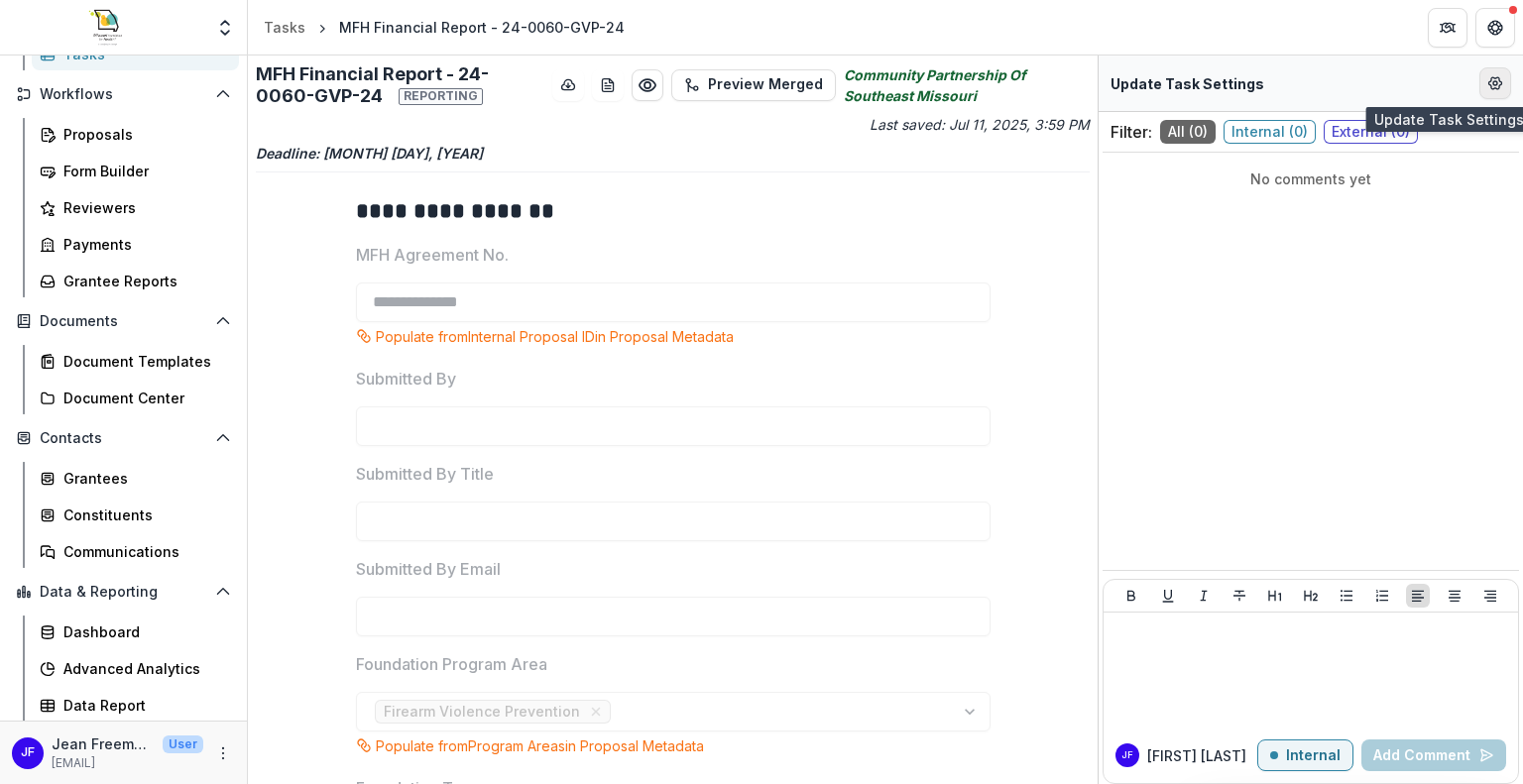 click 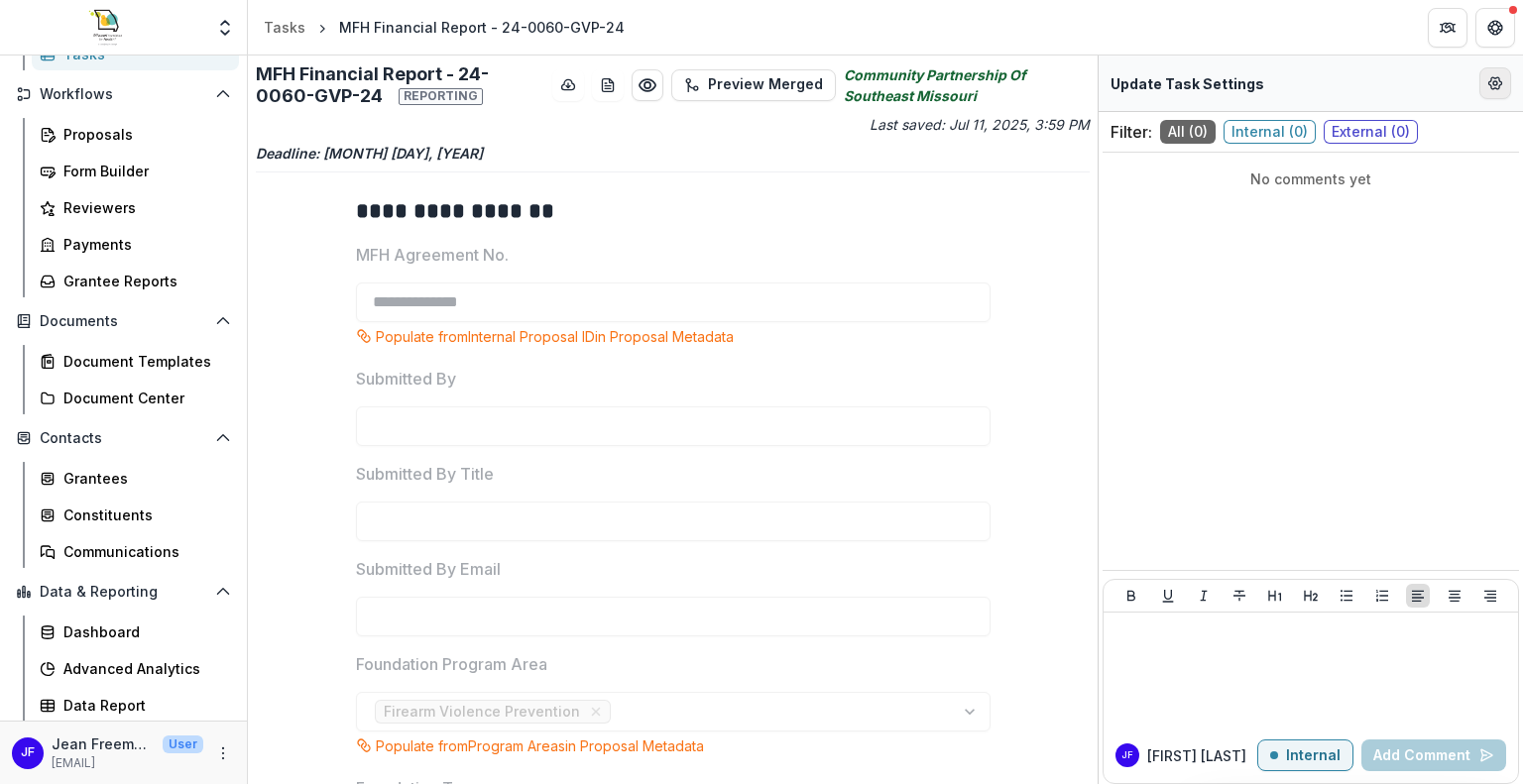 select on "********" 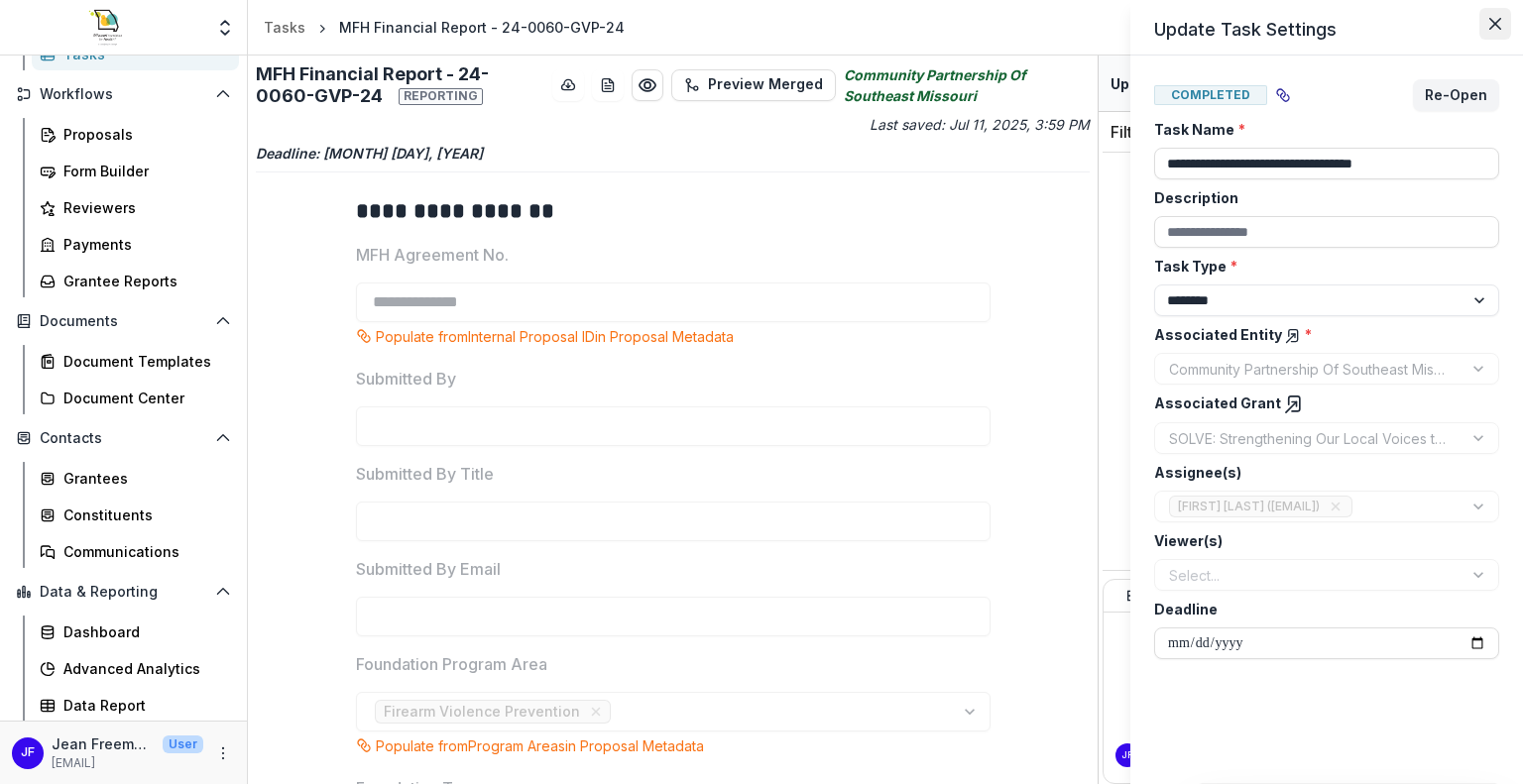click 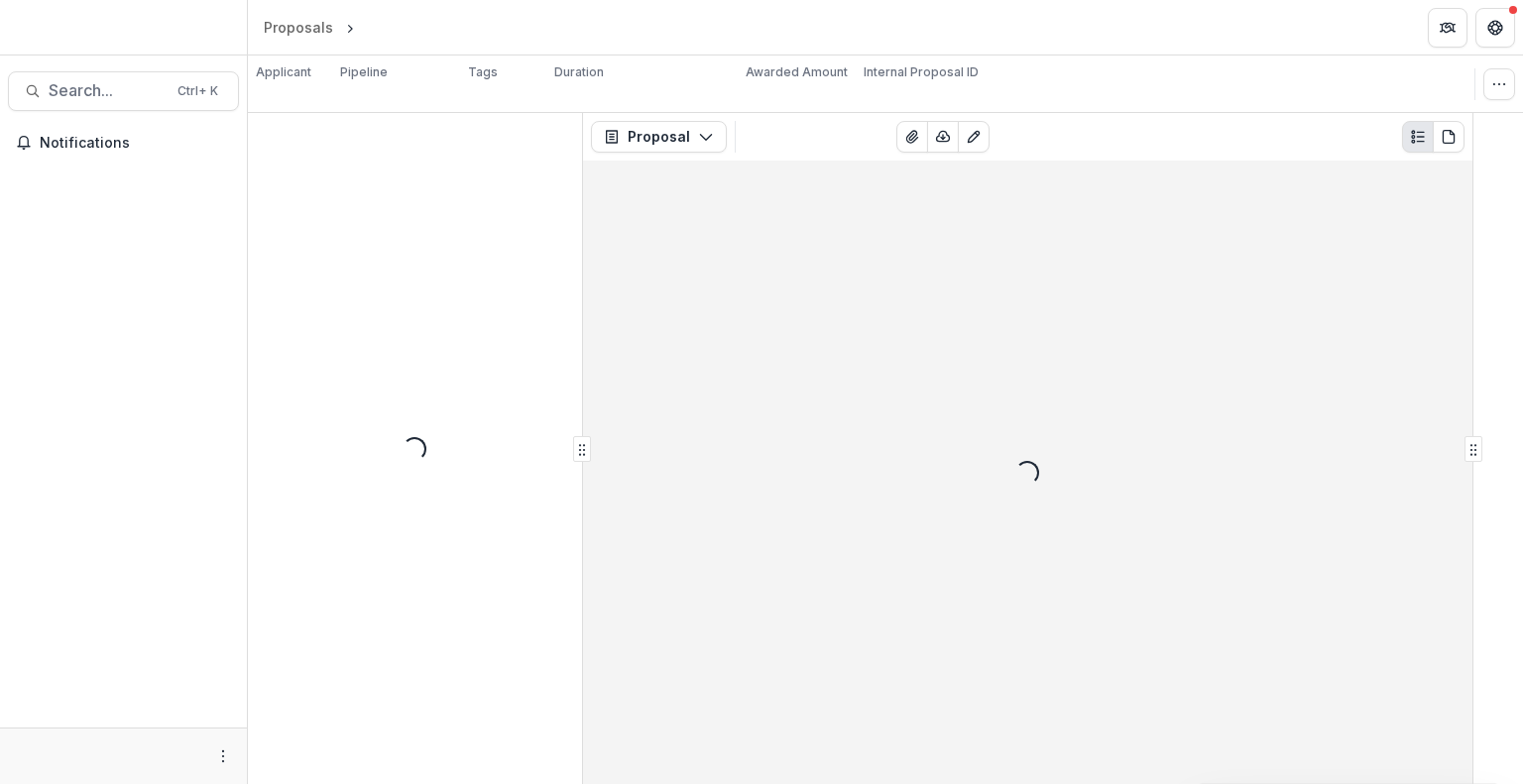 scroll, scrollTop: 0, scrollLeft: 0, axis: both 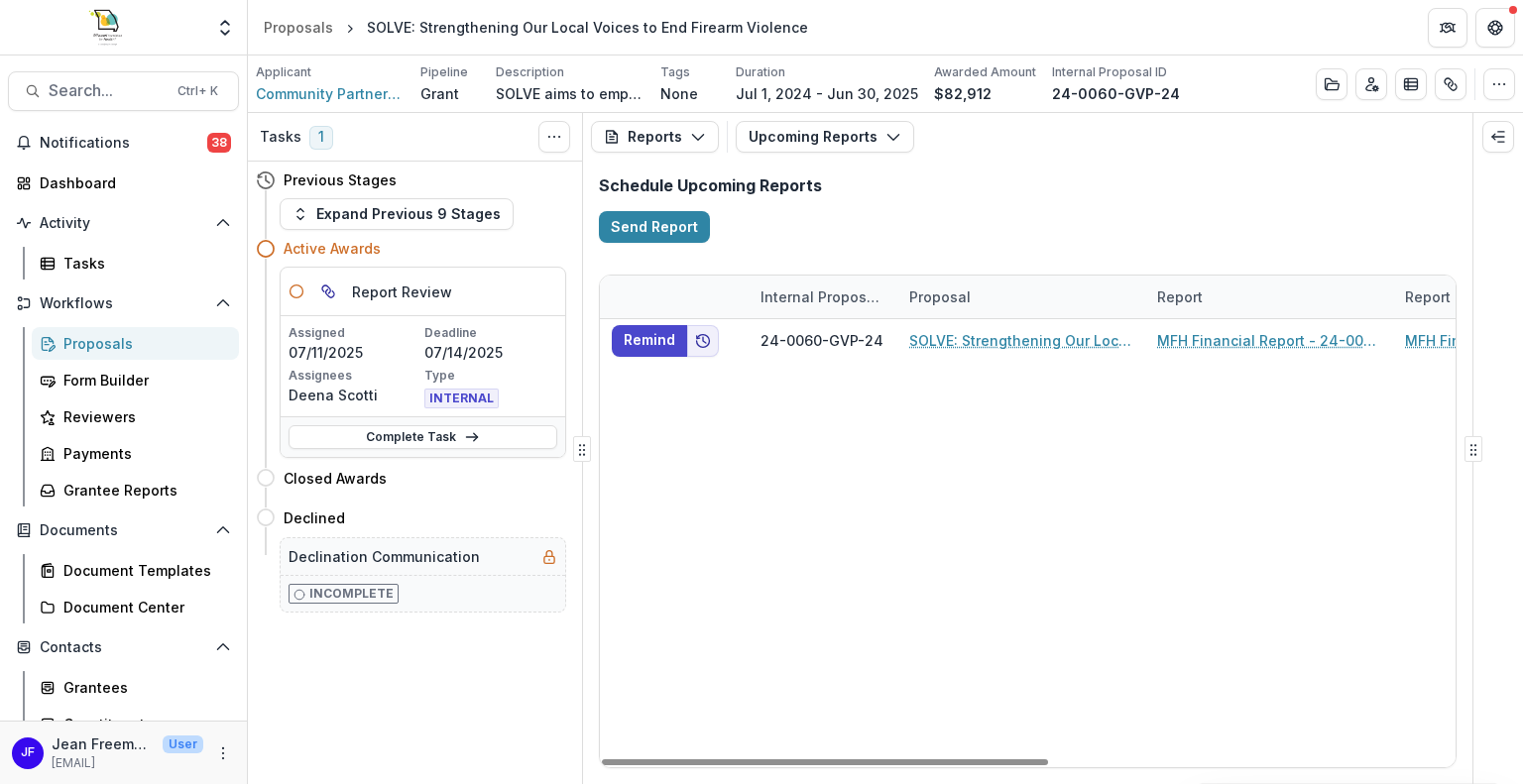 drag, startPoint x: 885, startPoint y: 760, endPoint x: 784, endPoint y: 480, distance: 297.6592 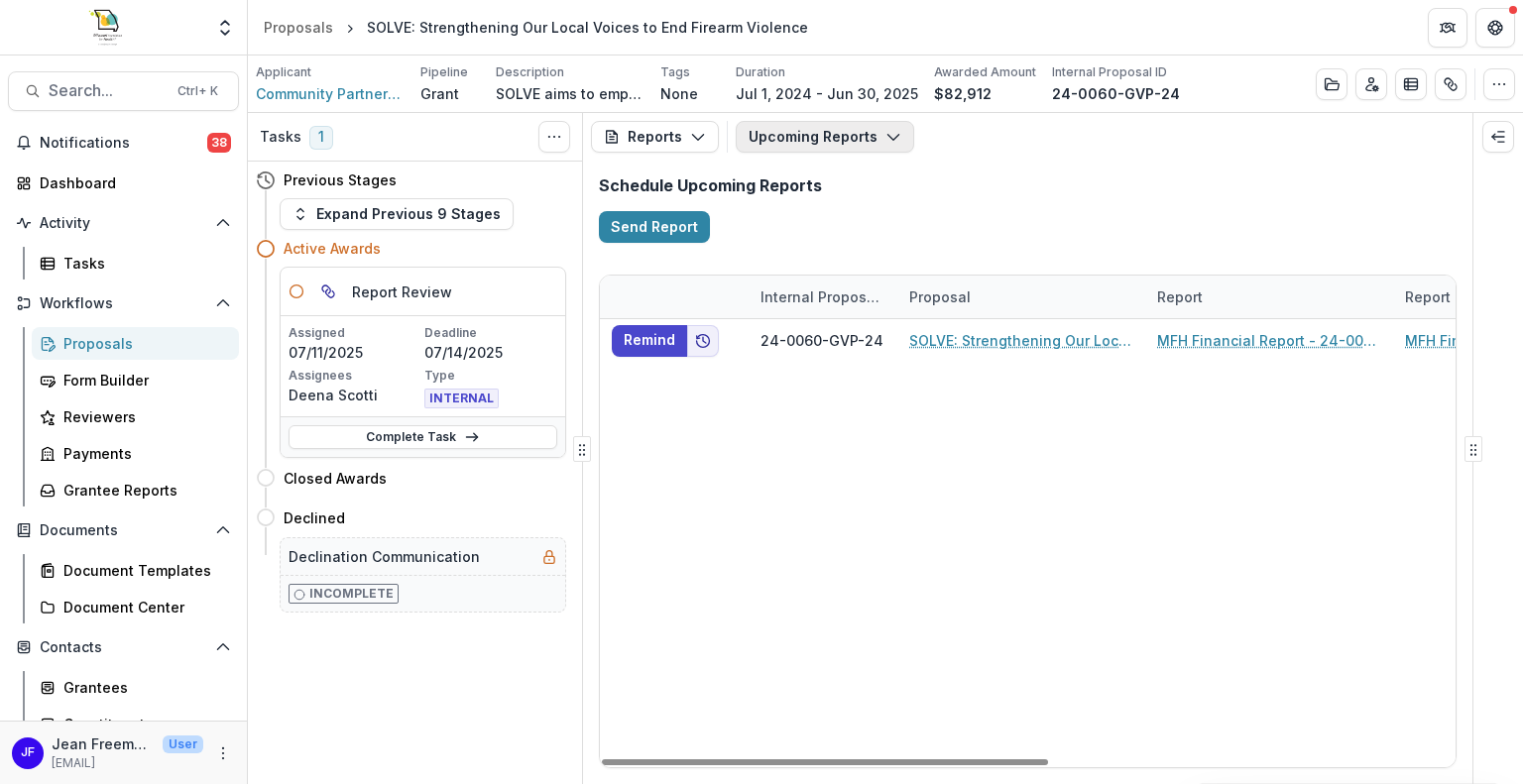 click on "Upcoming Reports" at bounding box center (825, 137) 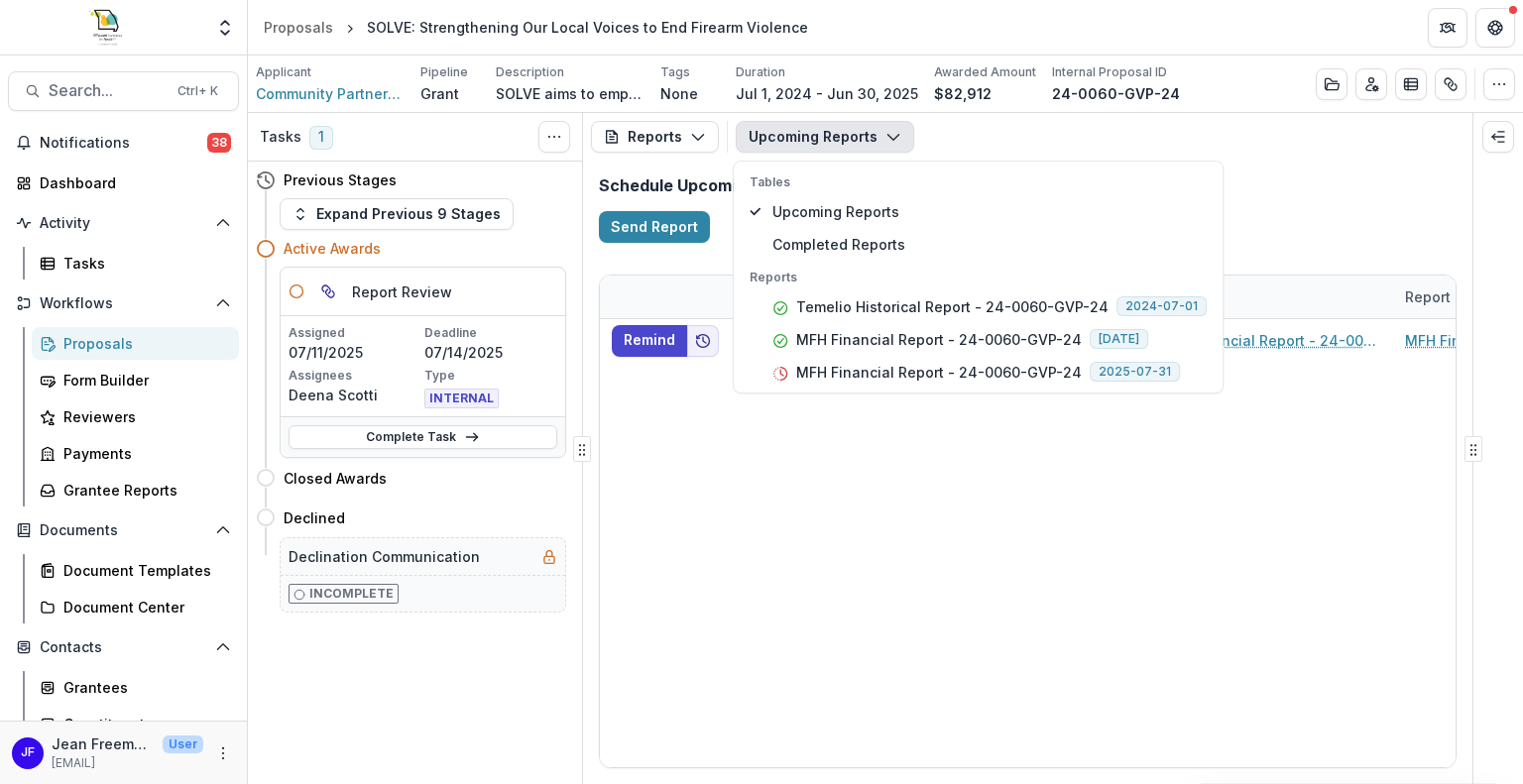 click on "Upcoming Reports" at bounding box center [825, 137] 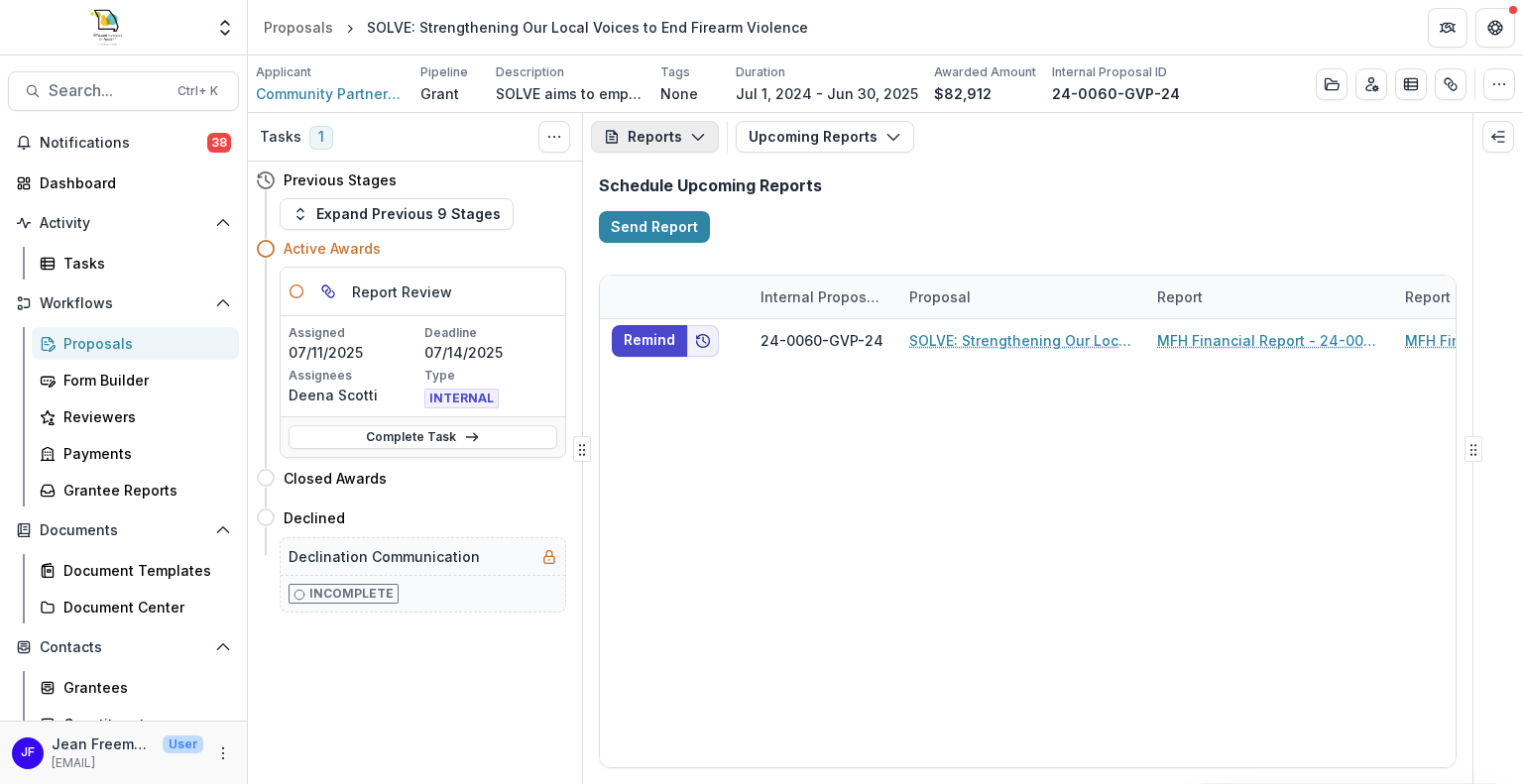click on "Reports" at bounding box center (654, 137) 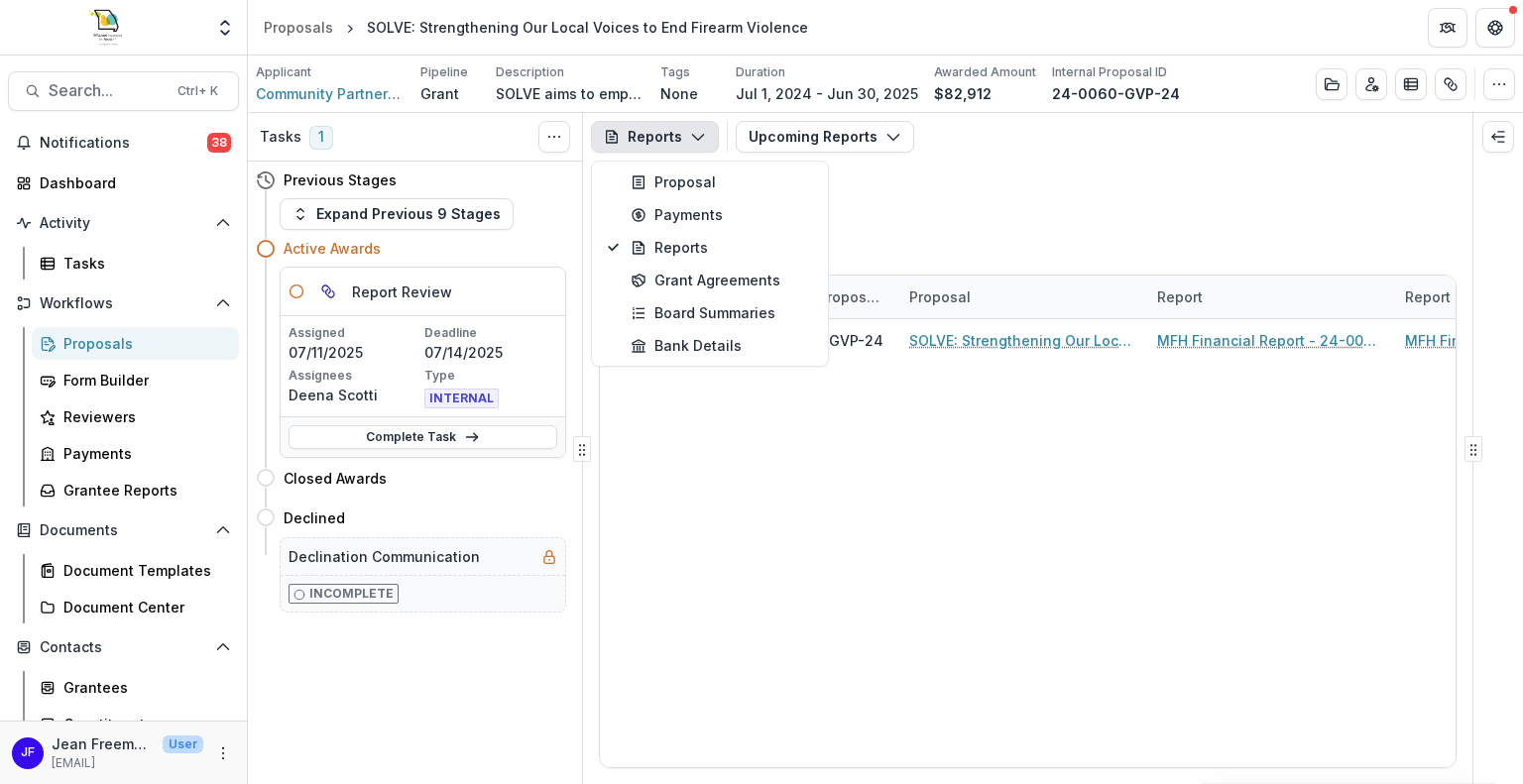 click on "Reports" at bounding box center (654, 137) 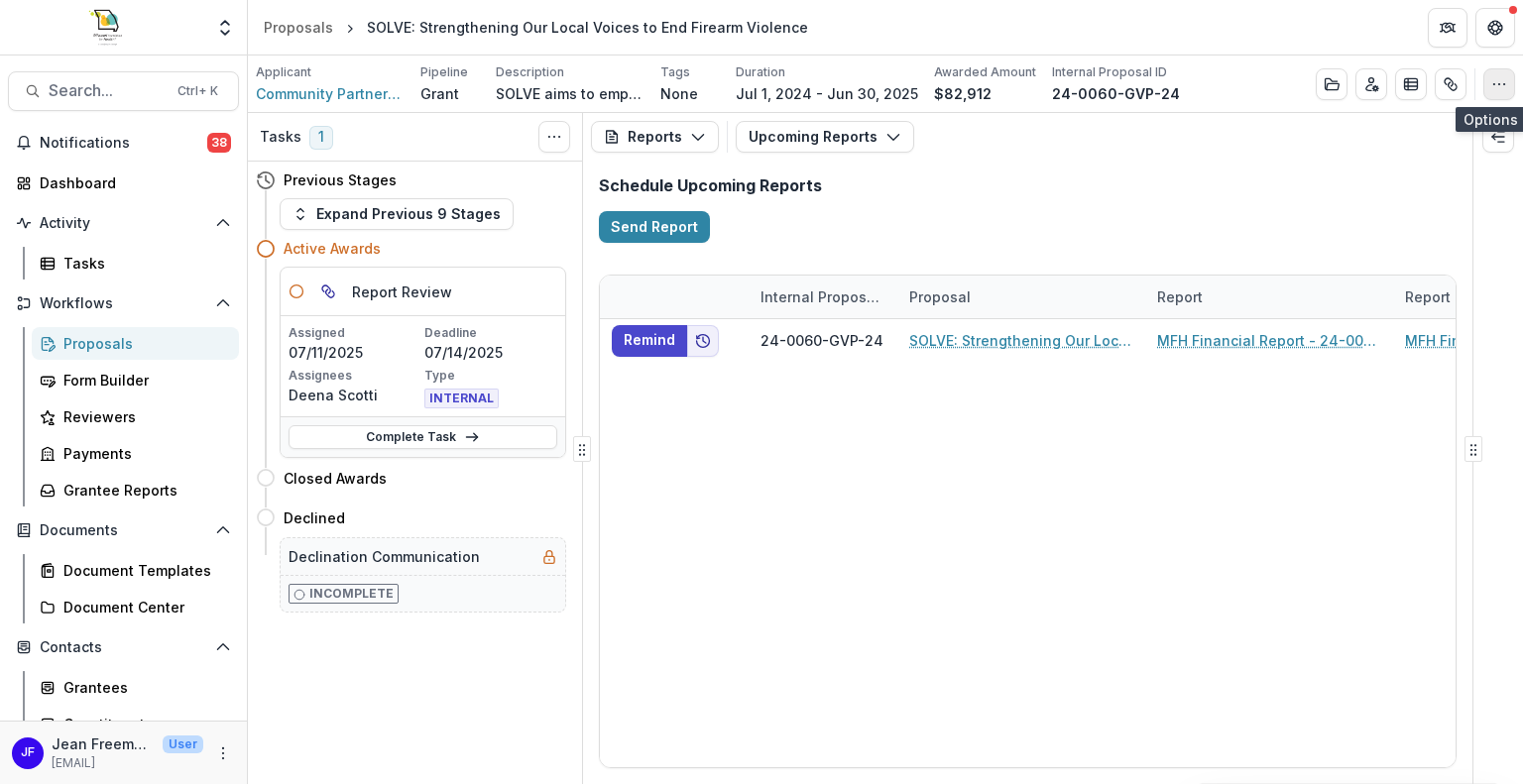 click 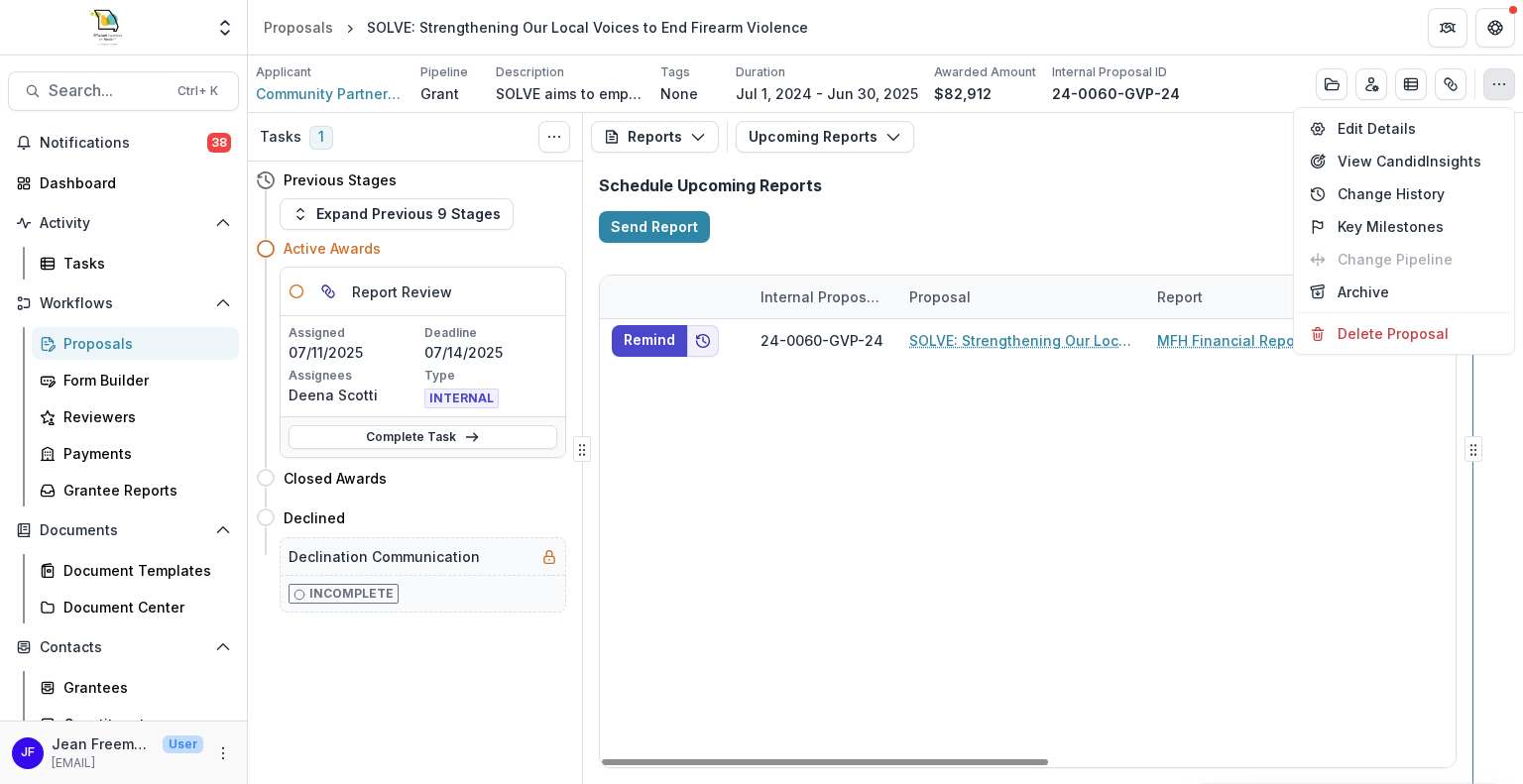 click on "Tasks 1 Show Cancelled Tasks Previous Stages Expand Previous 9 Stages Active Awards Report Review Assigned 07/11/2025 Deadline 07/14/2025 Assignees Deena Scotti Type INTERNAL Complete Task Closed Awards Move here Declined Move here Declination Communication Incomplete Reports Proposal Payments Reports Grant Agreements Board Summaries Bank Details Upcoming Reports Tables Upcoming Reports Completed Reports Reports Temelio Historical Report - 24-0060-GVP-24 2024-07-01 MFH Financial Report - 24-0060-GVP-24 2025-01-15 MFH Financial Report - 24-0060-GVP-24 2025-07-31 Schedule Upcoming Reports Send Report Internal Proposal ID Proposal Report Report Template Task Assignee Due Date Entity Dba Remind 24-0060-GVP-24 SOLVE: Strengthening Our Local Voices to End Firearm Violence MFH Financial Report - 24-0060-GVP-24 MFH Financial Report Melissa Stickel 07/31/2025 Community Partnership Of Southeast Missouri Community Partnership of Southeast Missouri" at bounding box center (885, 448) 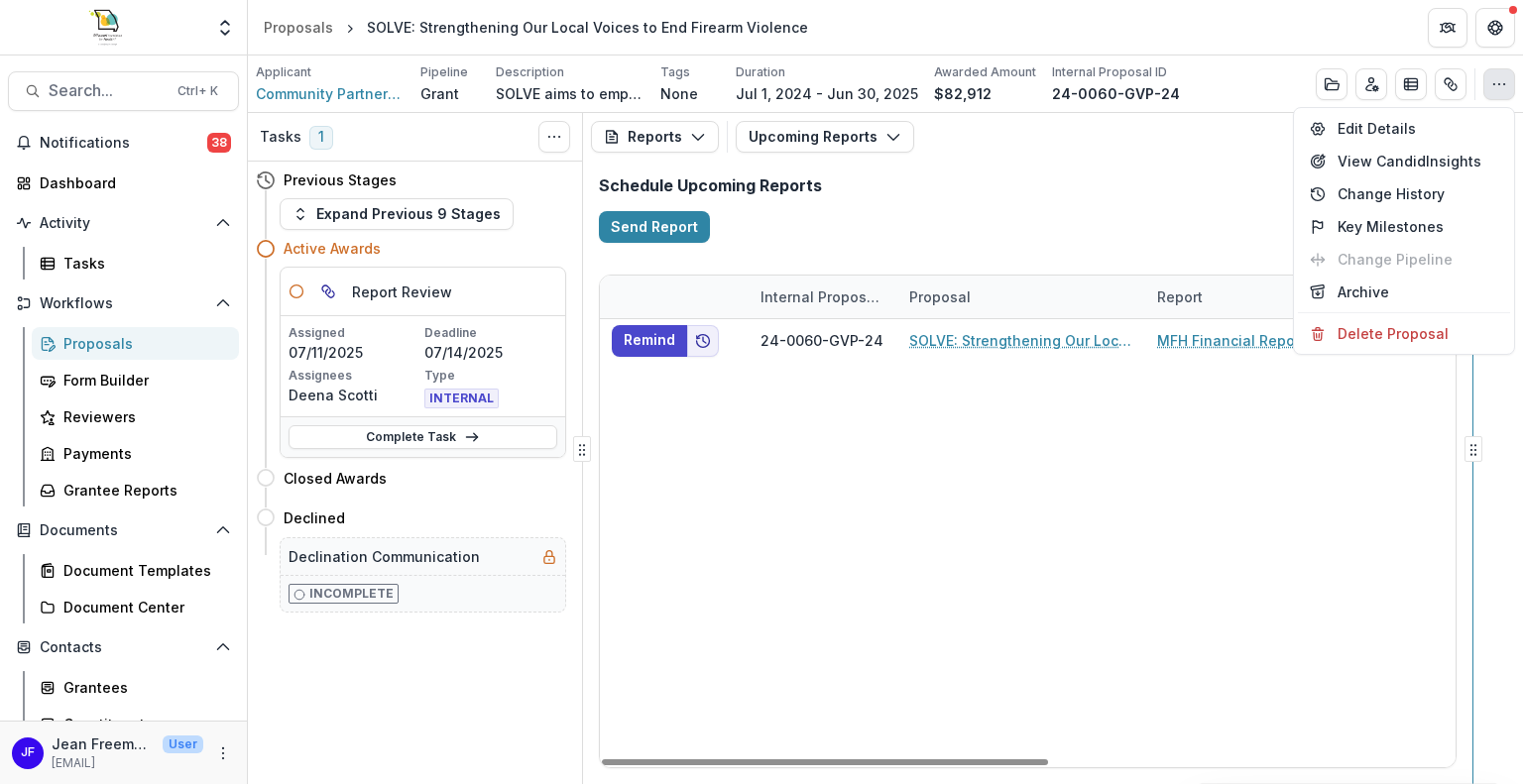 click on "Tasks 1 Show Cancelled Tasks Previous Stages Expand Previous 9 Stages Active Awards Report Review Assigned 07/11/2025 Deadline 07/14/2025 Assignees Deena Scotti Type INTERNAL Complete Task Closed Awards Move here Declined Move here Declination Communication Incomplete Reports Proposal Payments Reports Grant Agreements Board Summaries Bank Details Upcoming Reports Tables Upcoming Reports Completed Reports Reports Temelio Historical Report - 24-0060-GVP-24 2024-07-01 MFH Financial Report - 24-0060-GVP-24 2025-01-15 MFH Financial Report - 24-0060-GVP-24 2025-07-31 Schedule Upcoming Reports Send Report Internal Proposal ID Proposal Report Report Template Task Assignee Due Date Entity Dba Remind 24-0060-GVP-24 SOLVE: Strengthening Our Local Voices to End Firearm Violence MFH Financial Report - 24-0060-GVP-24 MFH Financial Report Melissa Stickel 07/31/2025 Community Partnership Of Southeast Missouri Community Partnership of Southeast Missouri" at bounding box center (885, 448) 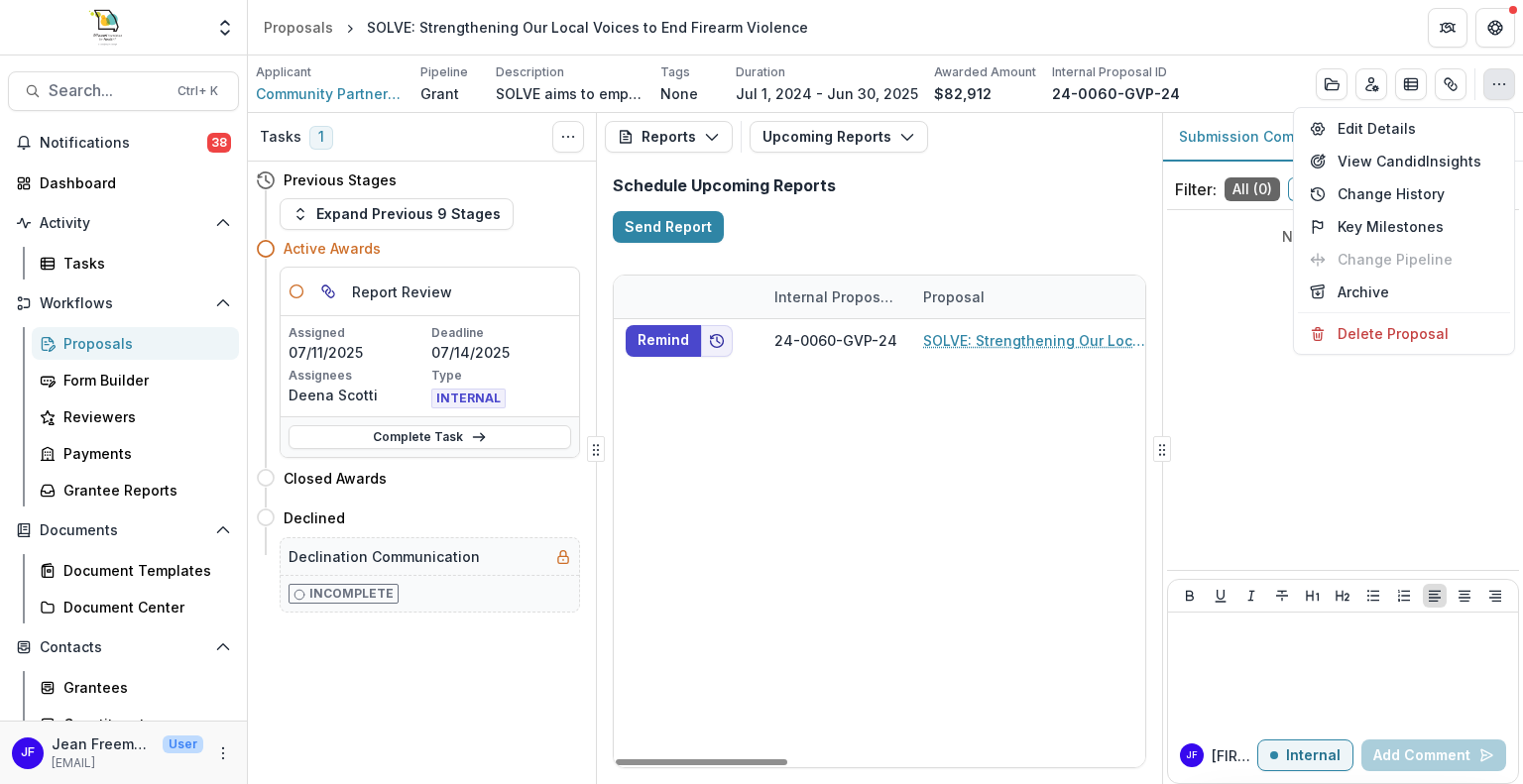 click on "No comments yet" at bounding box center [1343, 390] 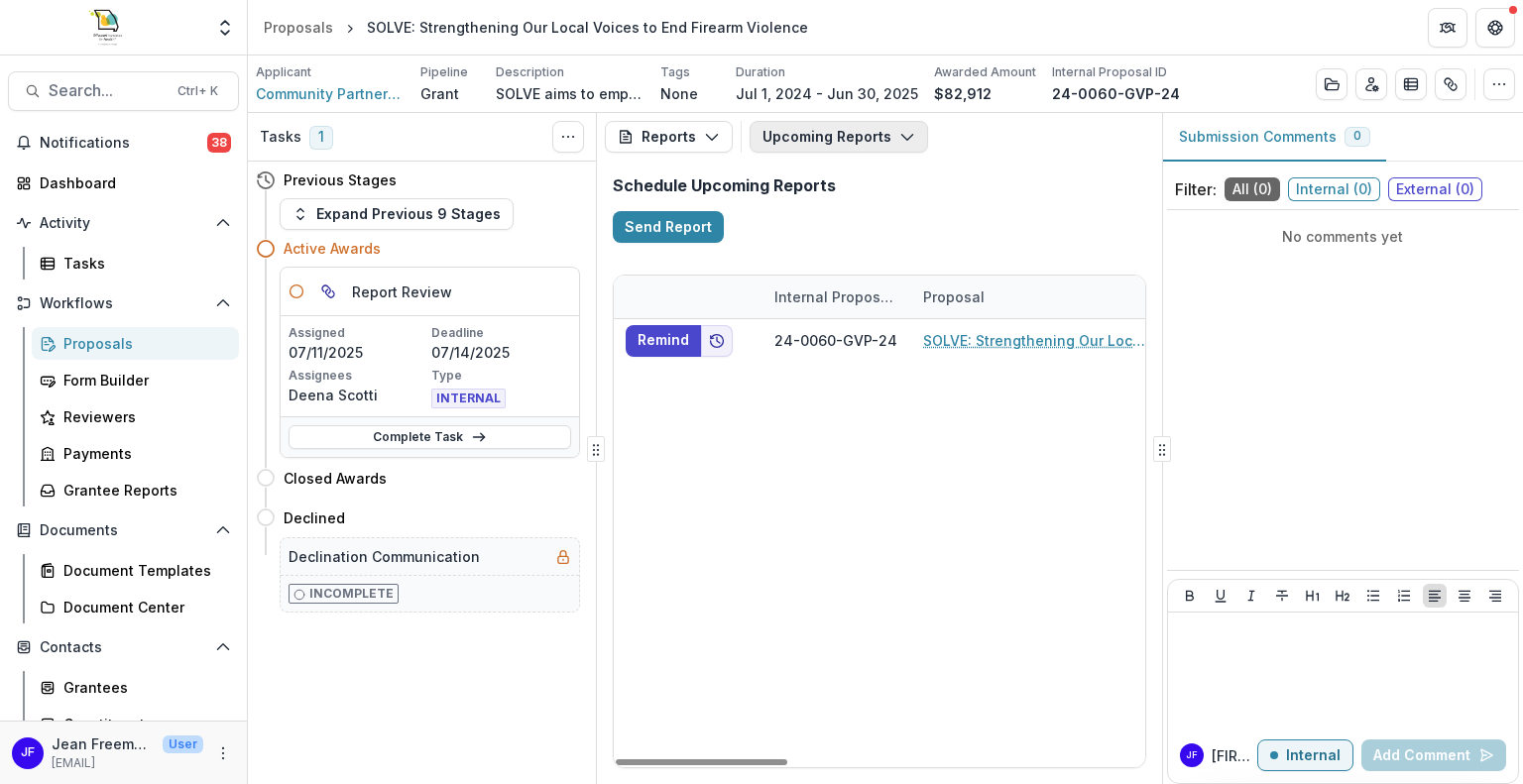 click on "Upcoming Reports" at bounding box center [839, 137] 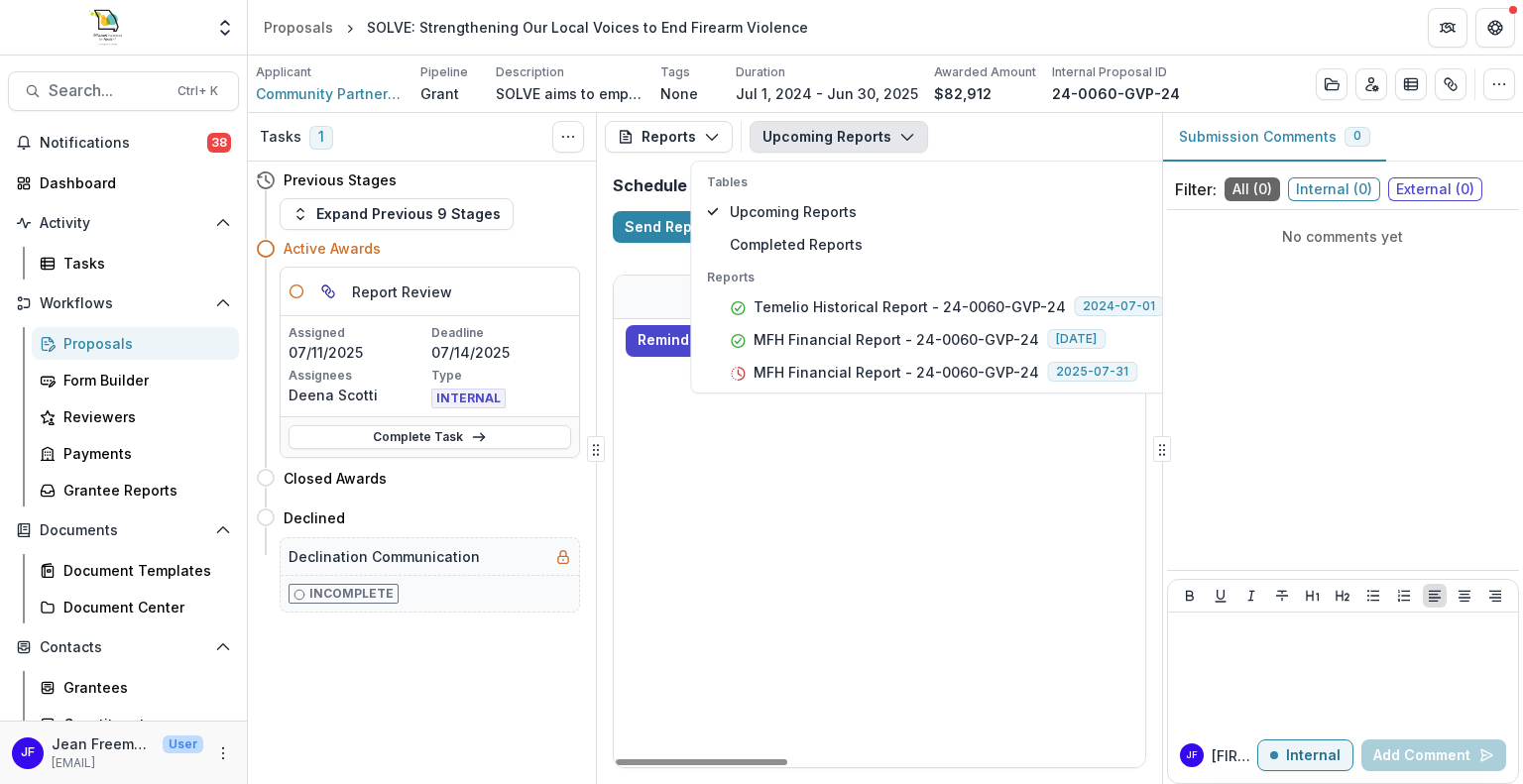 click on "Remind 24-0060-GVP-24 SOLVE: Strengthening Our Local Voices to End Firearm Violence MFH Financial Report - 24-0060-GVP-24 MFH Financial Report Melissa Stickel 07/31/2025 Community Partnership Of Southeast Missouri" at bounding box center [1432, 543] 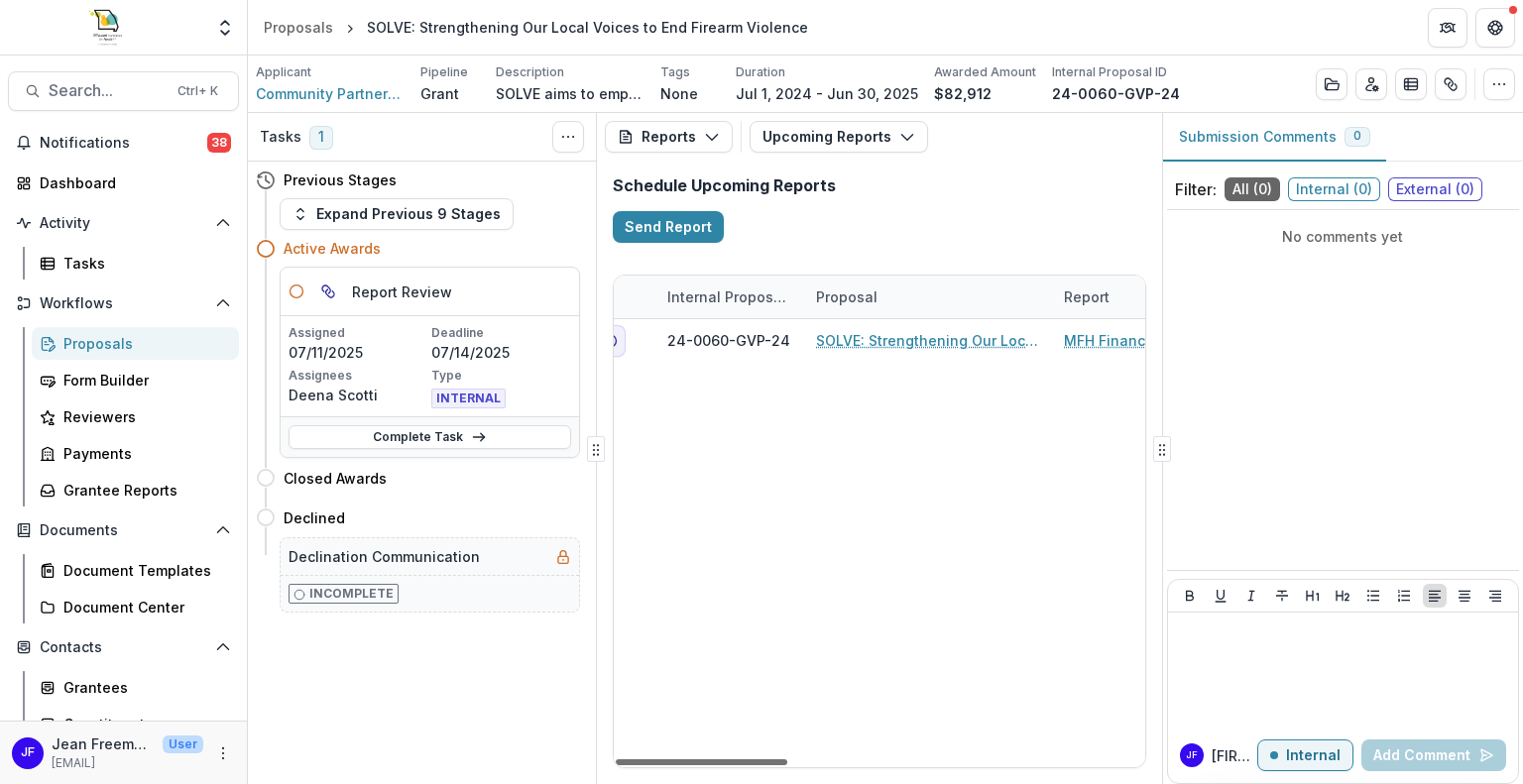 scroll, scrollTop: 0, scrollLeft: 0, axis: both 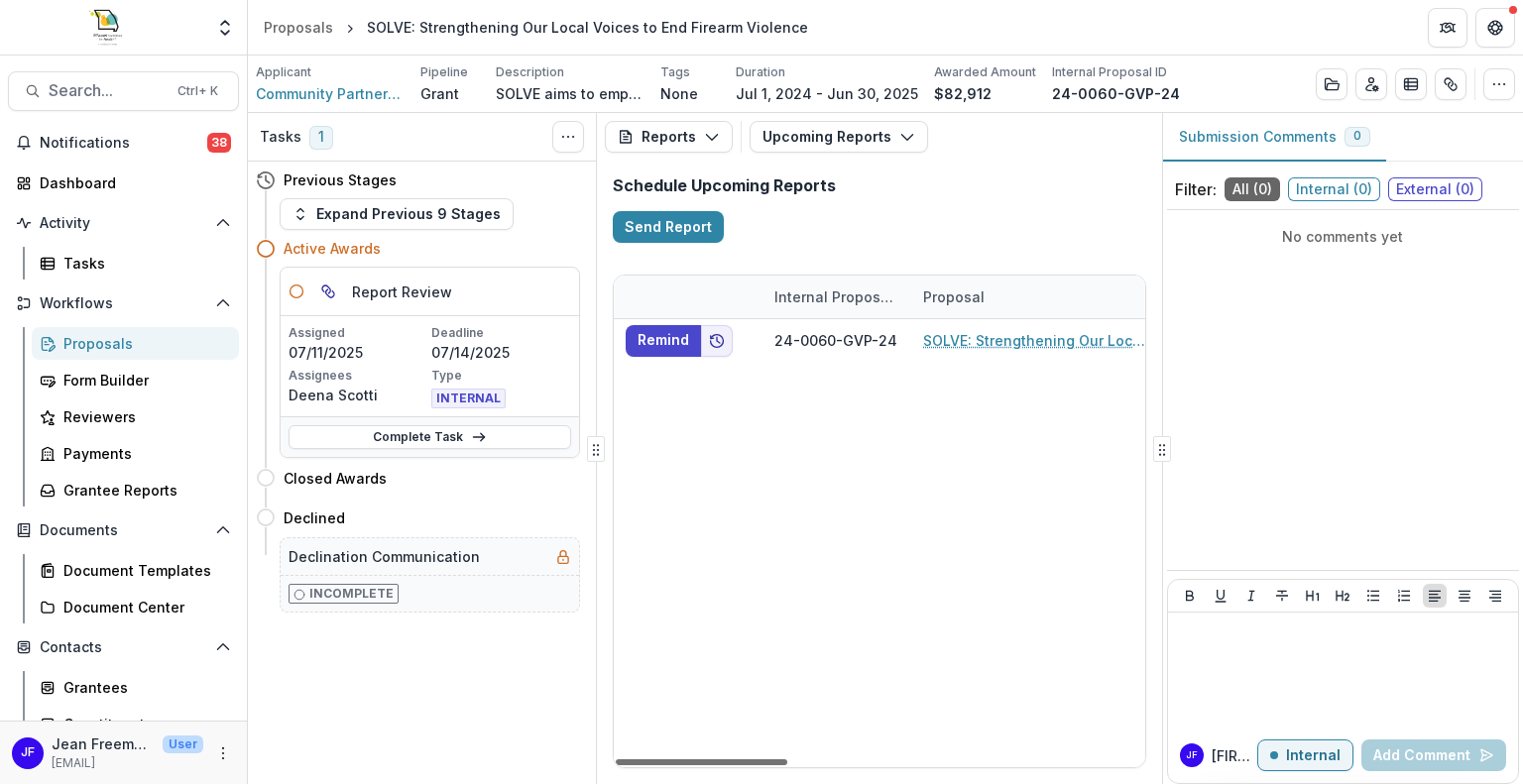drag, startPoint x: 717, startPoint y: 764, endPoint x: 666, endPoint y: 749, distance: 53.160135 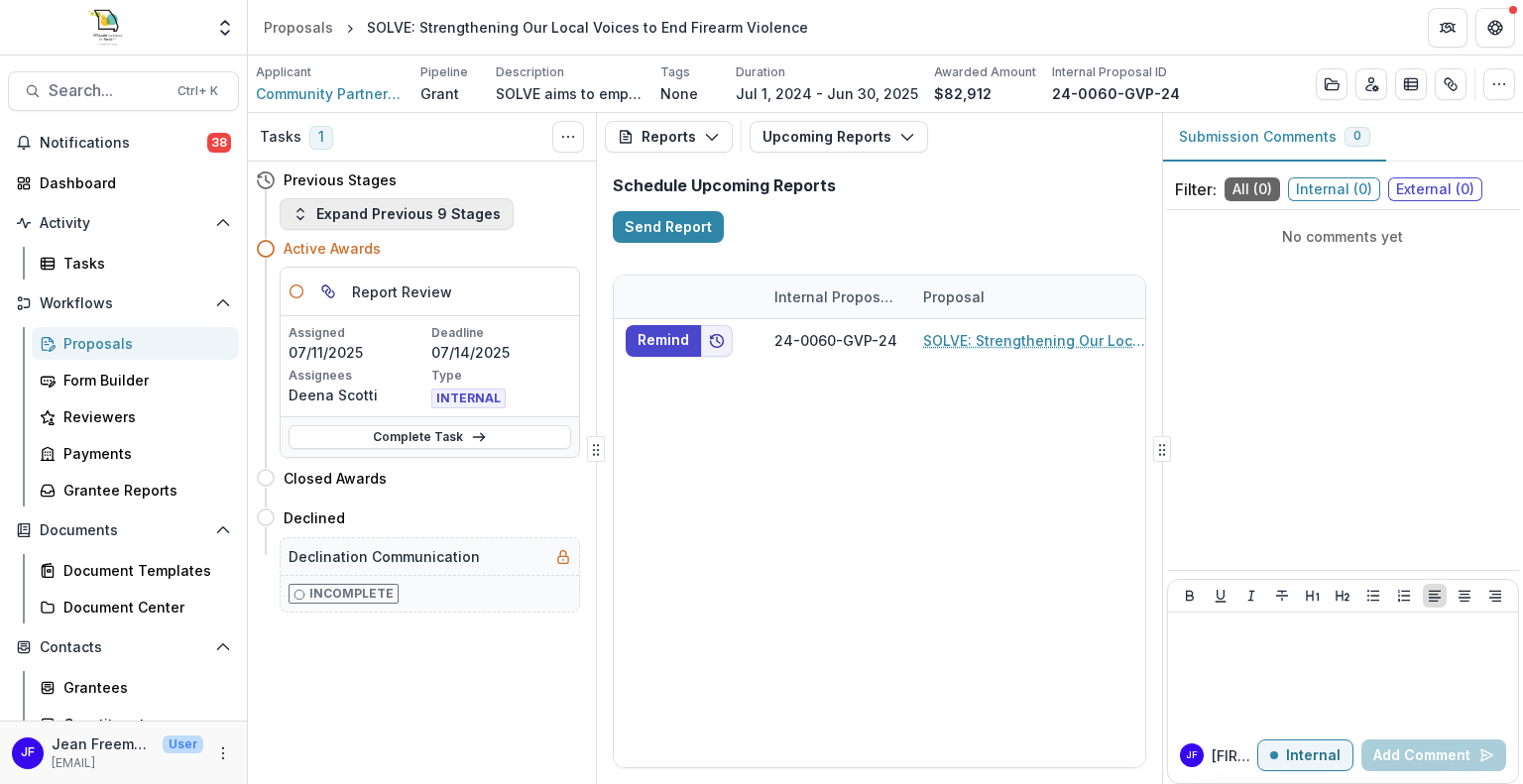 click on "Expand Previous 9 Stages" at bounding box center (397, 214) 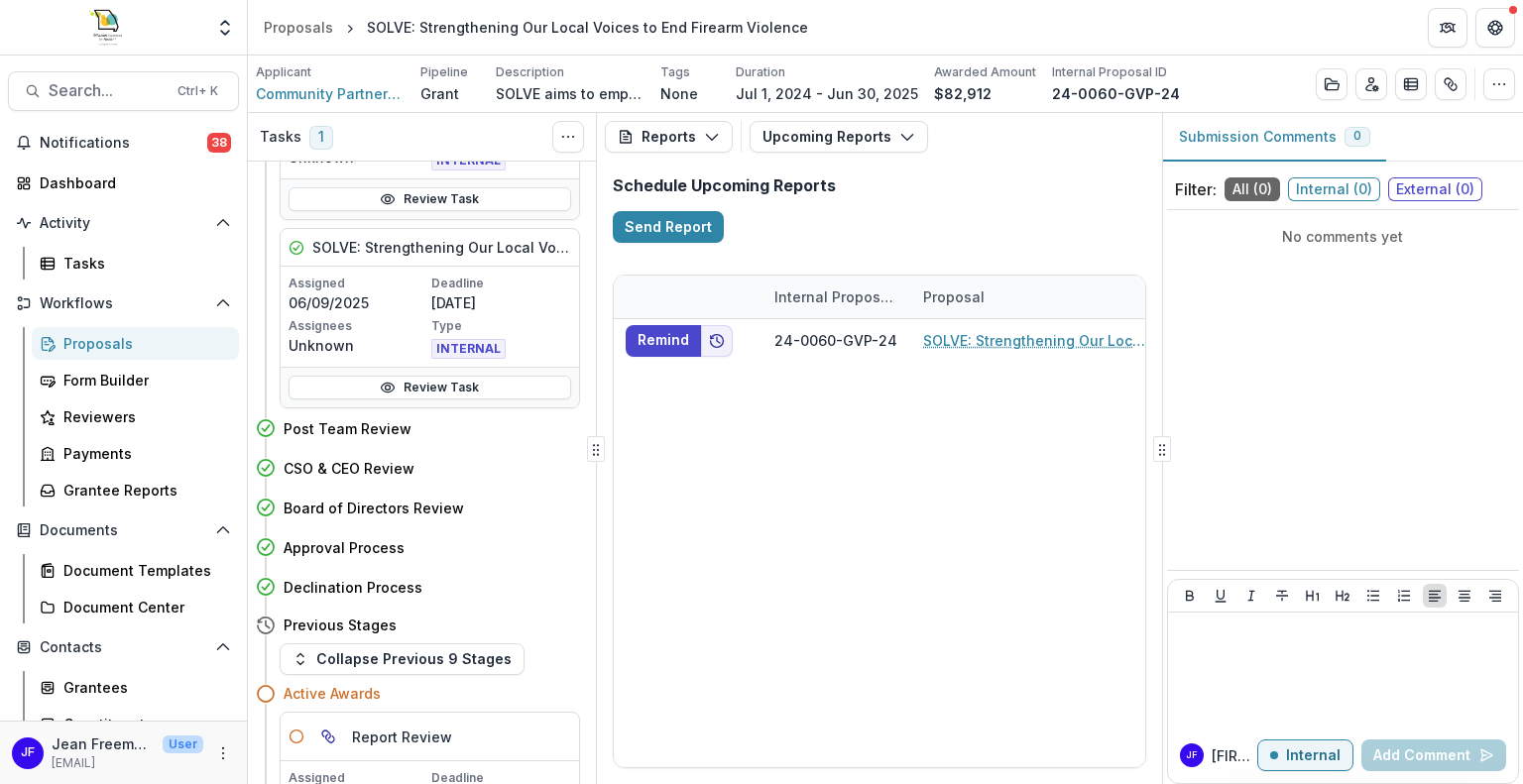 scroll, scrollTop: 627, scrollLeft: 0, axis: vertical 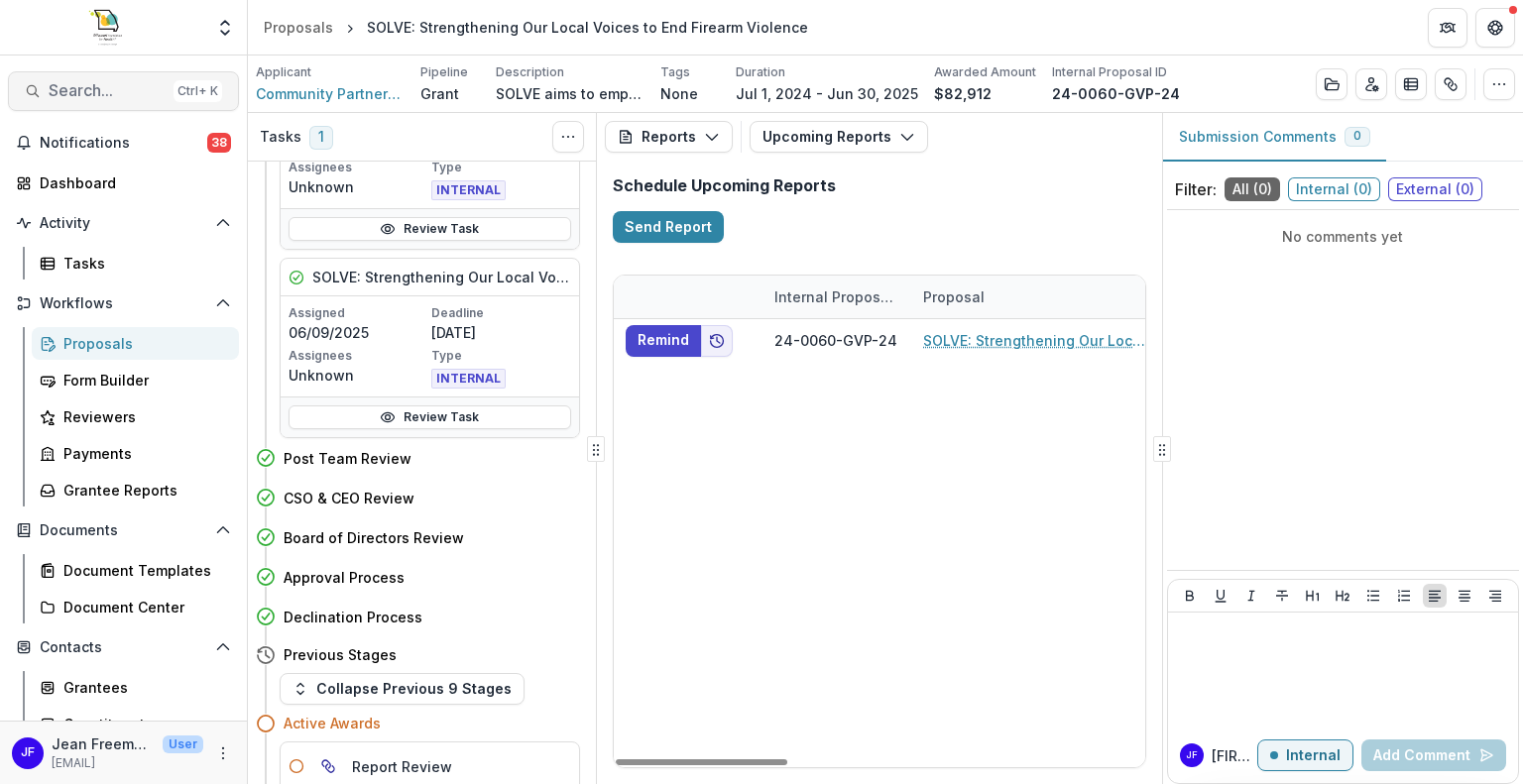 click on "Search..." at bounding box center (107, 90) 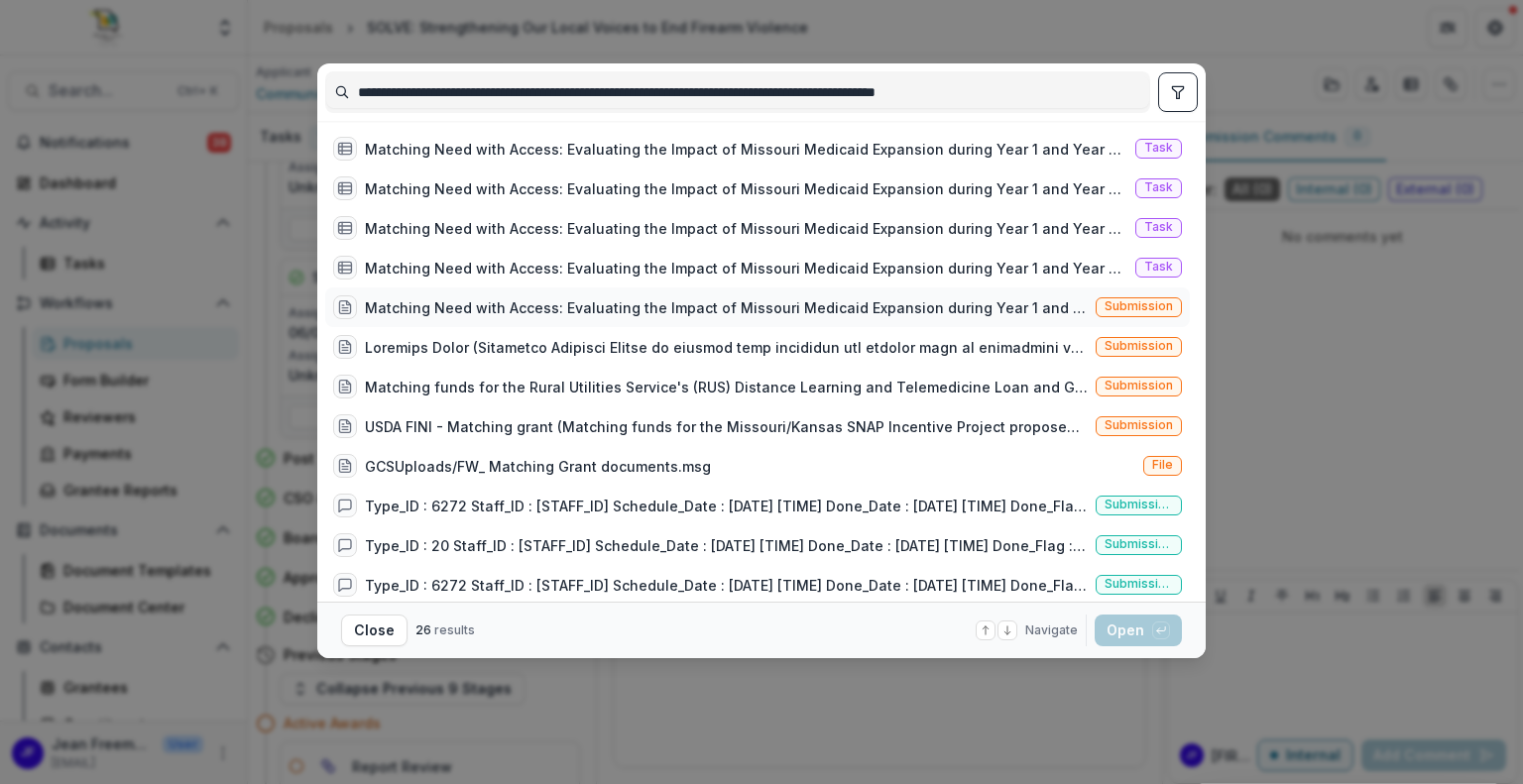 type on "**********" 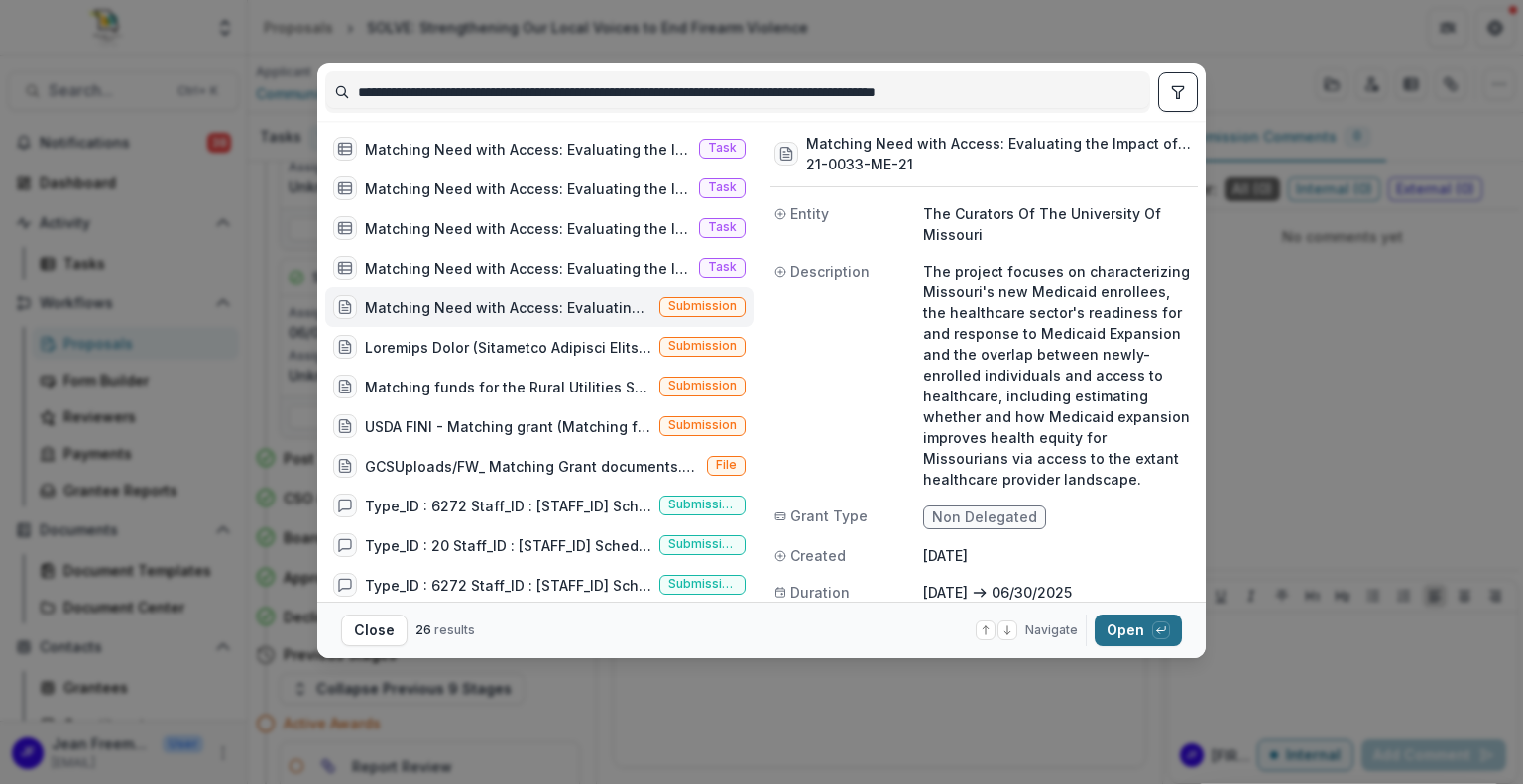 click on "Open with enter key" at bounding box center (1138, 630) 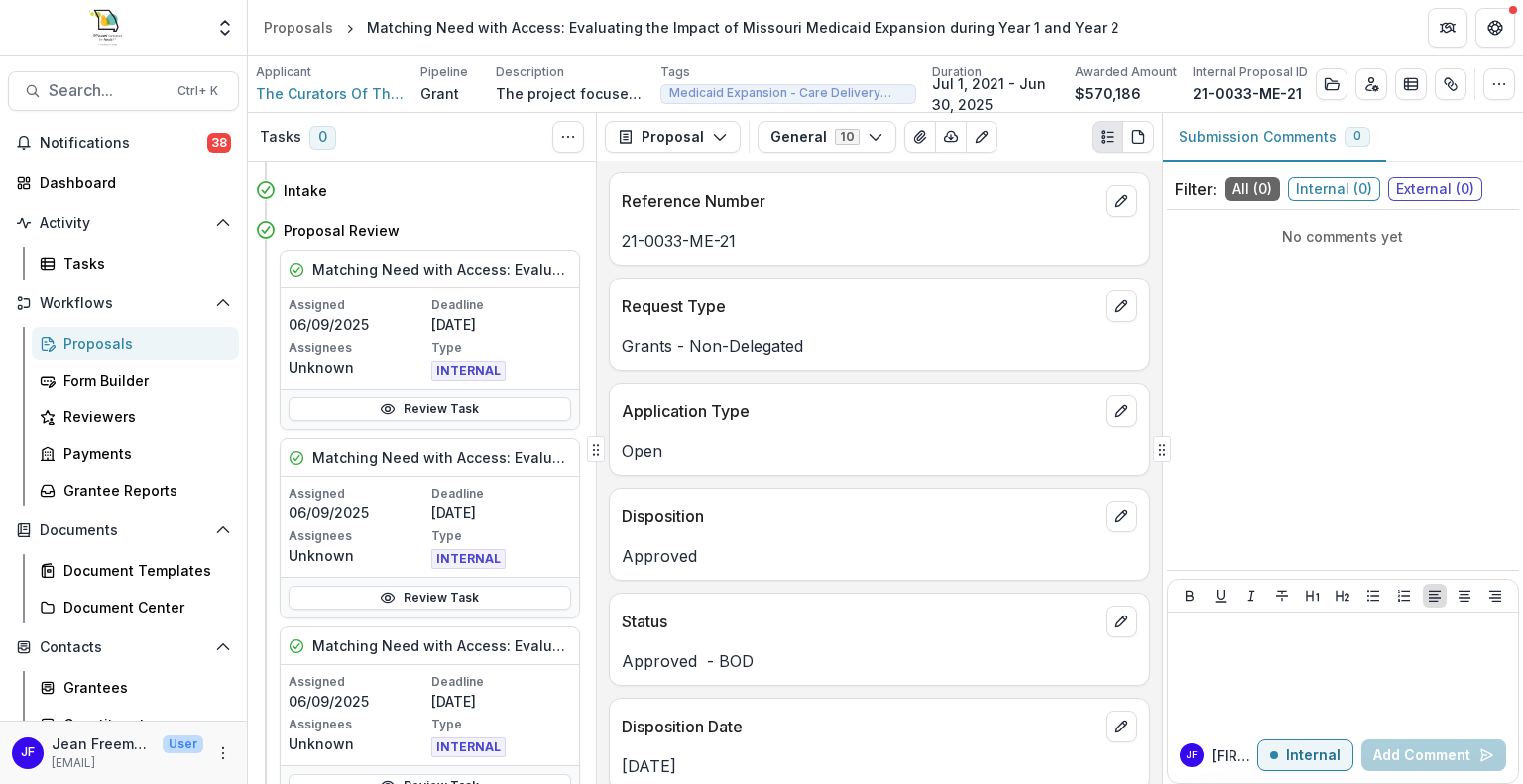 scroll, scrollTop: 627, scrollLeft: 0, axis: vertical 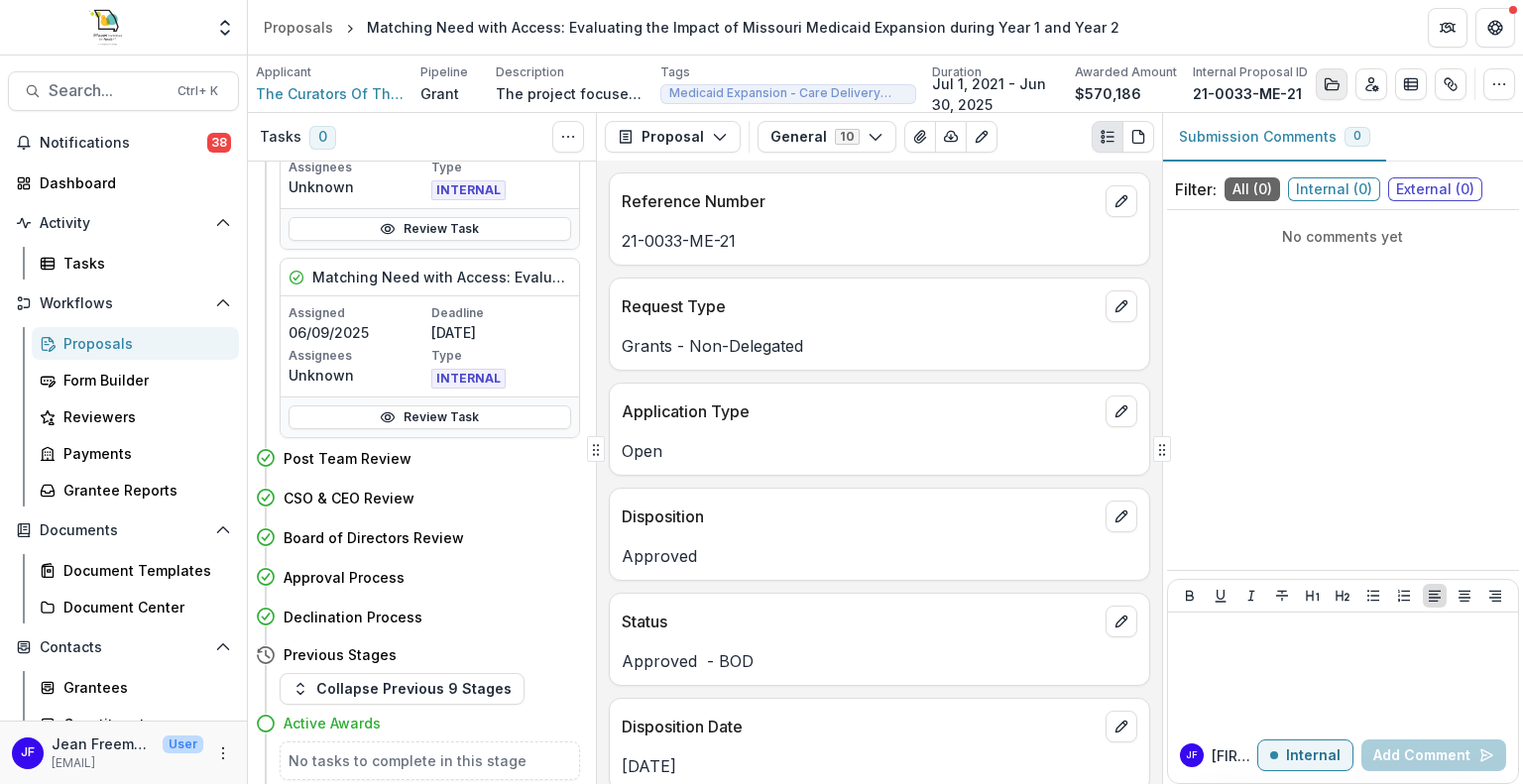click 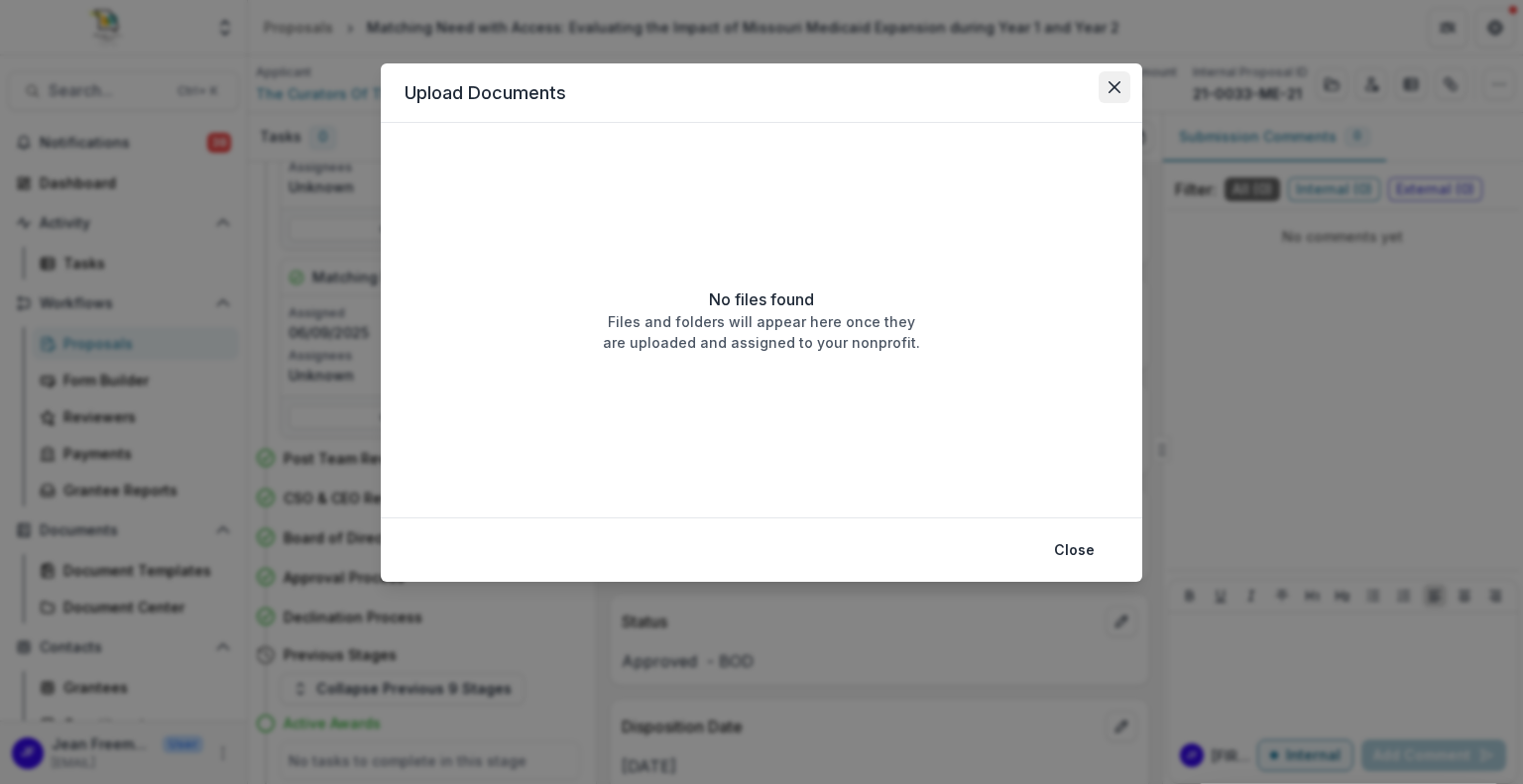 click 